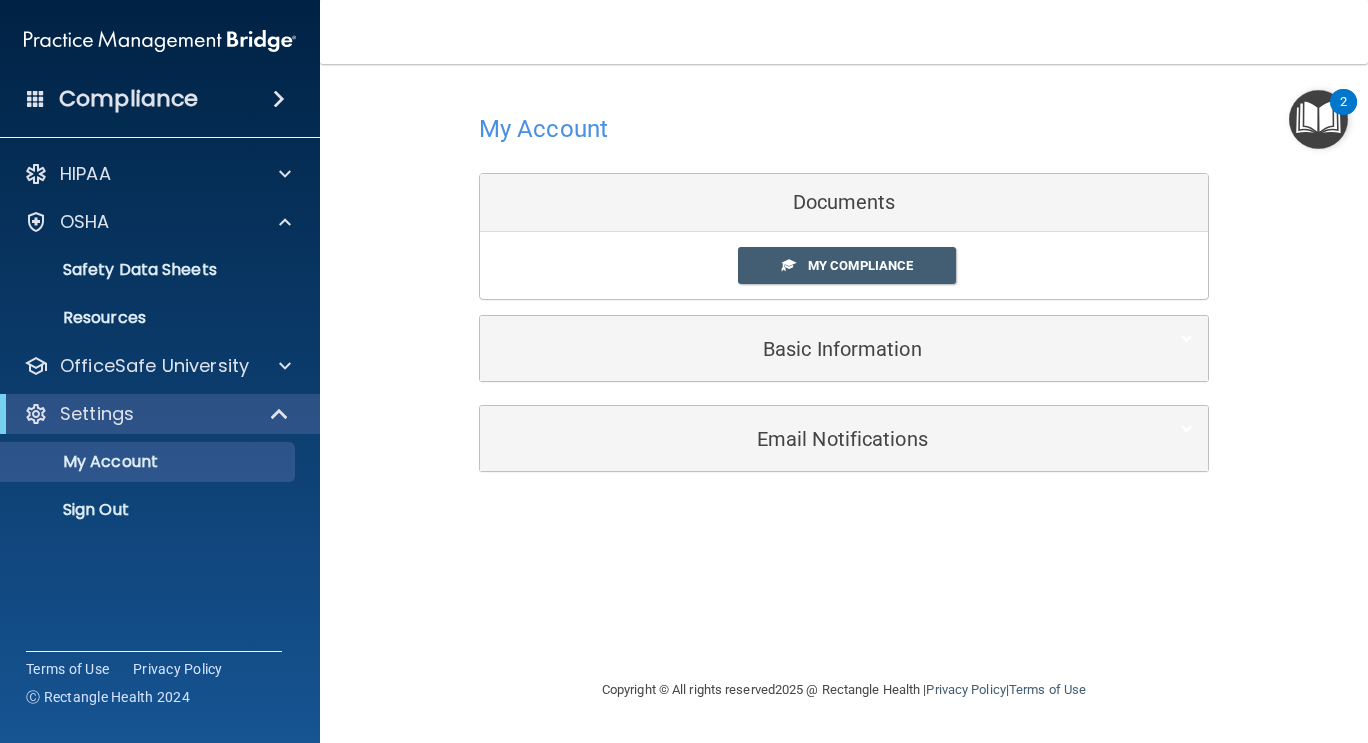 scroll, scrollTop: 0, scrollLeft: 0, axis: both 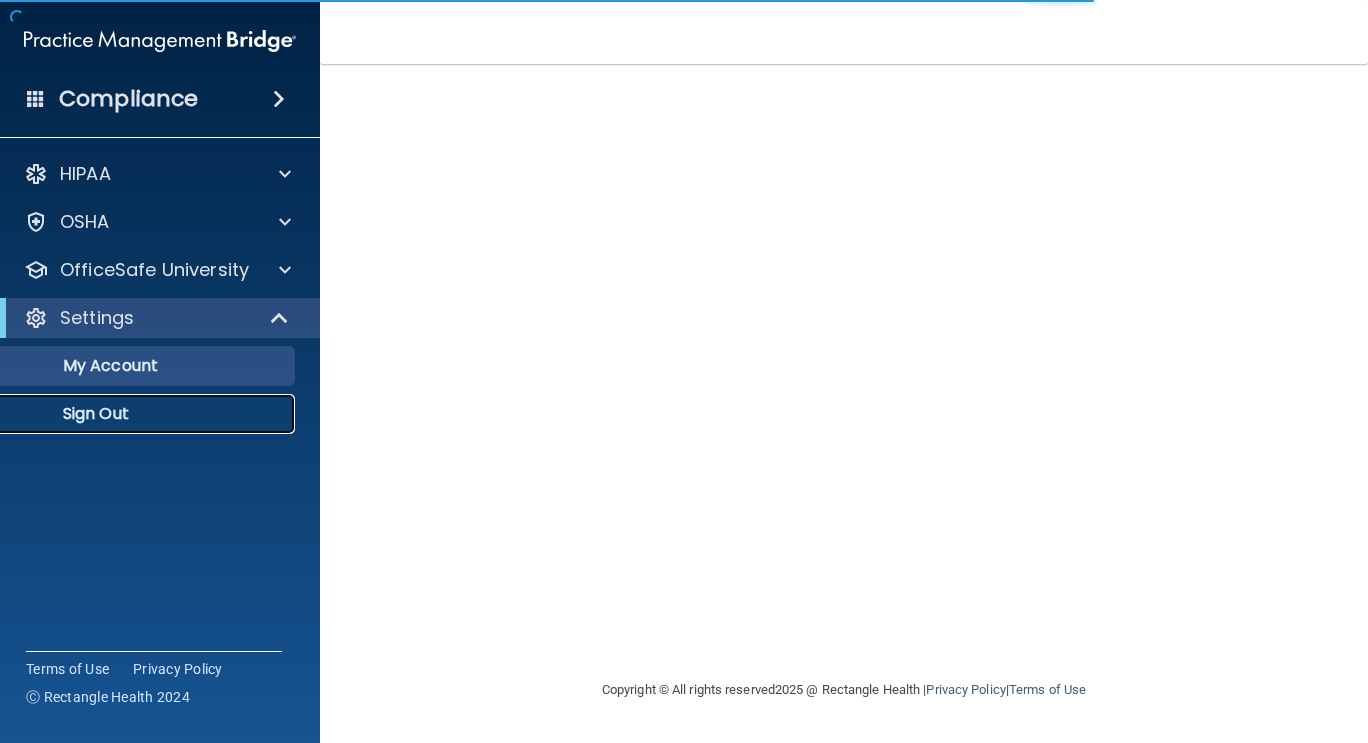 click on "Sign Out" at bounding box center [149, 414] 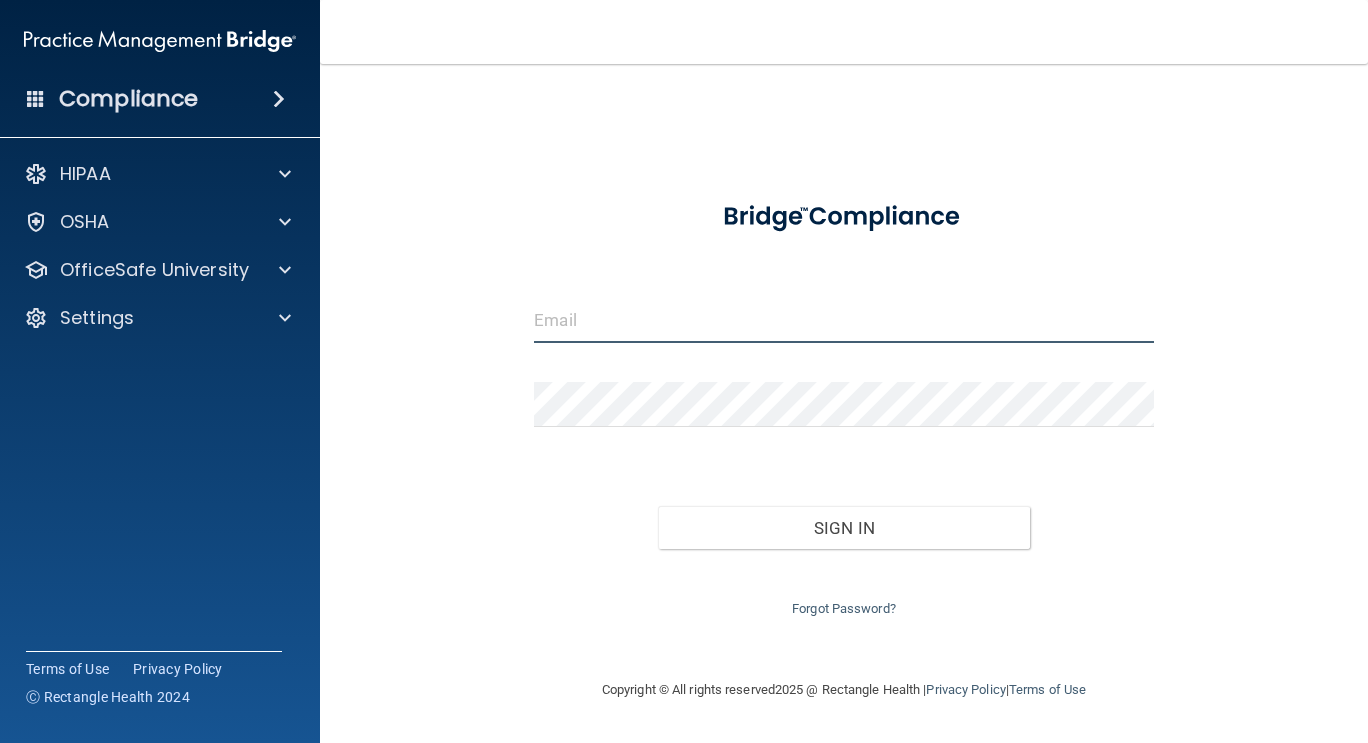 click at bounding box center [844, 320] 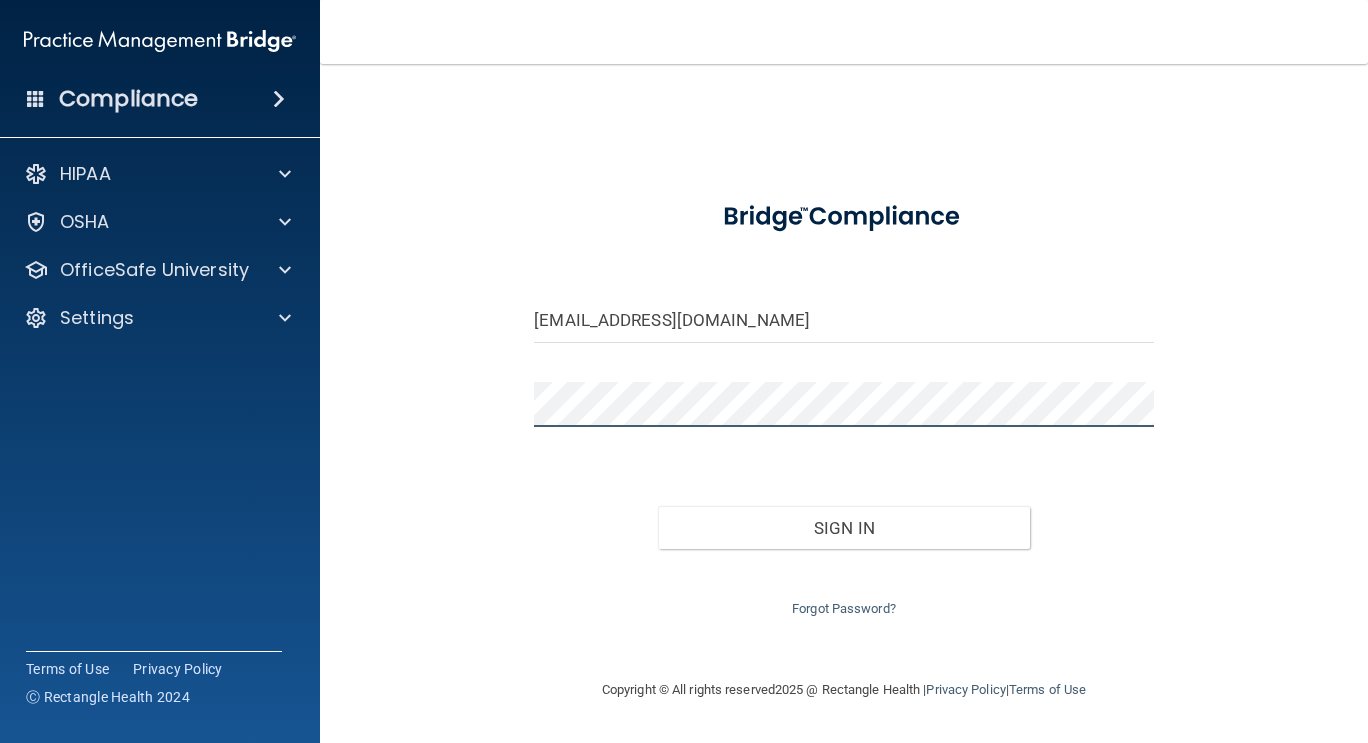click on "Sign In" at bounding box center [844, 528] 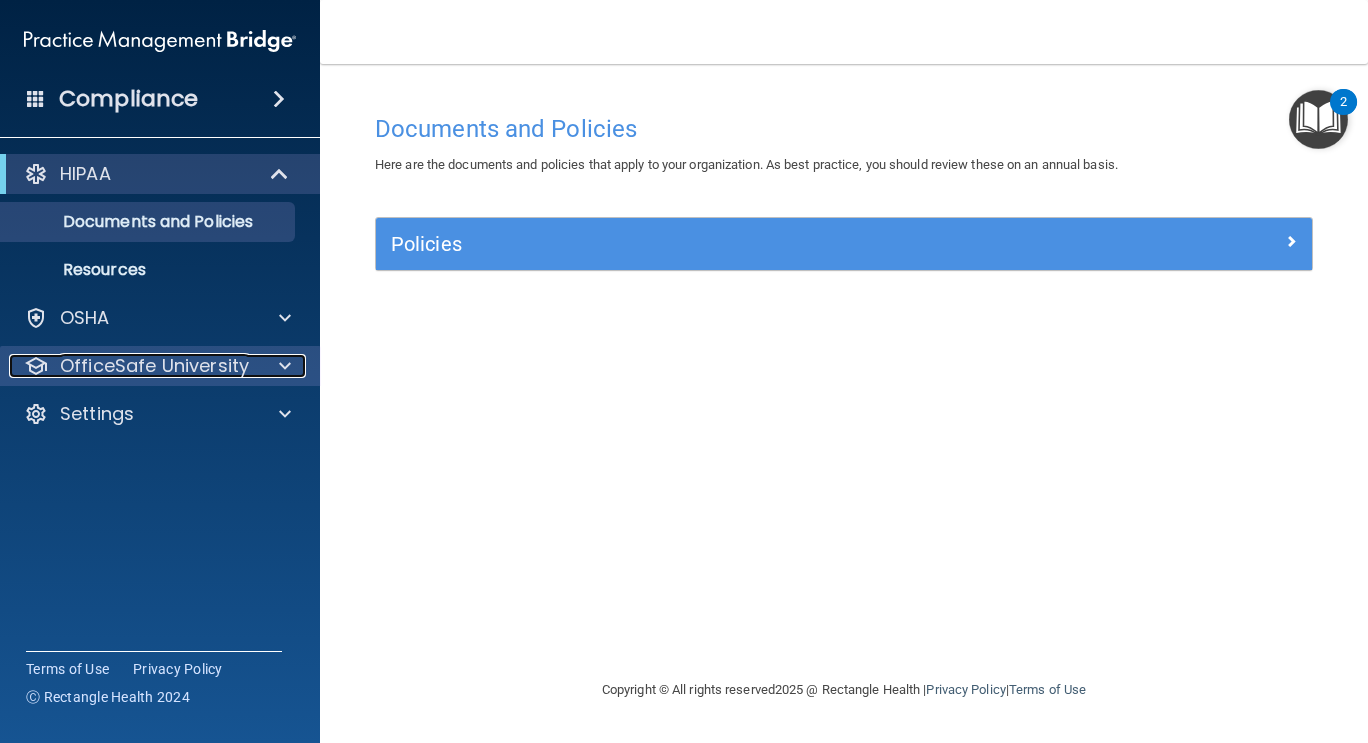 click on "OfficeSafe University" at bounding box center (154, 366) 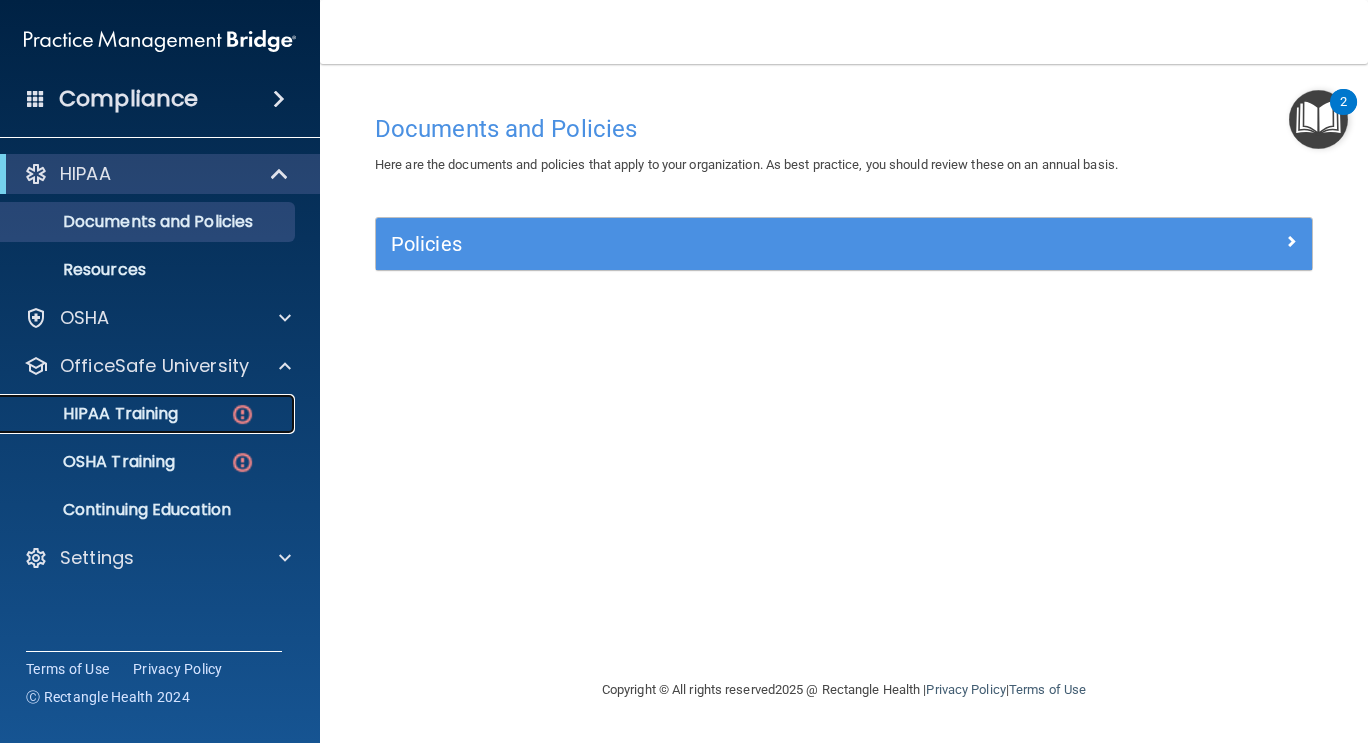 click on "HIPAA Training" at bounding box center [95, 414] 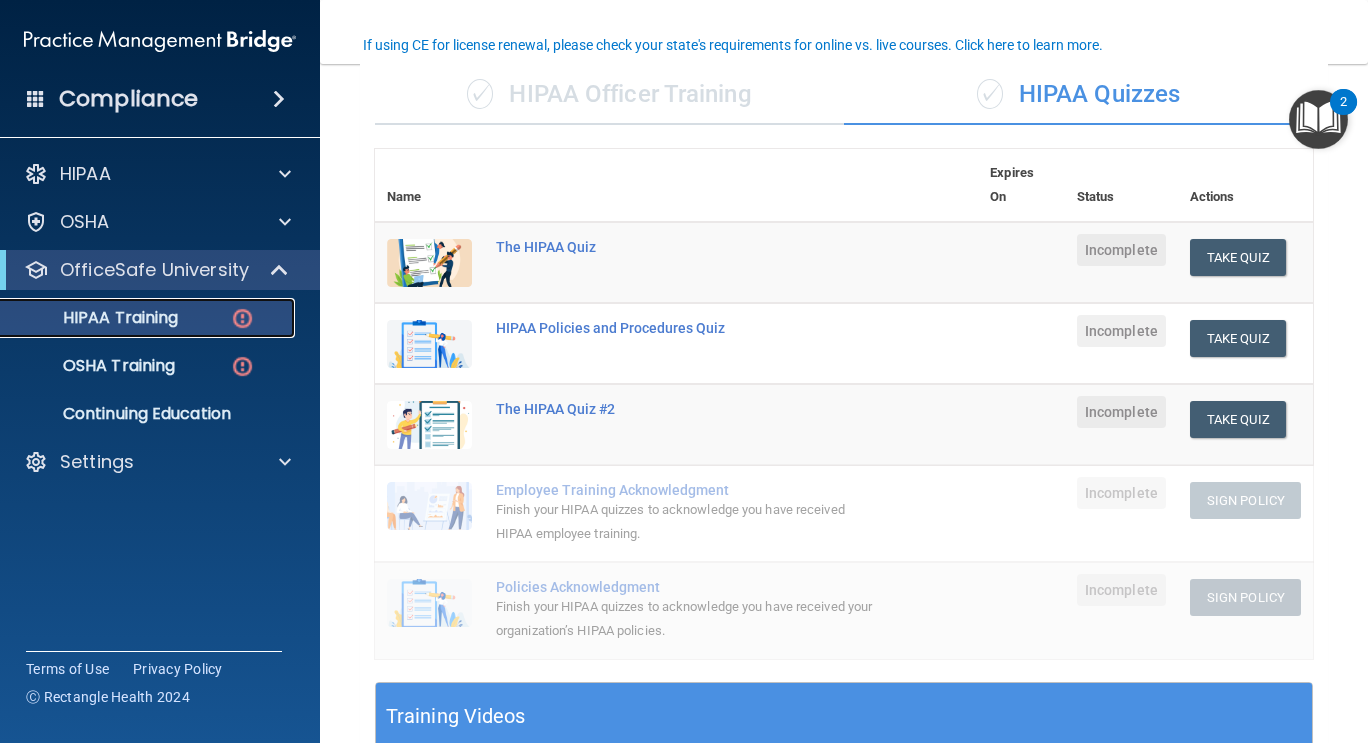 scroll, scrollTop: 159, scrollLeft: 0, axis: vertical 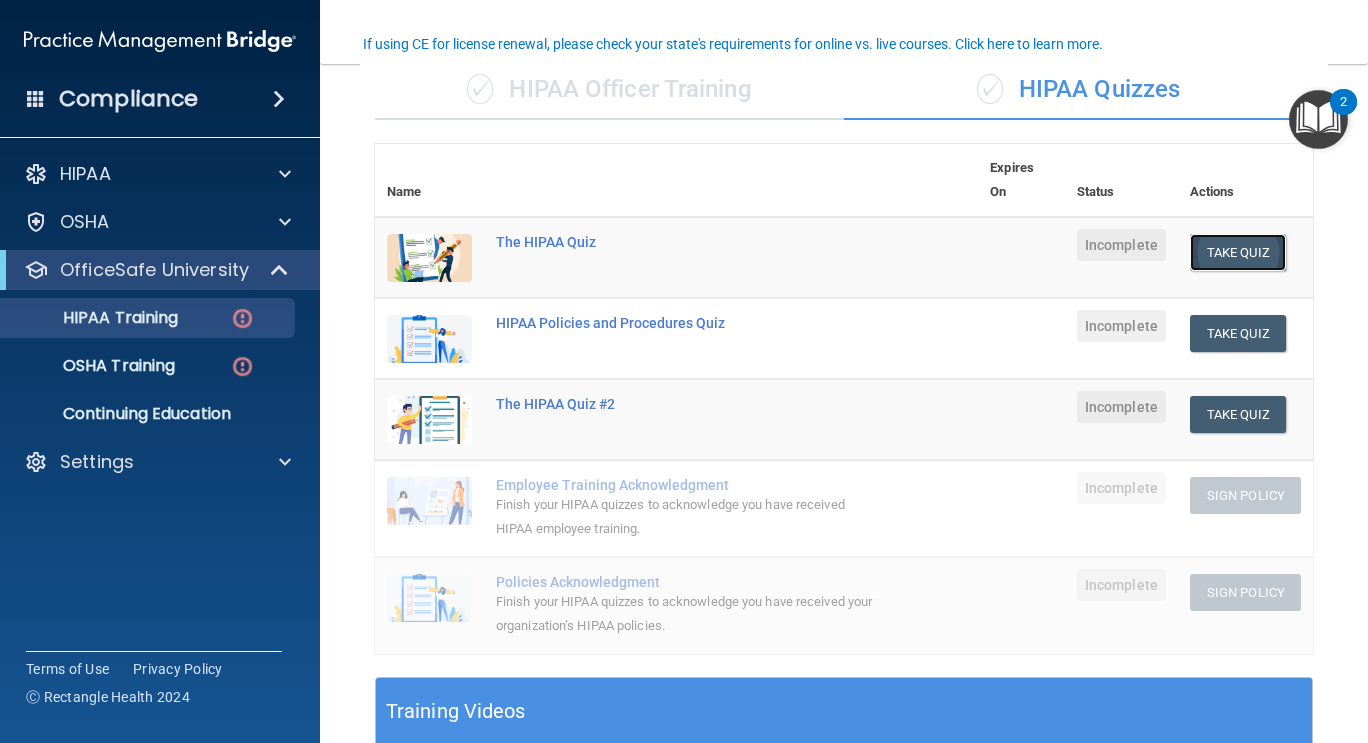 click on "Take Quiz" at bounding box center (1238, 252) 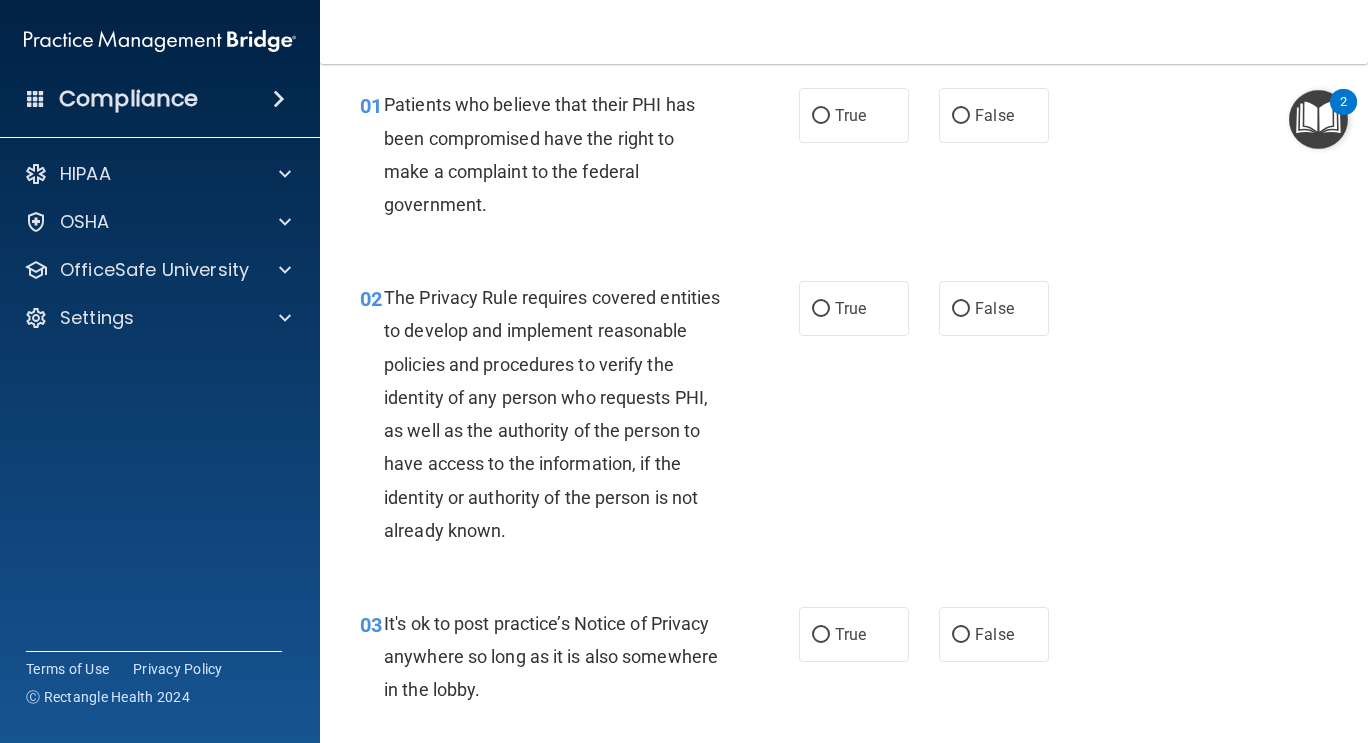 scroll, scrollTop: 71, scrollLeft: 0, axis: vertical 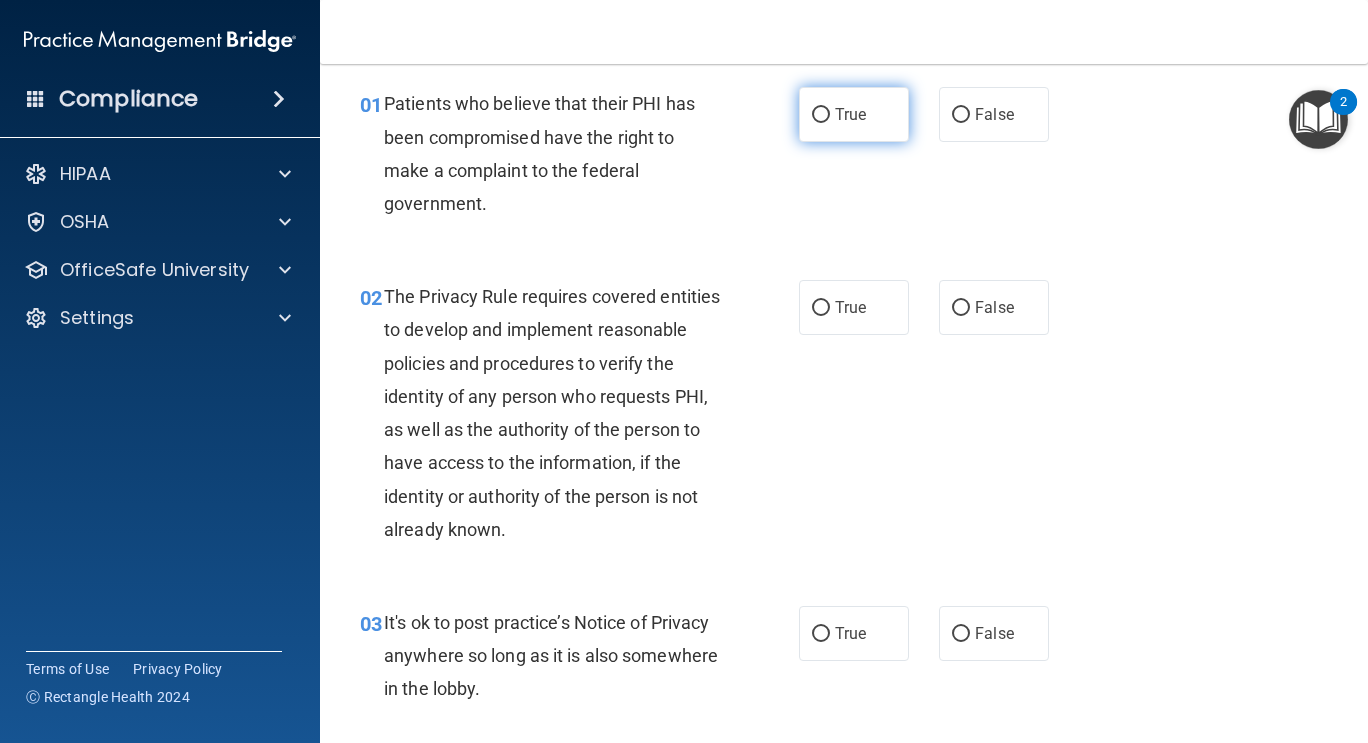 click on "True" at bounding box center [850, 114] 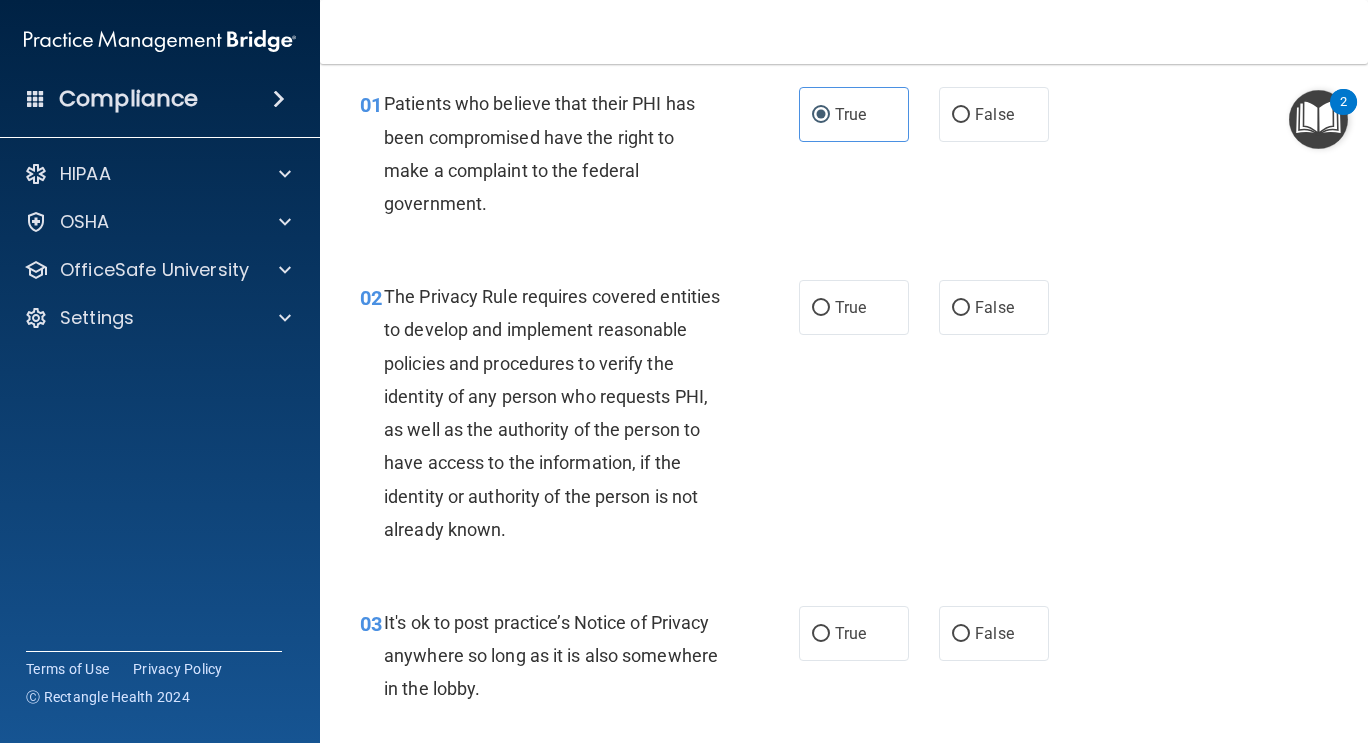 click on "The Privacy Rule requires covered entities to develop and implement reasonable policies and procedures to verify the identity of any person who requests PHI, as well as the authority of the person to have access to the information, if the identity or authority of the person is not already known." at bounding box center (560, 413) 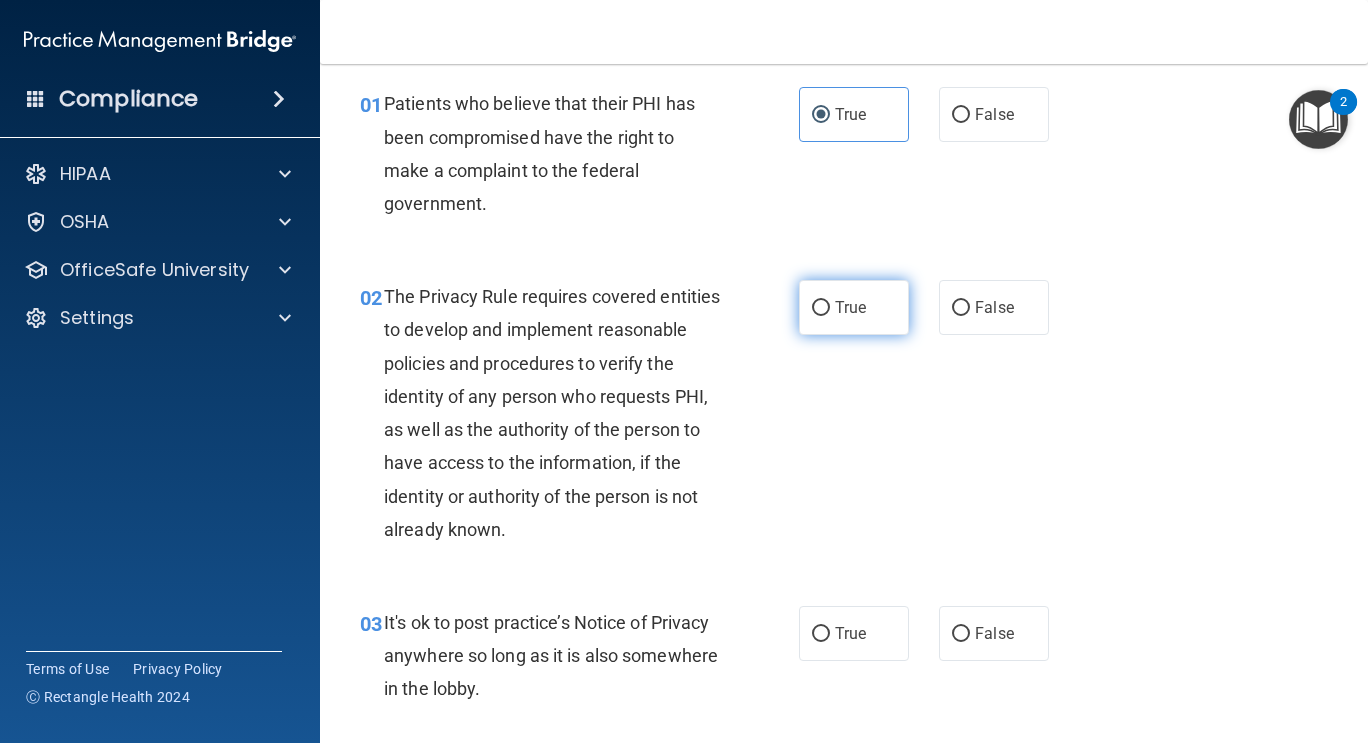 click on "True" at bounding box center [854, 307] 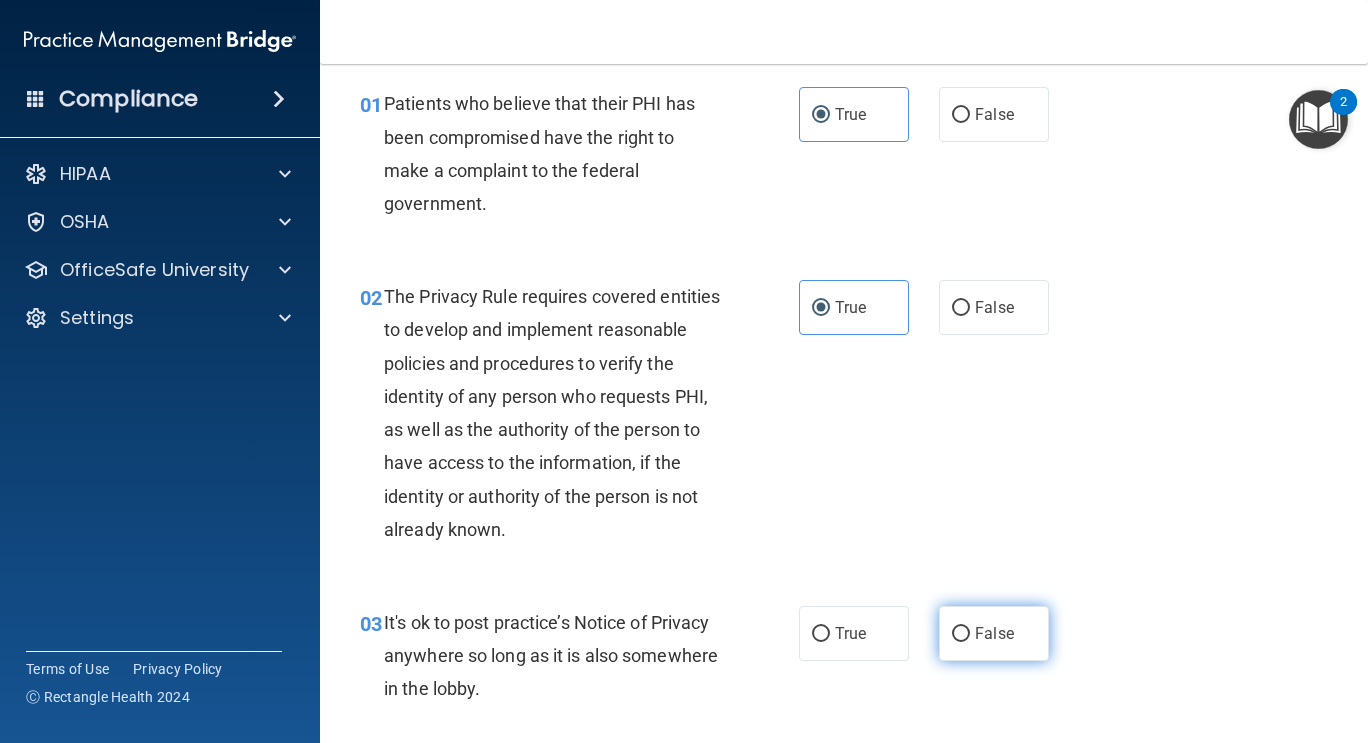 click on "False" at bounding box center (994, 633) 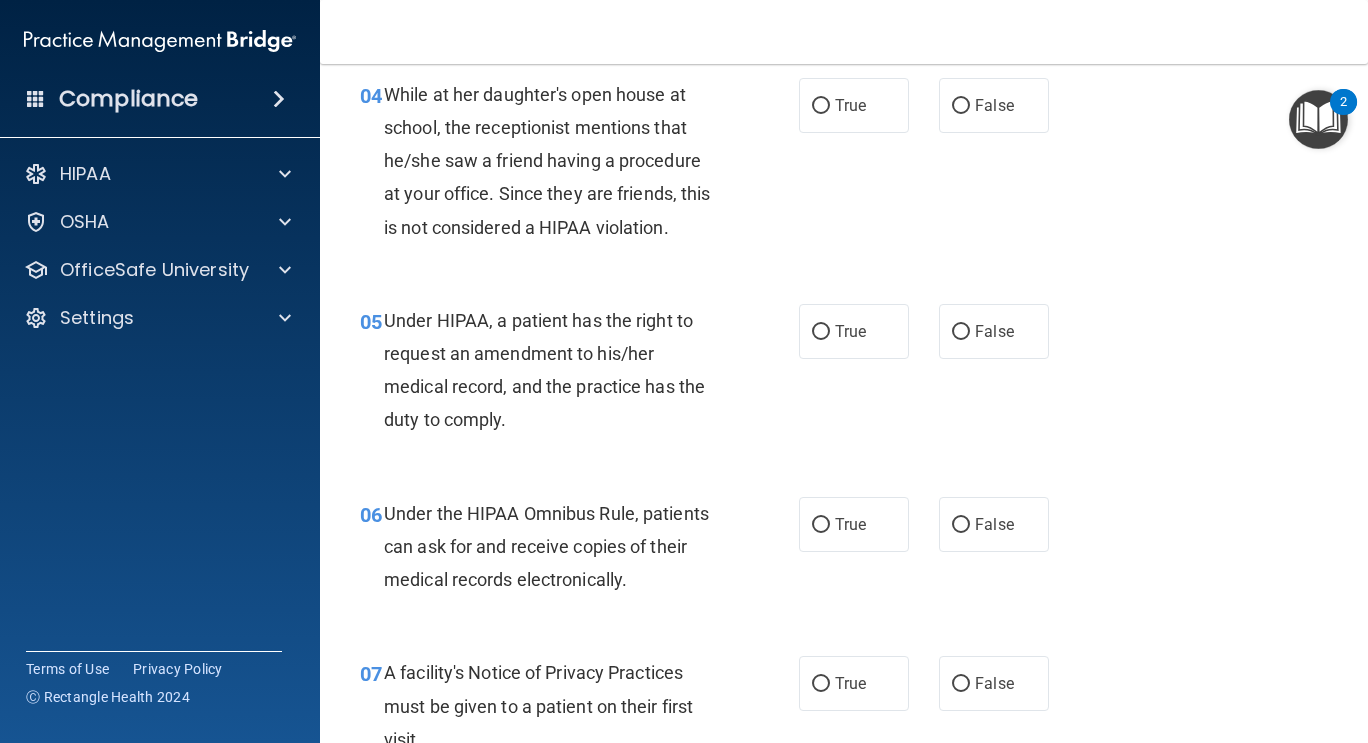 scroll, scrollTop: 764, scrollLeft: 0, axis: vertical 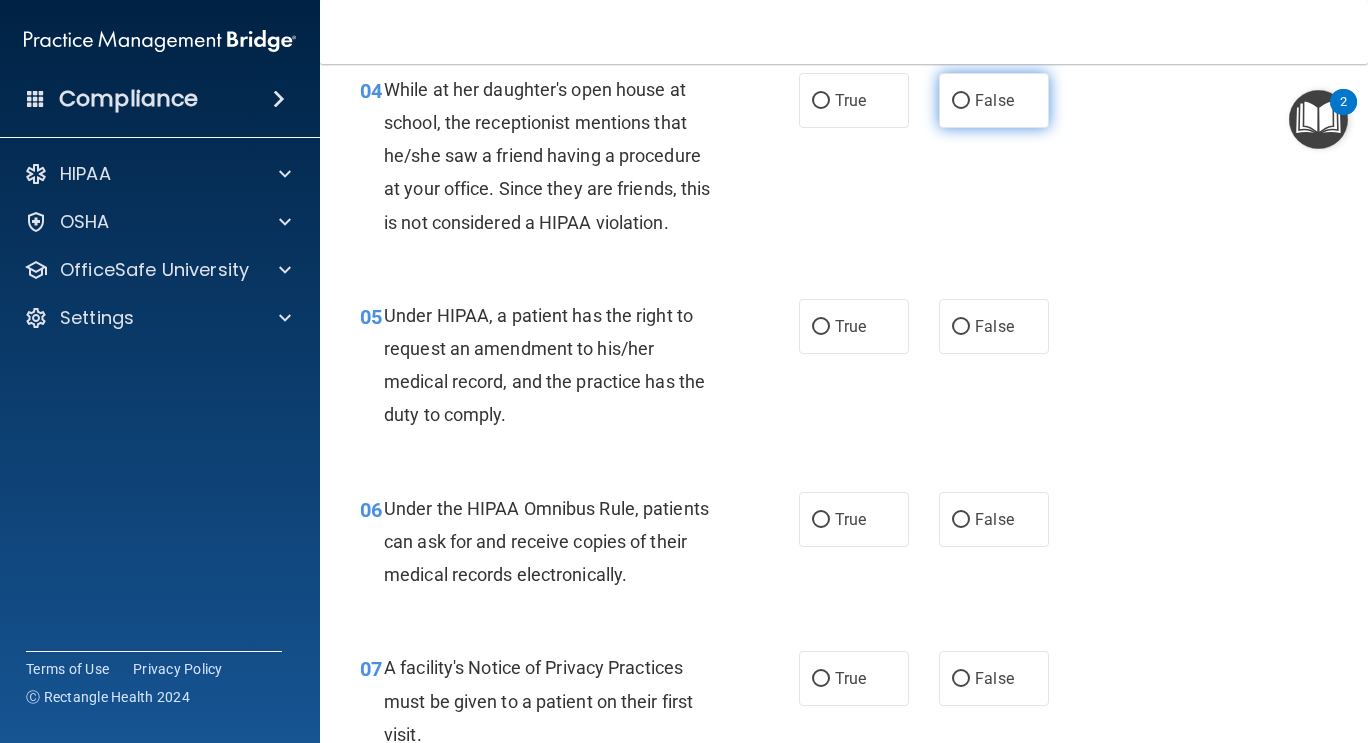click on "False" at bounding box center [994, 100] 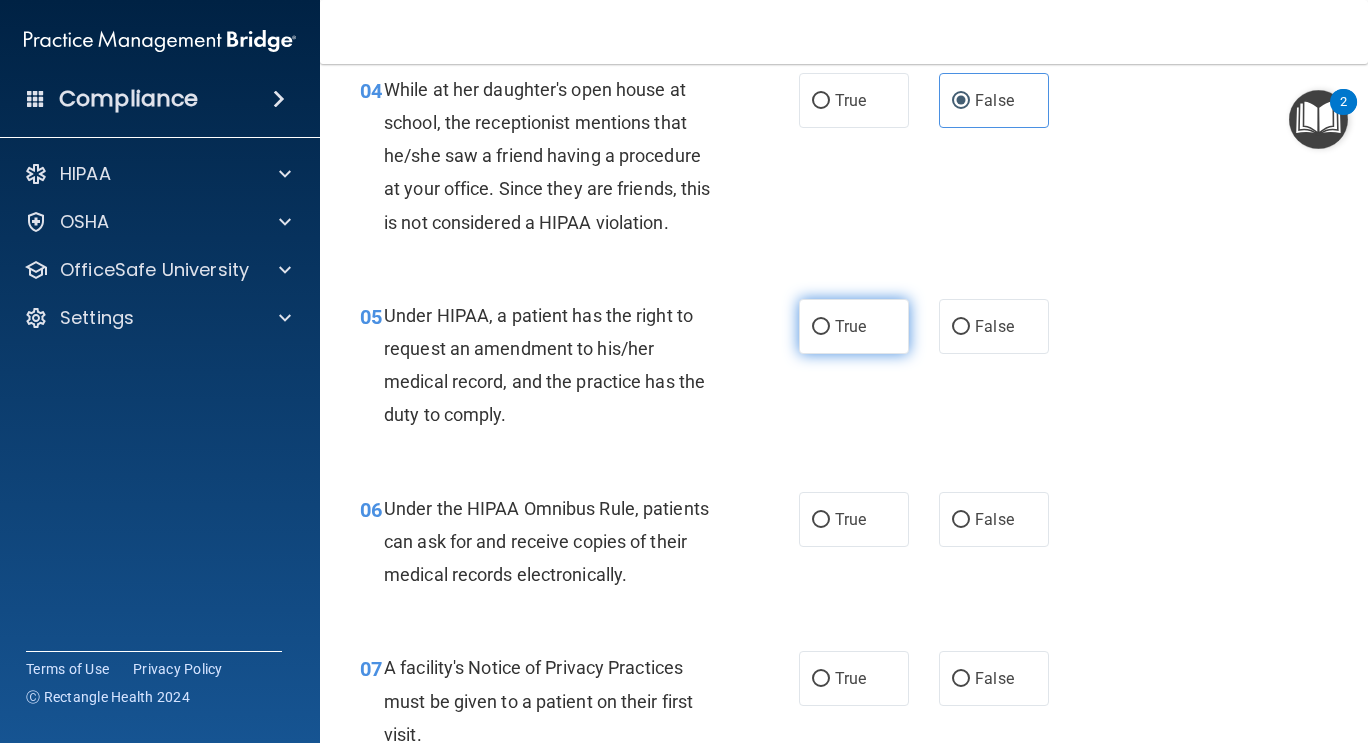 click on "True" at bounding box center [821, 327] 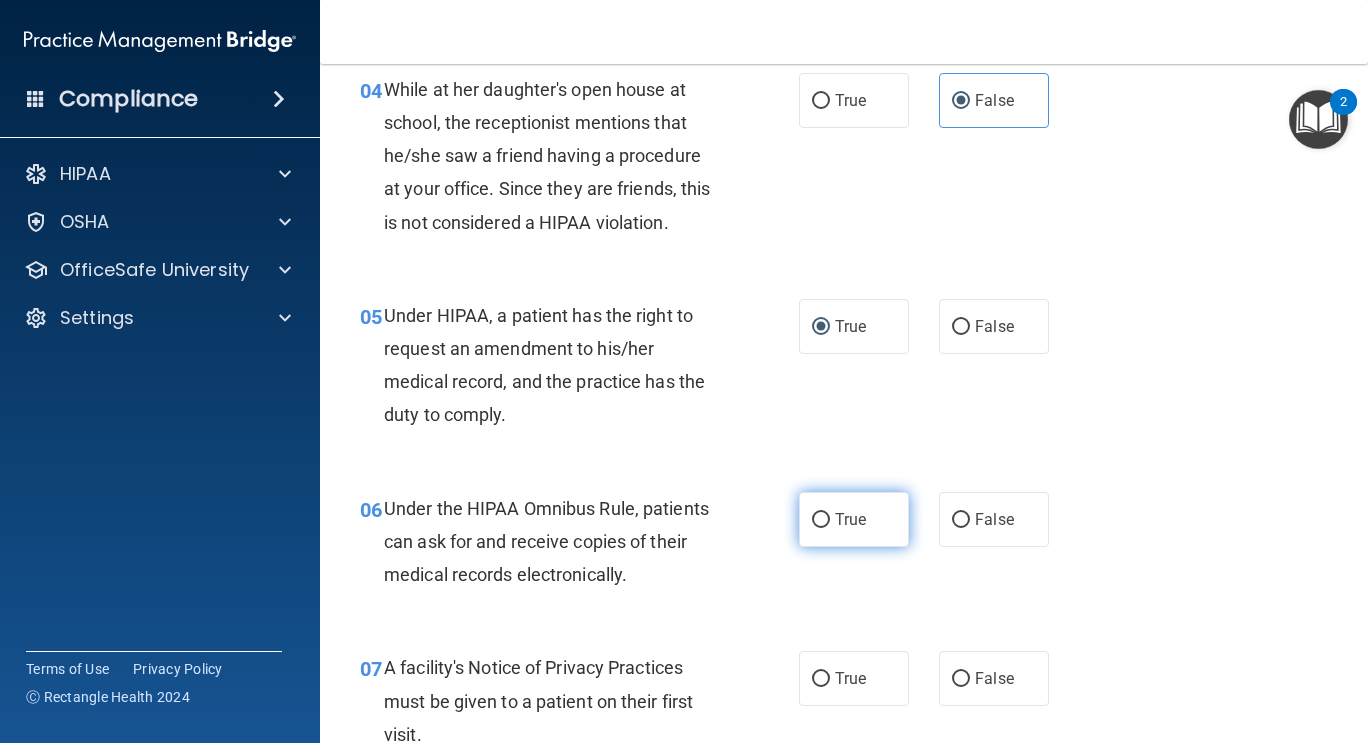 click on "True" at bounding box center [854, 519] 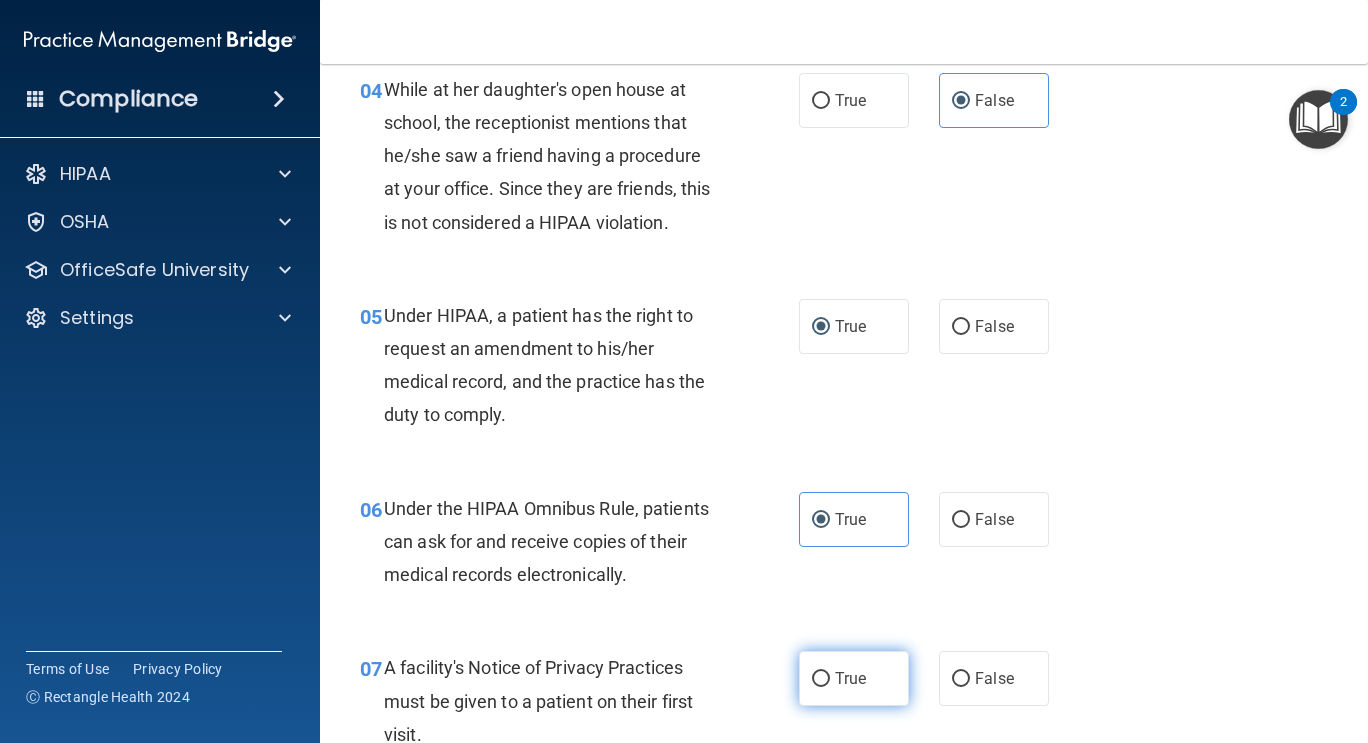 click on "True" at bounding box center [850, 678] 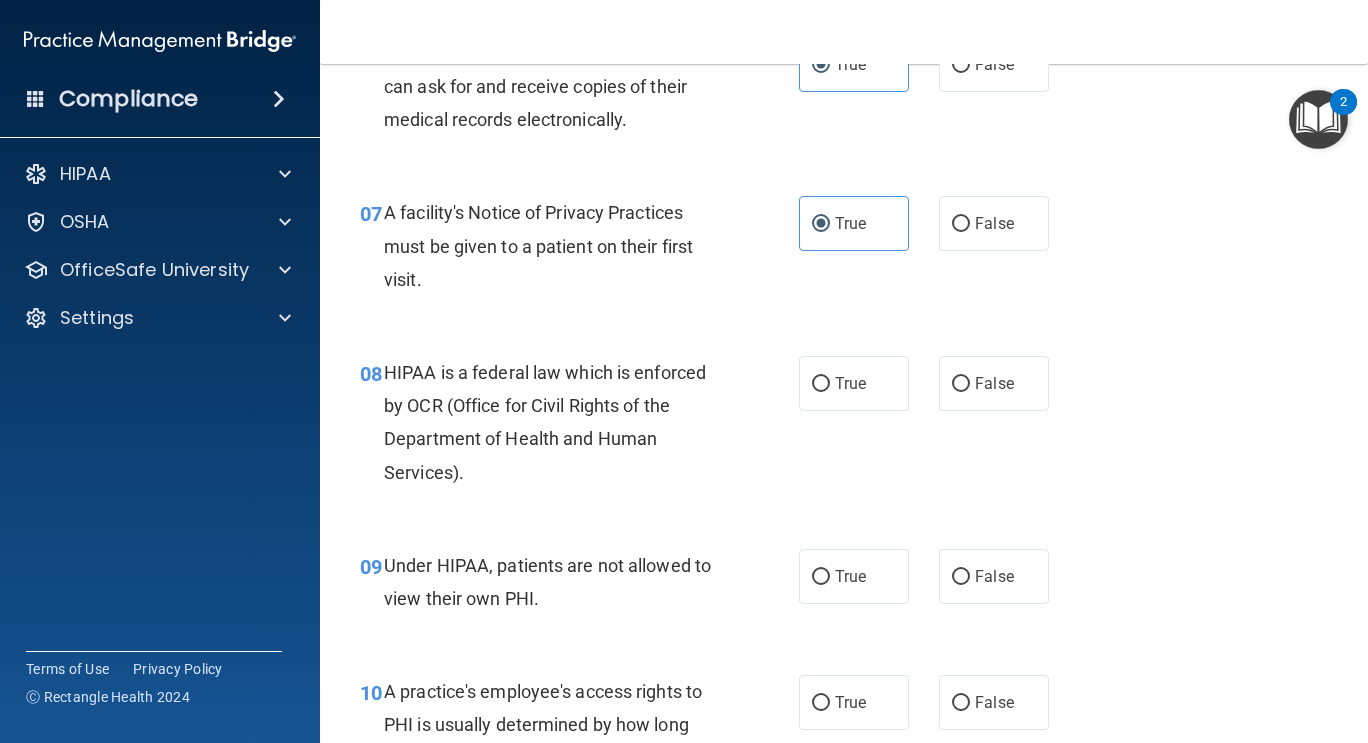 scroll, scrollTop: 1220, scrollLeft: 0, axis: vertical 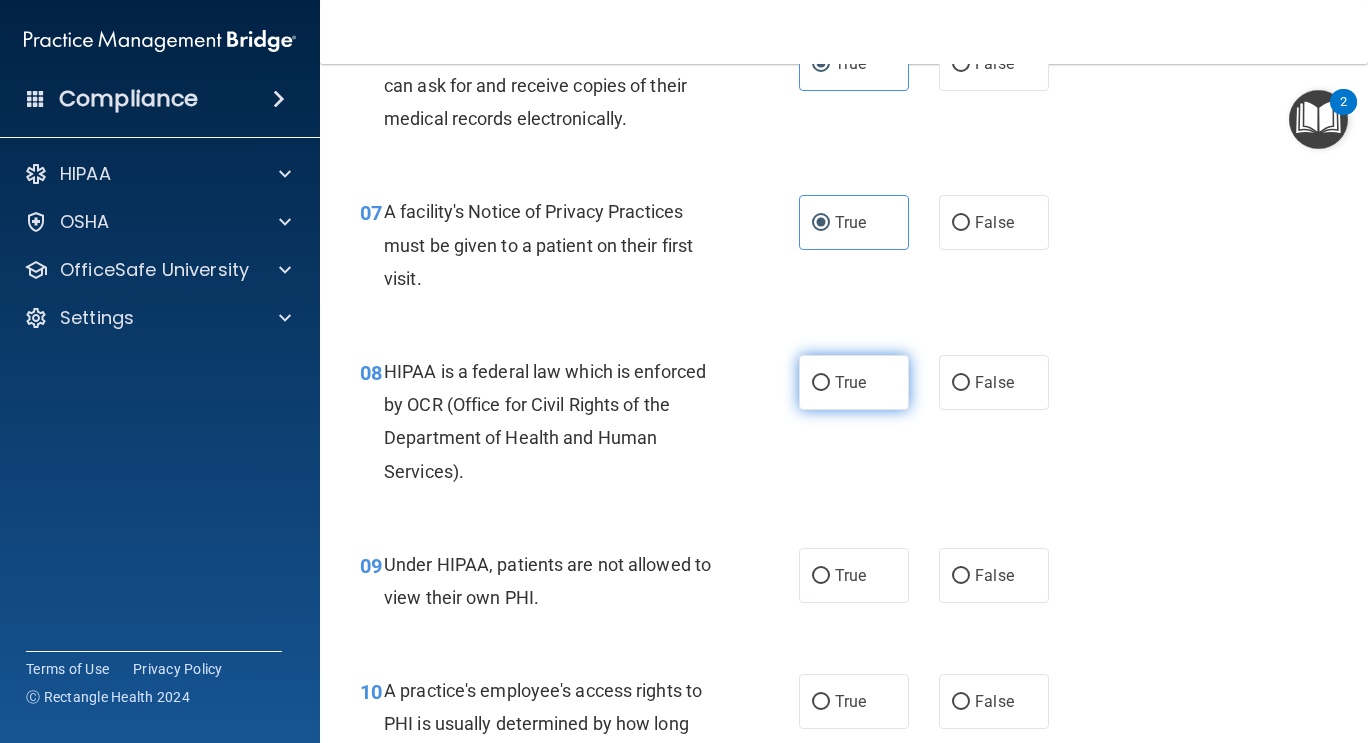 click on "True" at bounding box center [850, 382] 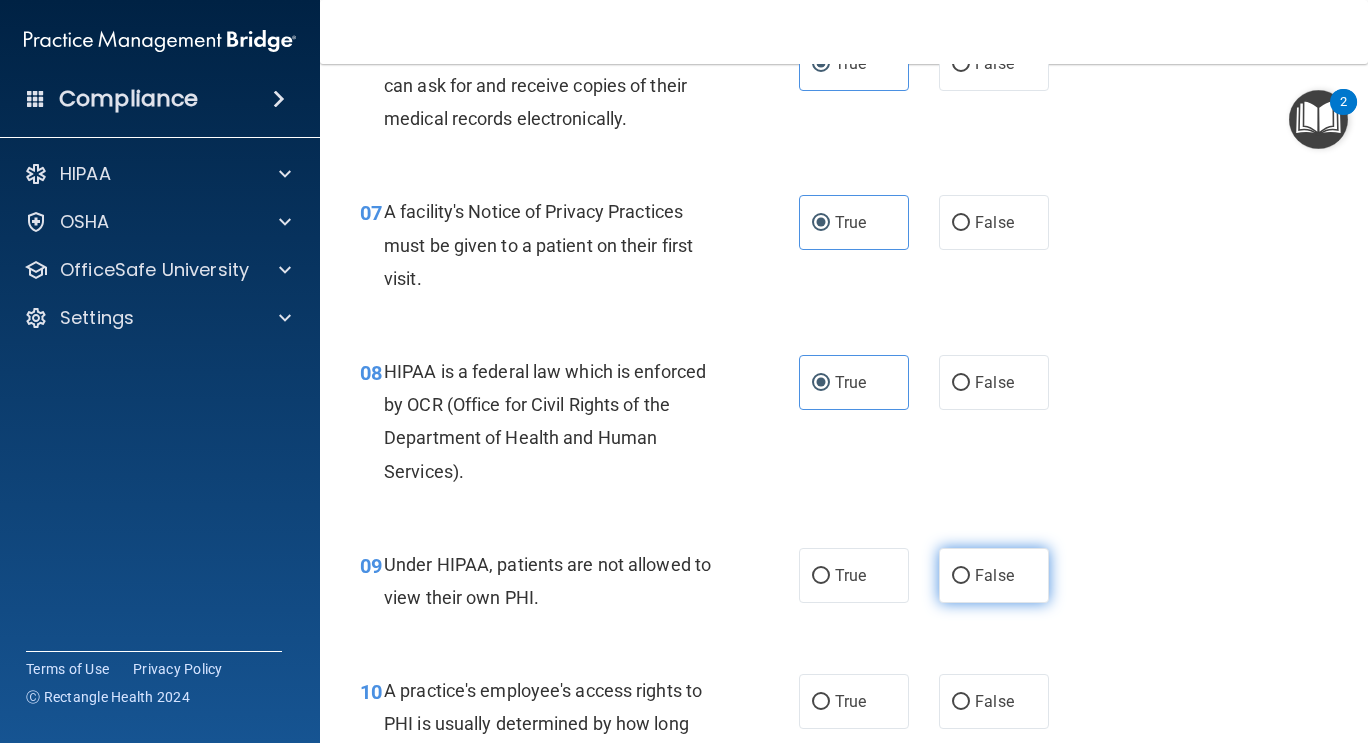 click on "False" at bounding box center (994, 575) 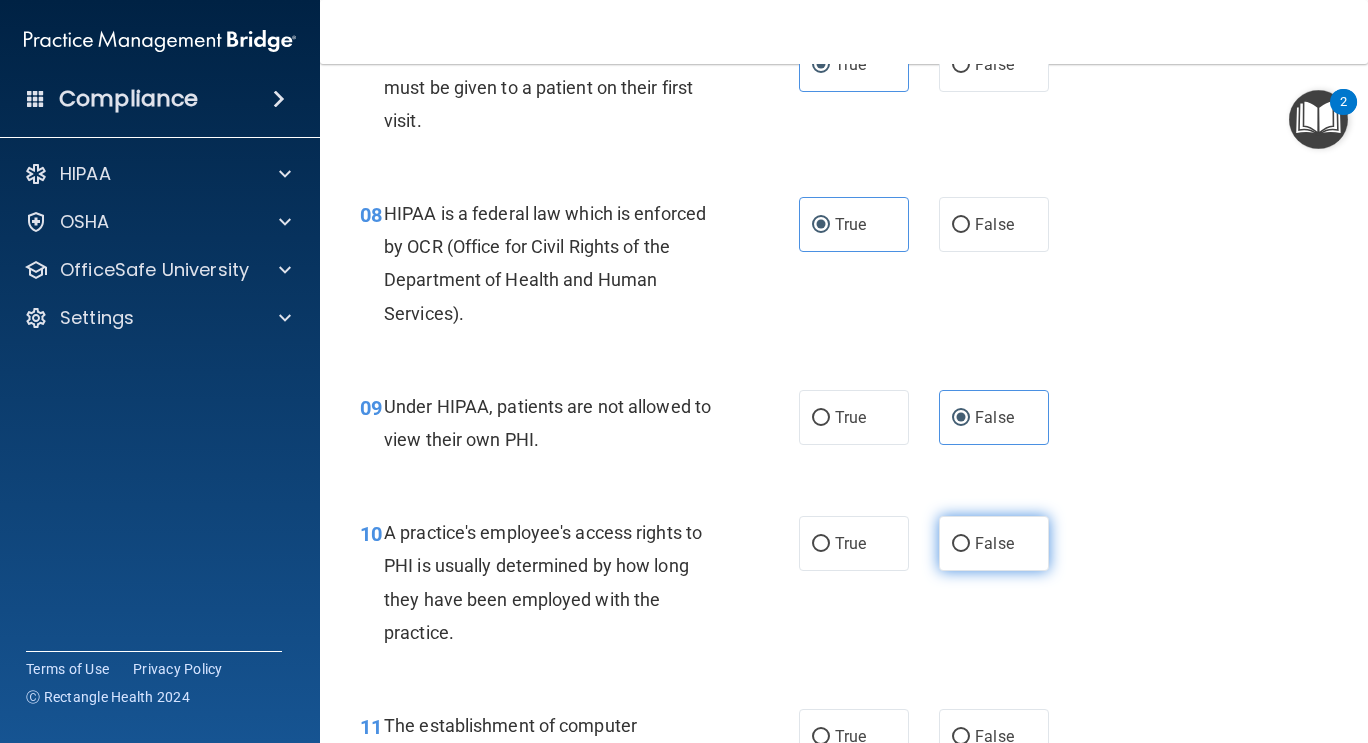 scroll, scrollTop: 1379, scrollLeft: 0, axis: vertical 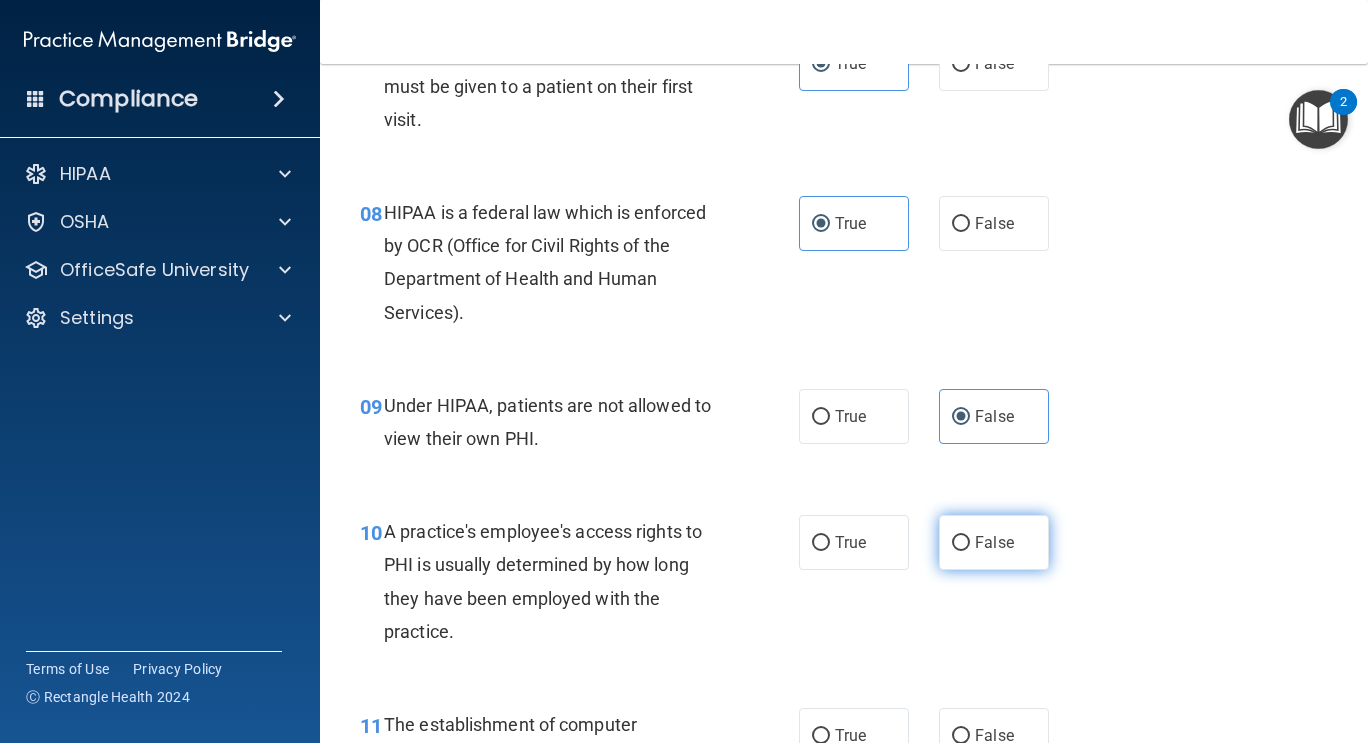 click on "False" at bounding box center [994, 542] 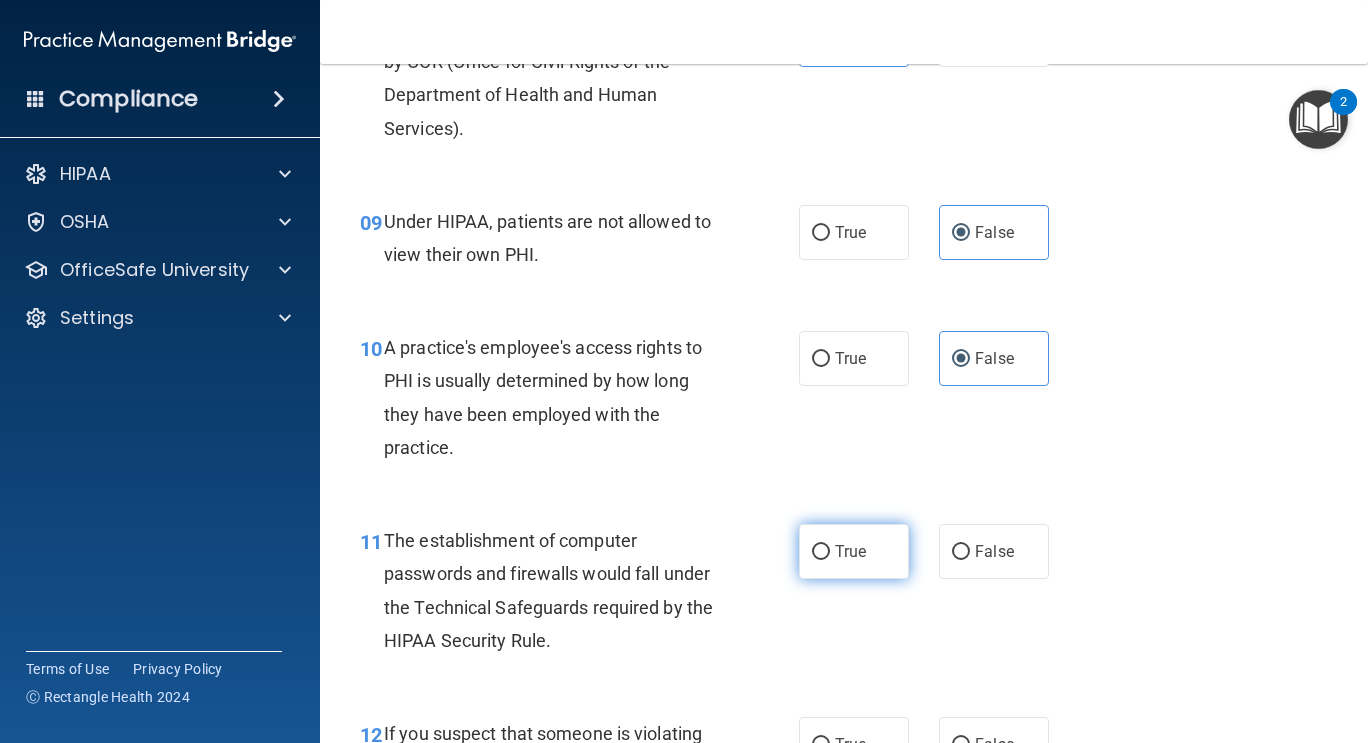 scroll, scrollTop: 1564, scrollLeft: 0, axis: vertical 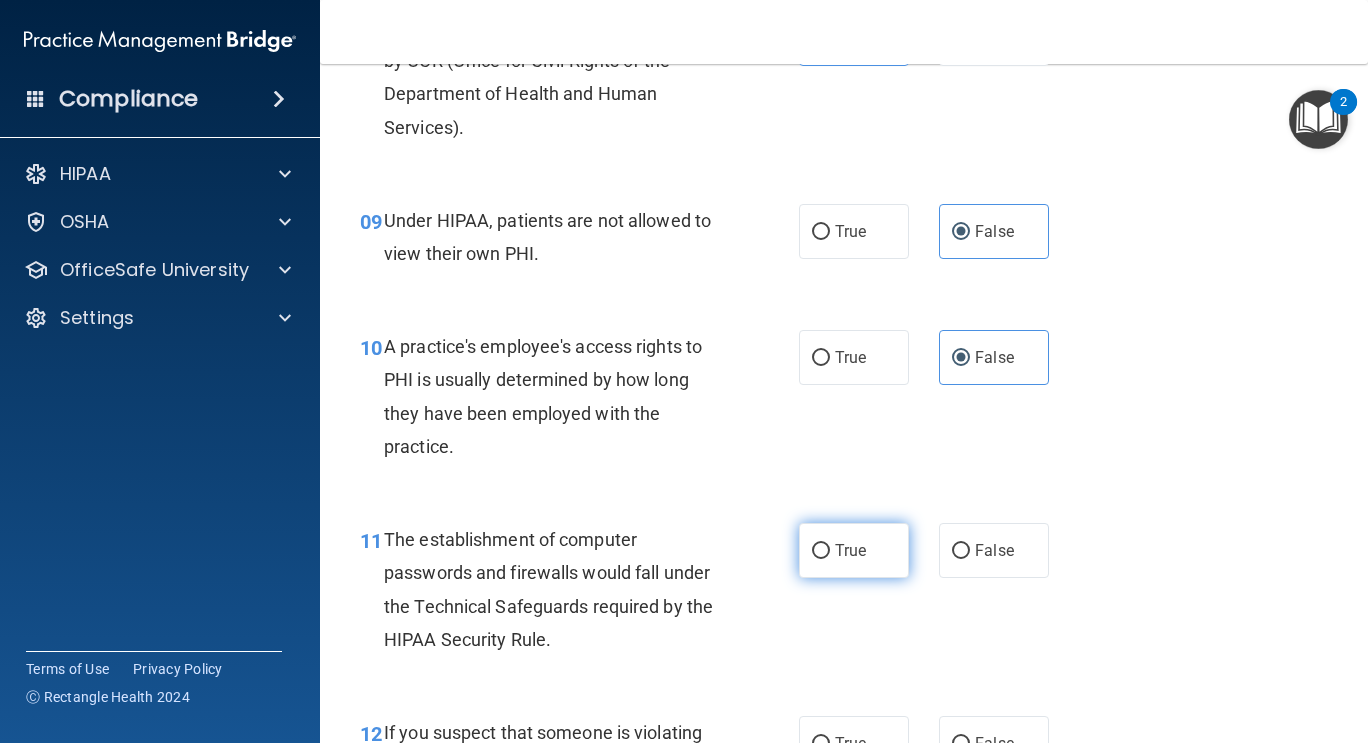 click on "True" at bounding box center (854, 550) 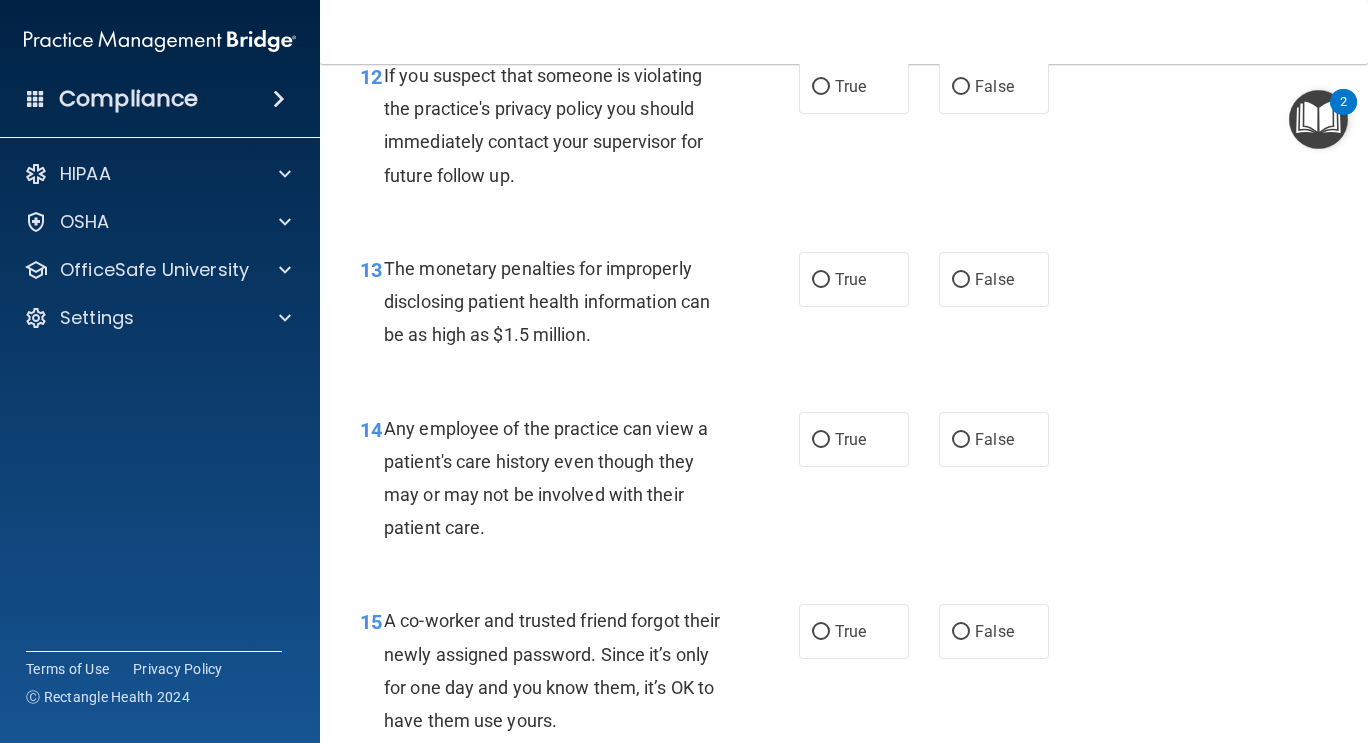 scroll, scrollTop: 2220, scrollLeft: 0, axis: vertical 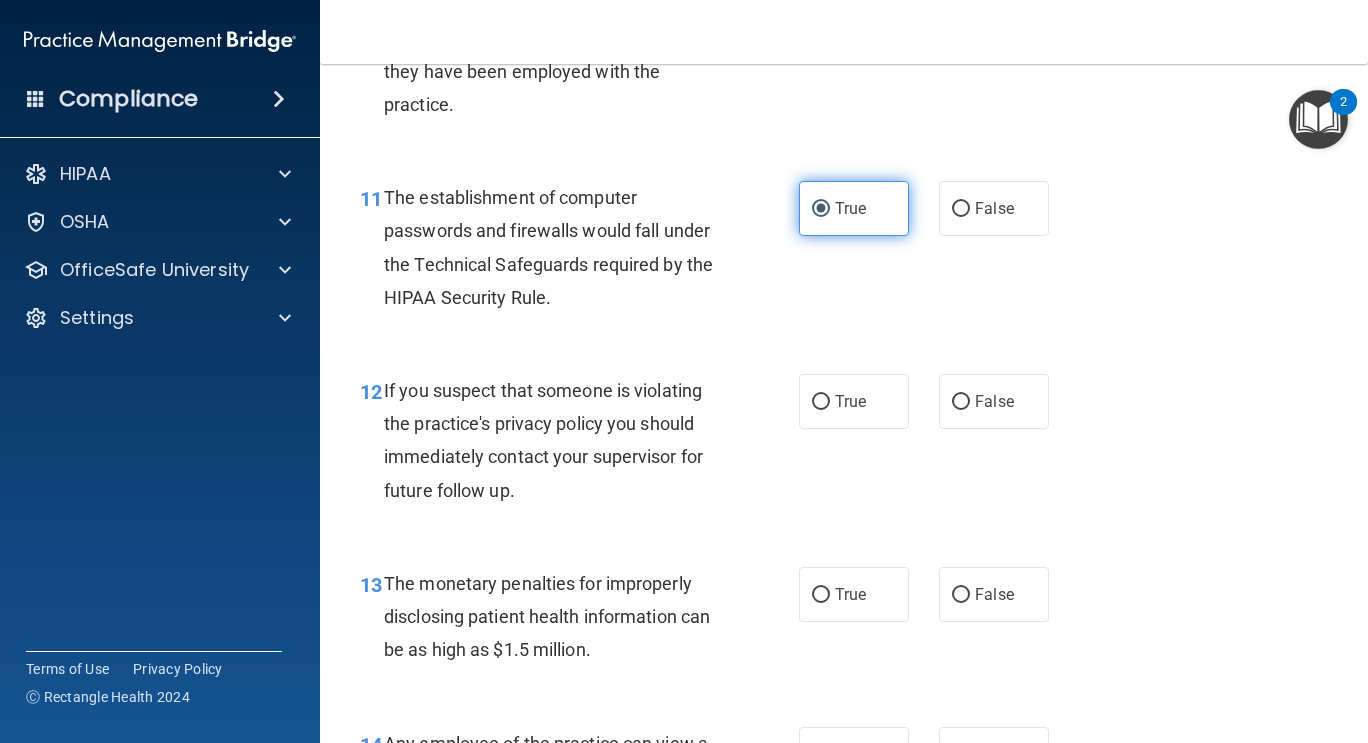 click on "True" at bounding box center (854, 208) 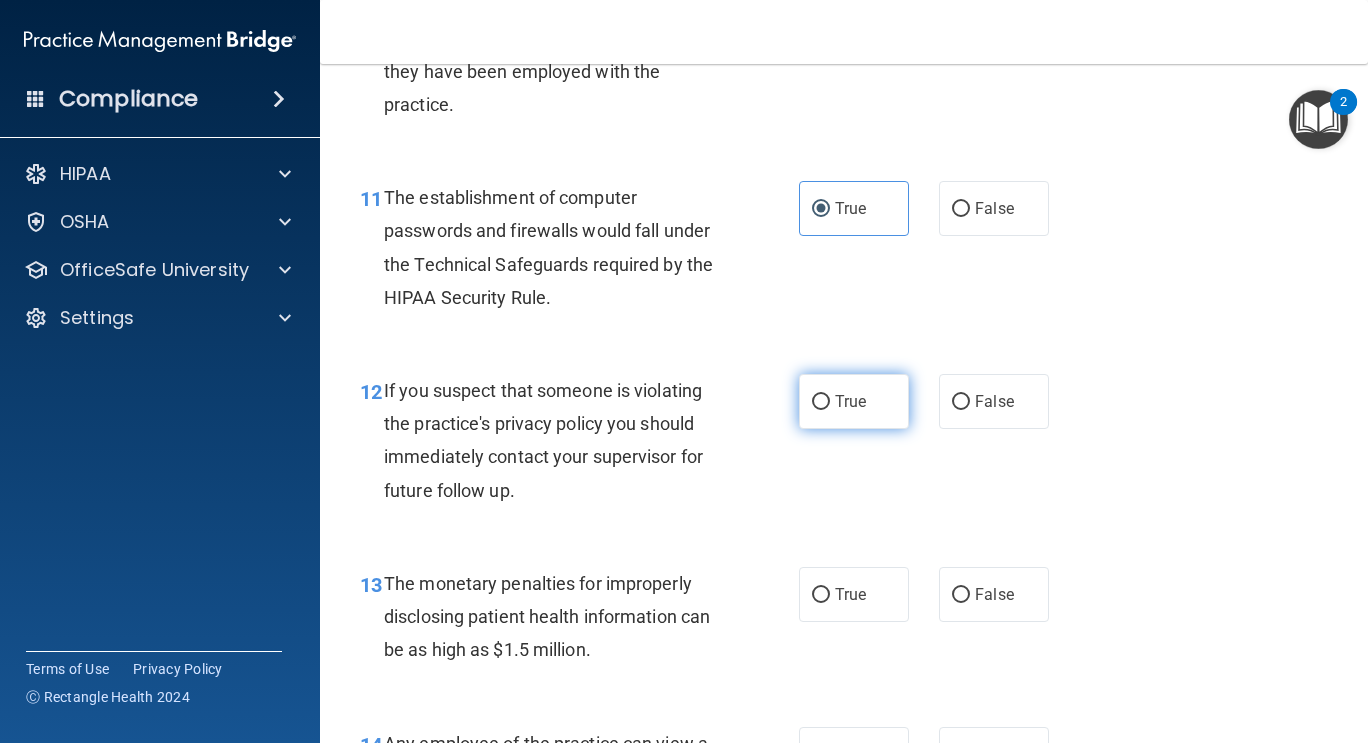 click on "True" at bounding box center (854, 401) 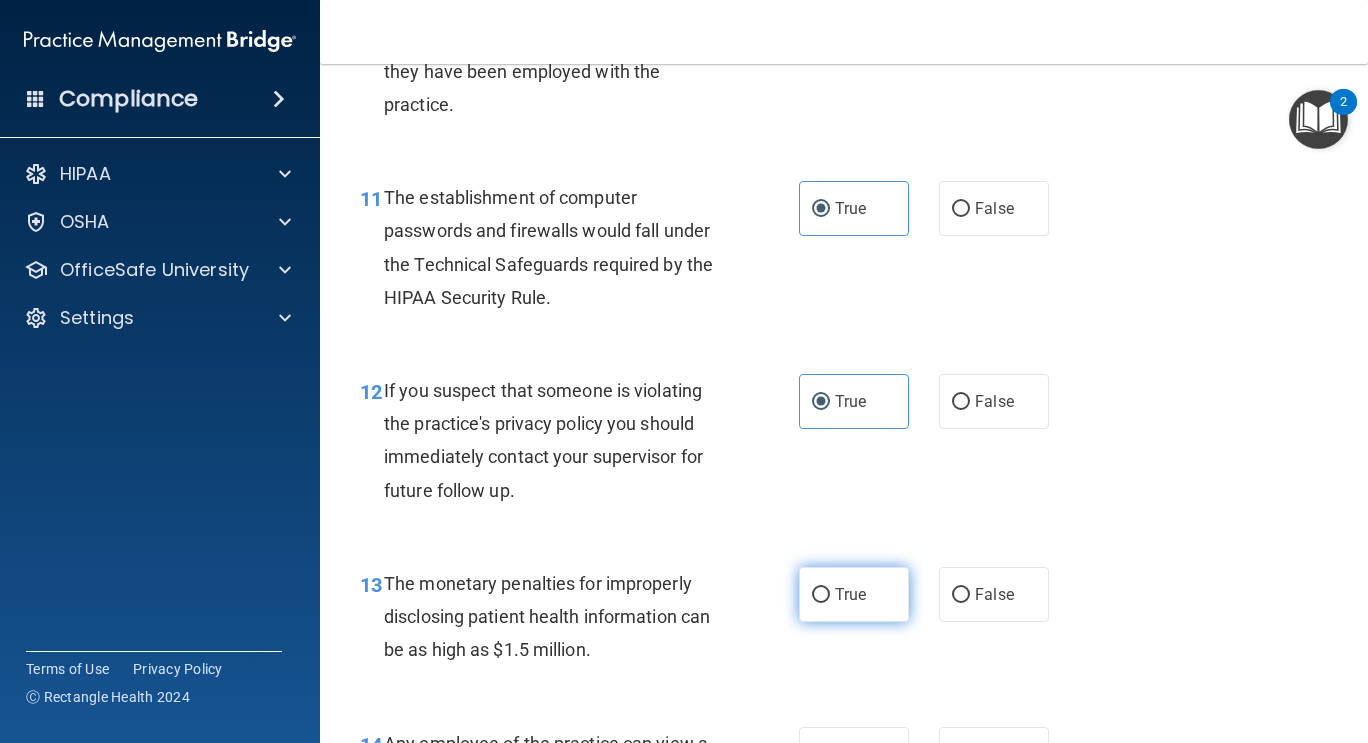 click on "True" at bounding box center [850, 594] 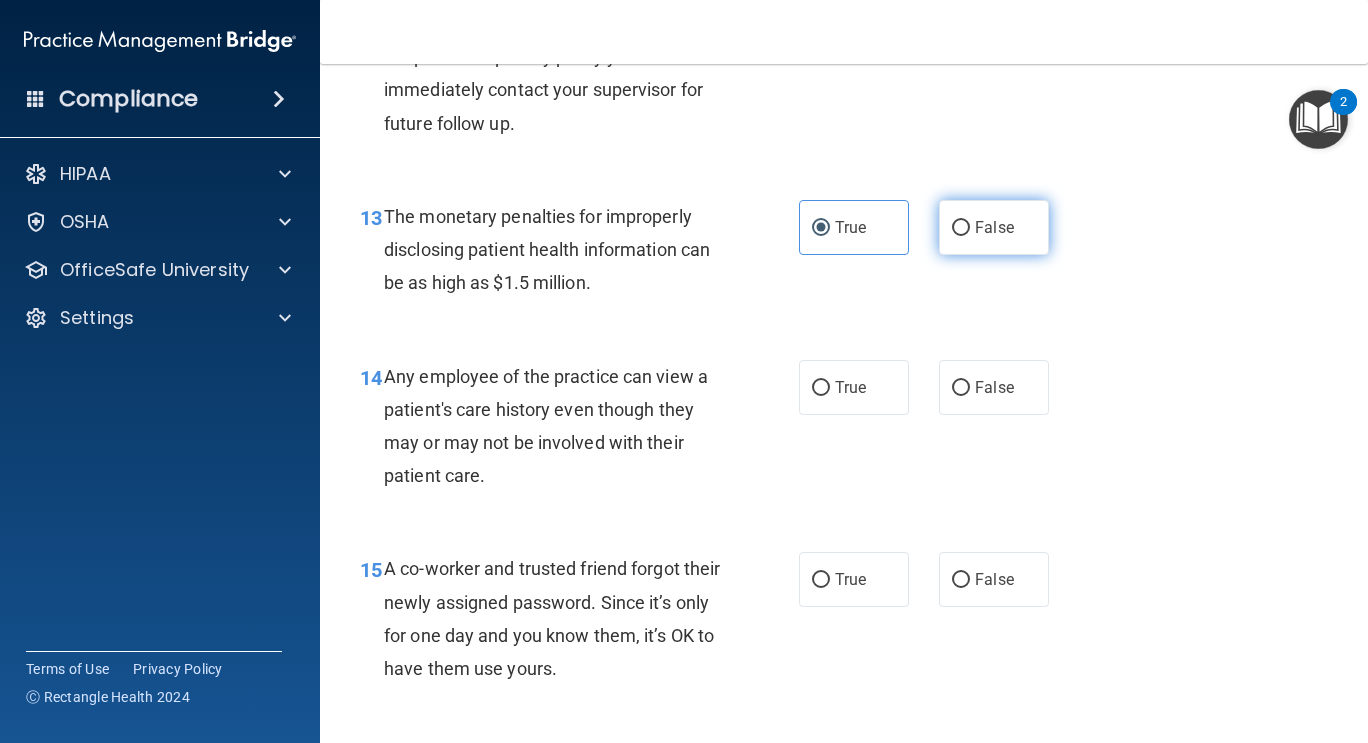 scroll, scrollTop: 2342, scrollLeft: 0, axis: vertical 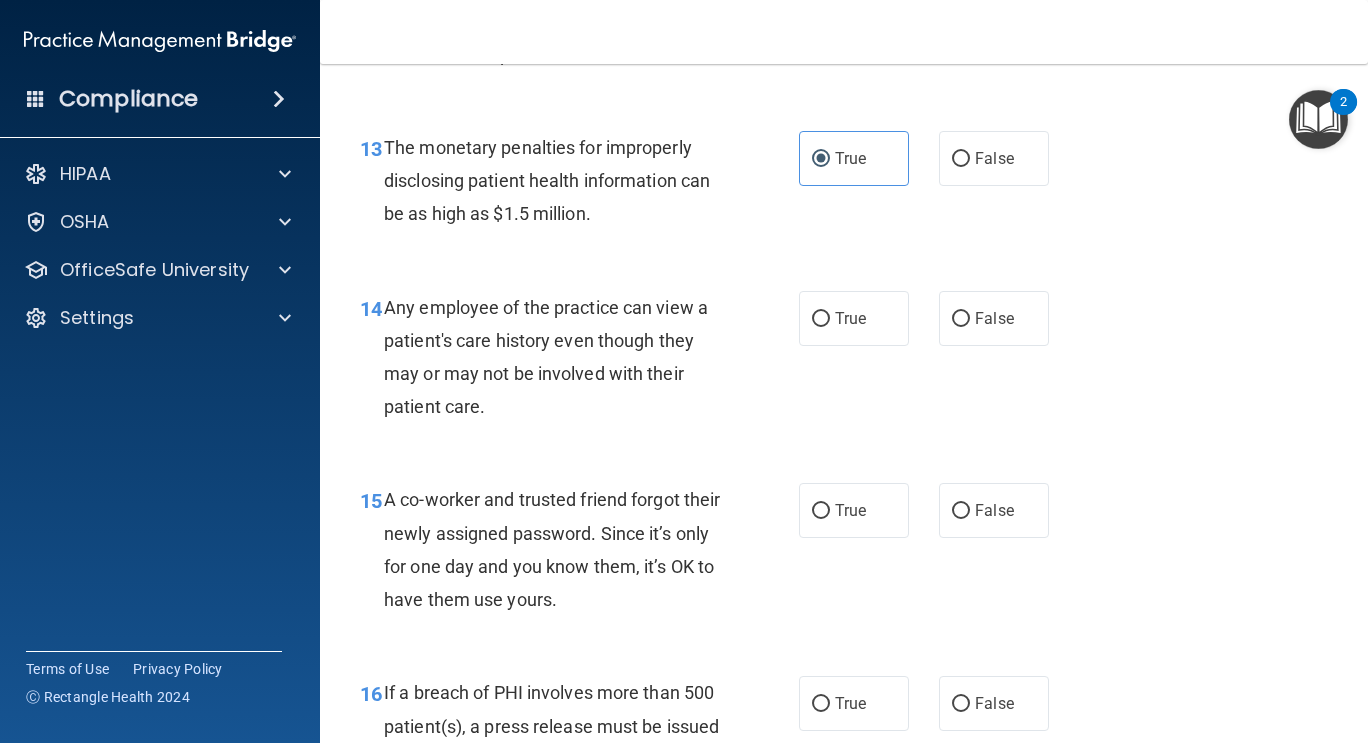 click on "14       Any employee of the practice can view a patient's care history even though they may or may not be involved with their patient care.                 True           False" at bounding box center [844, 362] 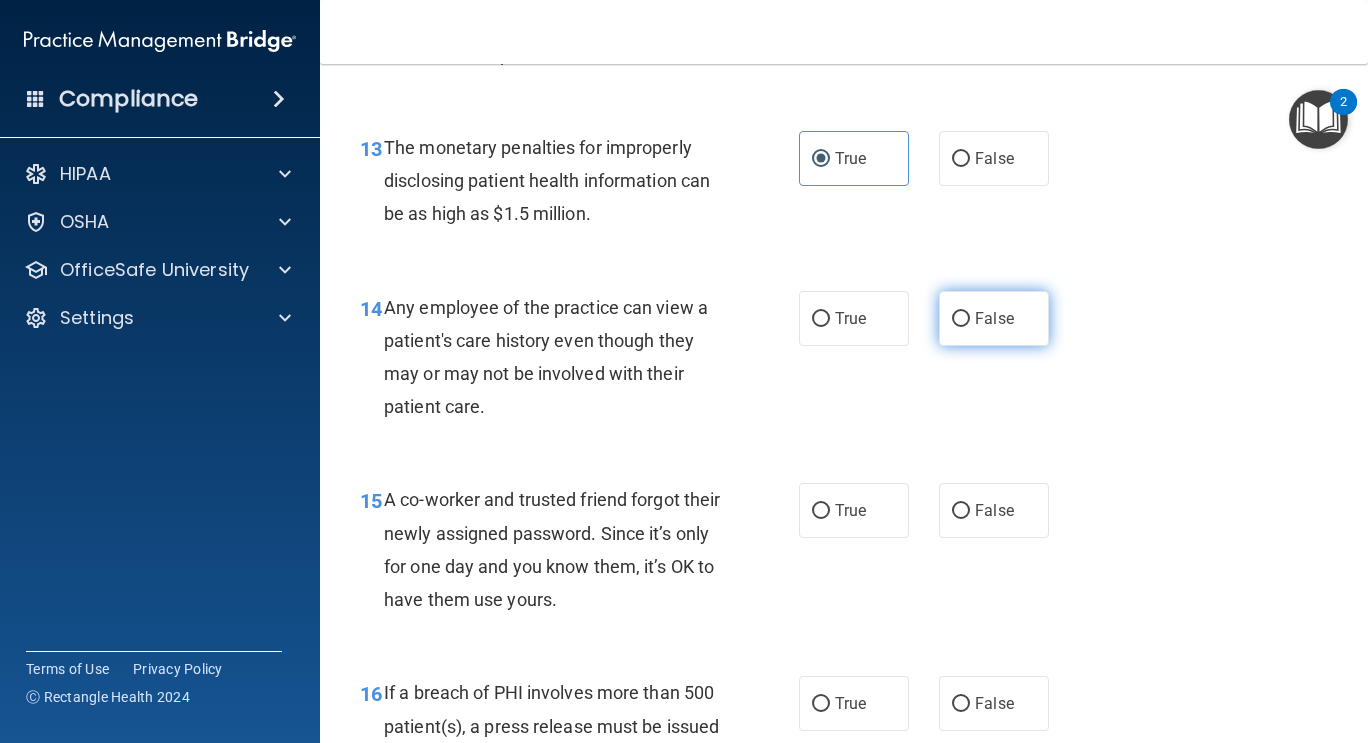 click on "False" at bounding box center (994, 318) 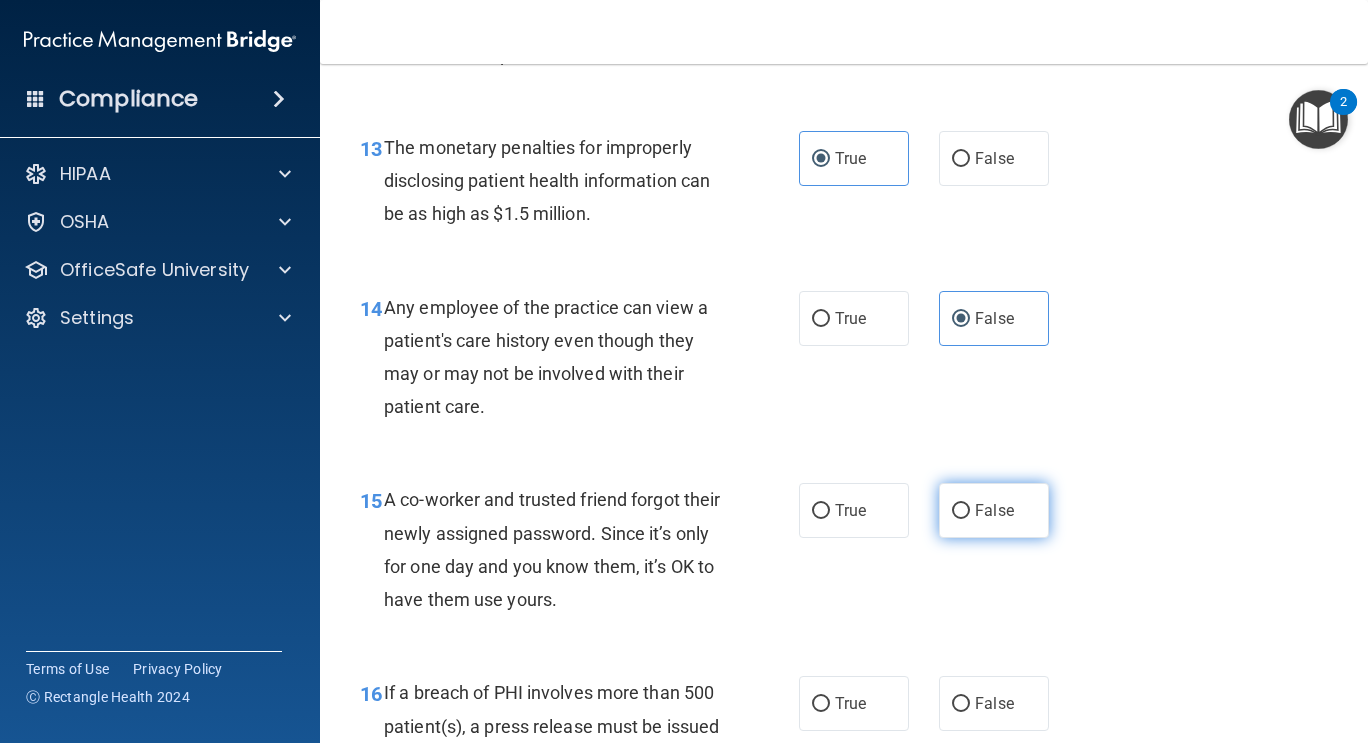 click on "False" at bounding box center [994, 510] 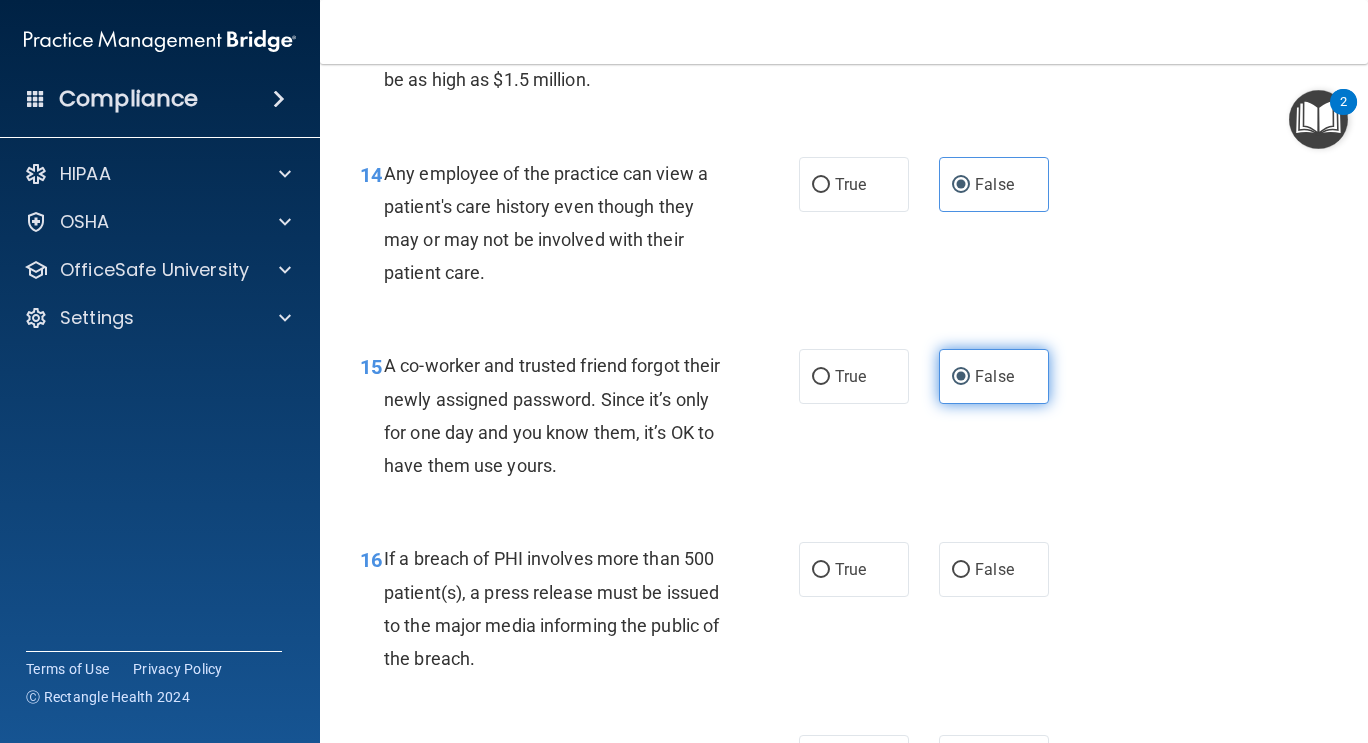 scroll, scrollTop: 2481, scrollLeft: 0, axis: vertical 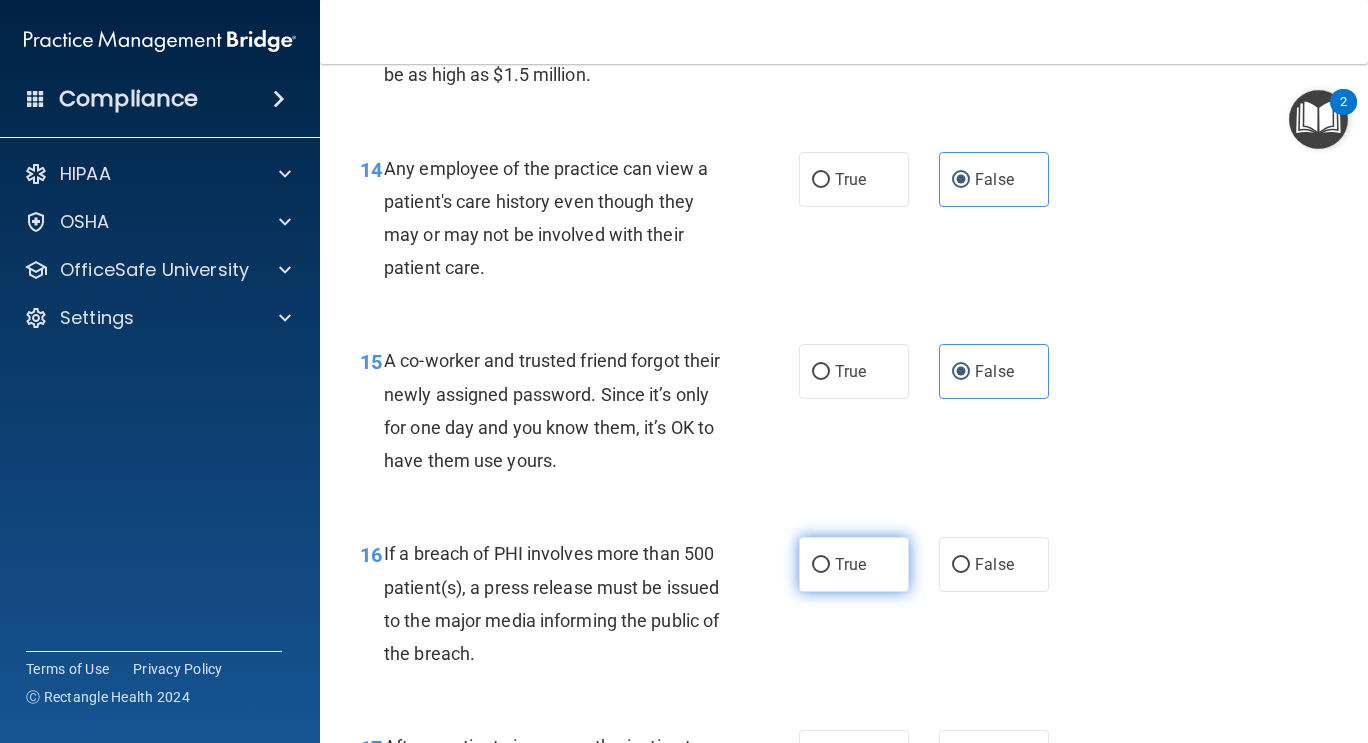 click on "True" at bounding box center (854, 564) 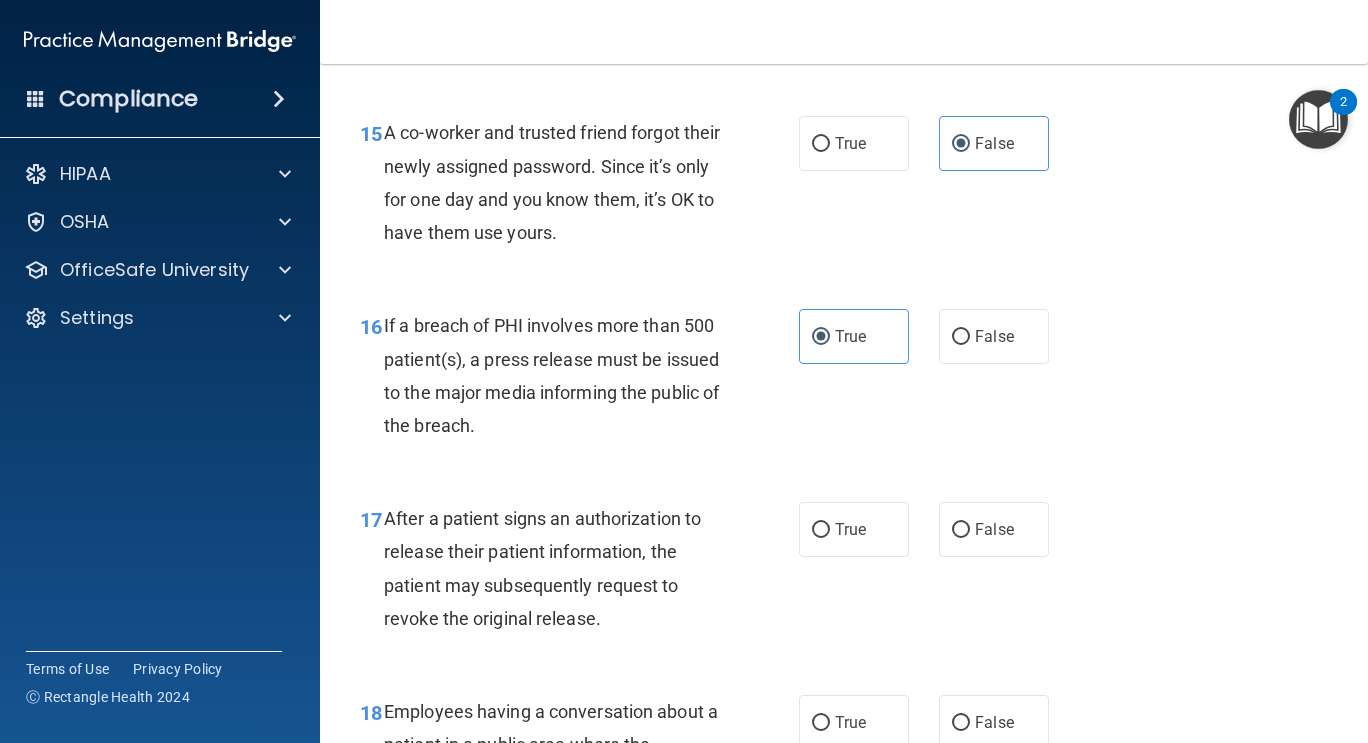 scroll, scrollTop: 2710, scrollLeft: 0, axis: vertical 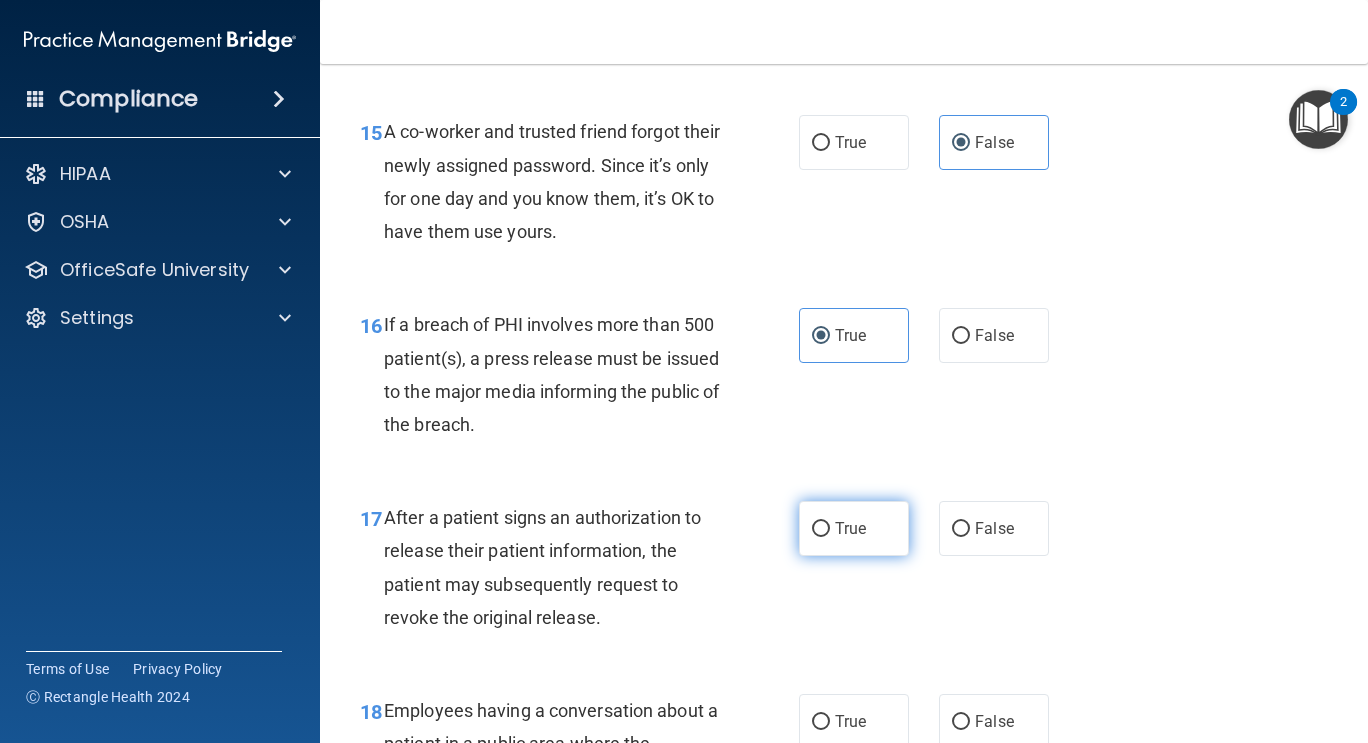 click on "True" at bounding box center (854, 528) 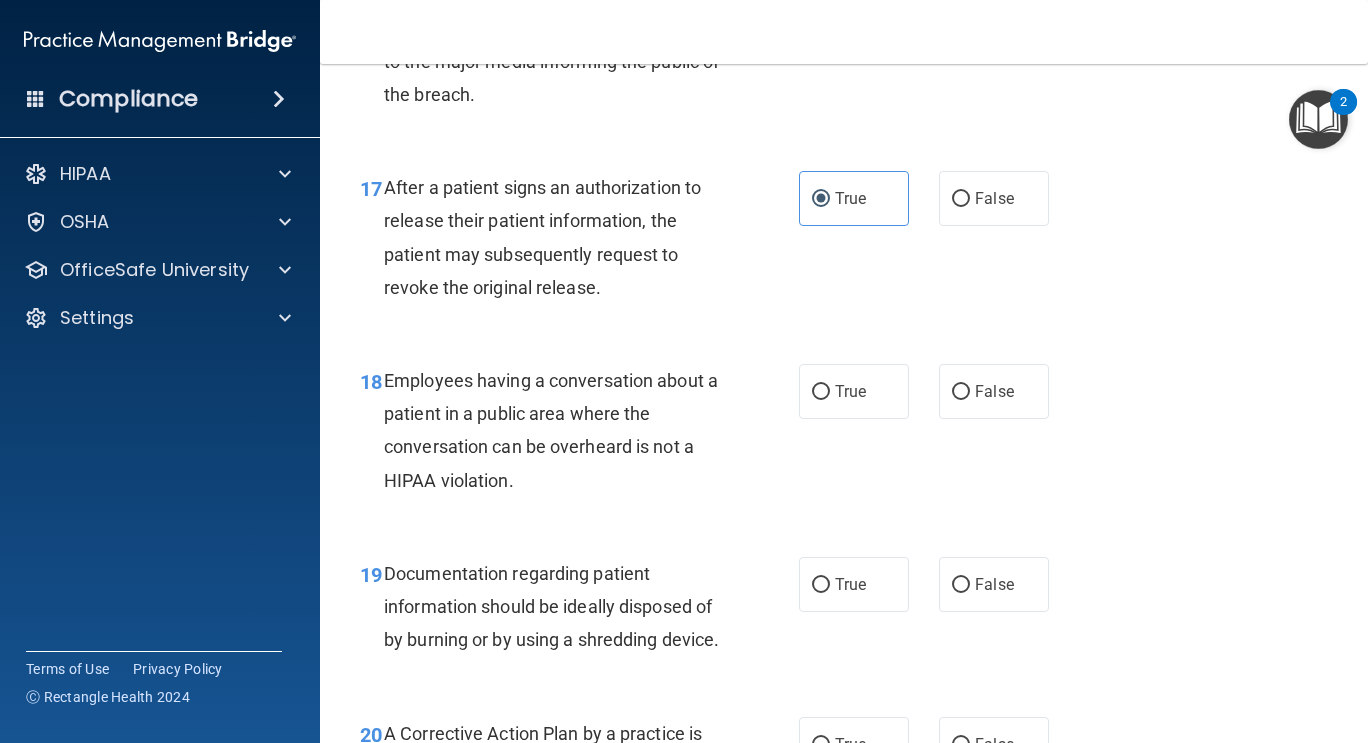scroll, scrollTop: 3053, scrollLeft: 0, axis: vertical 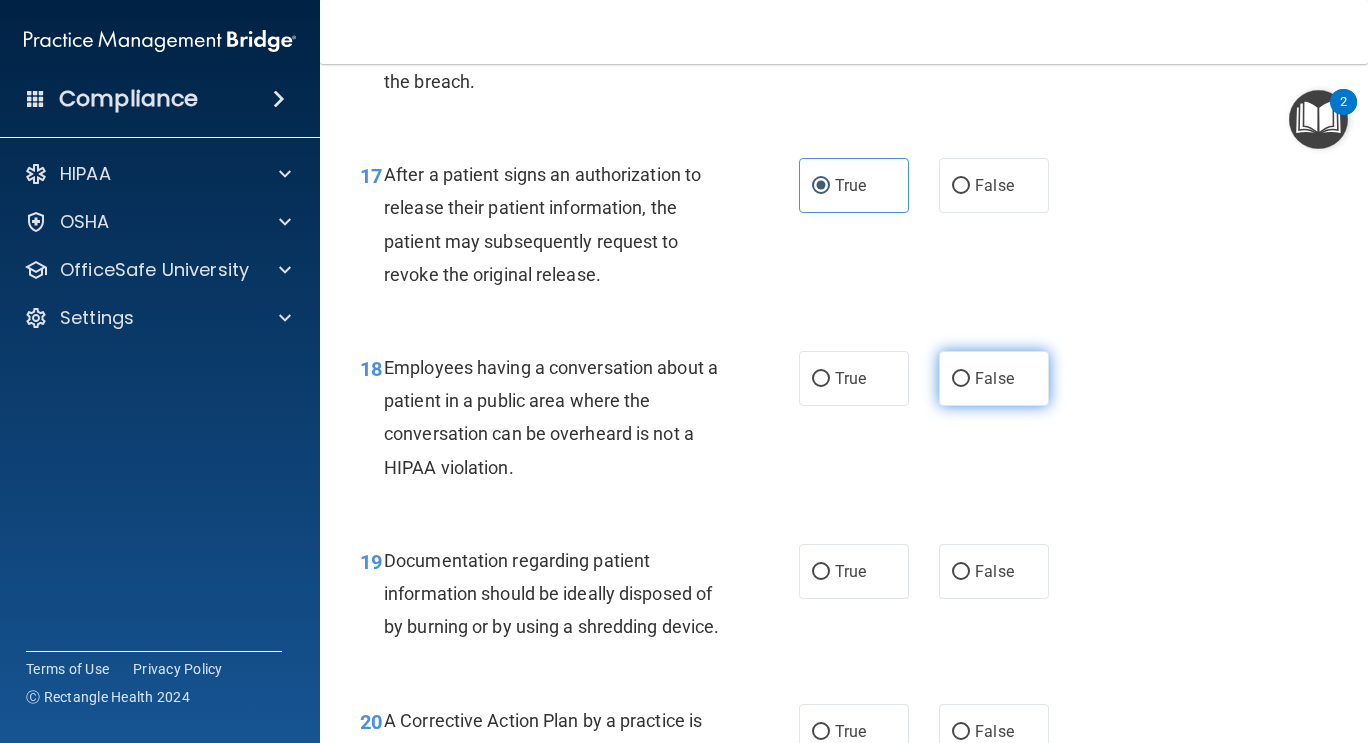 click on "False" at bounding box center (994, 378) 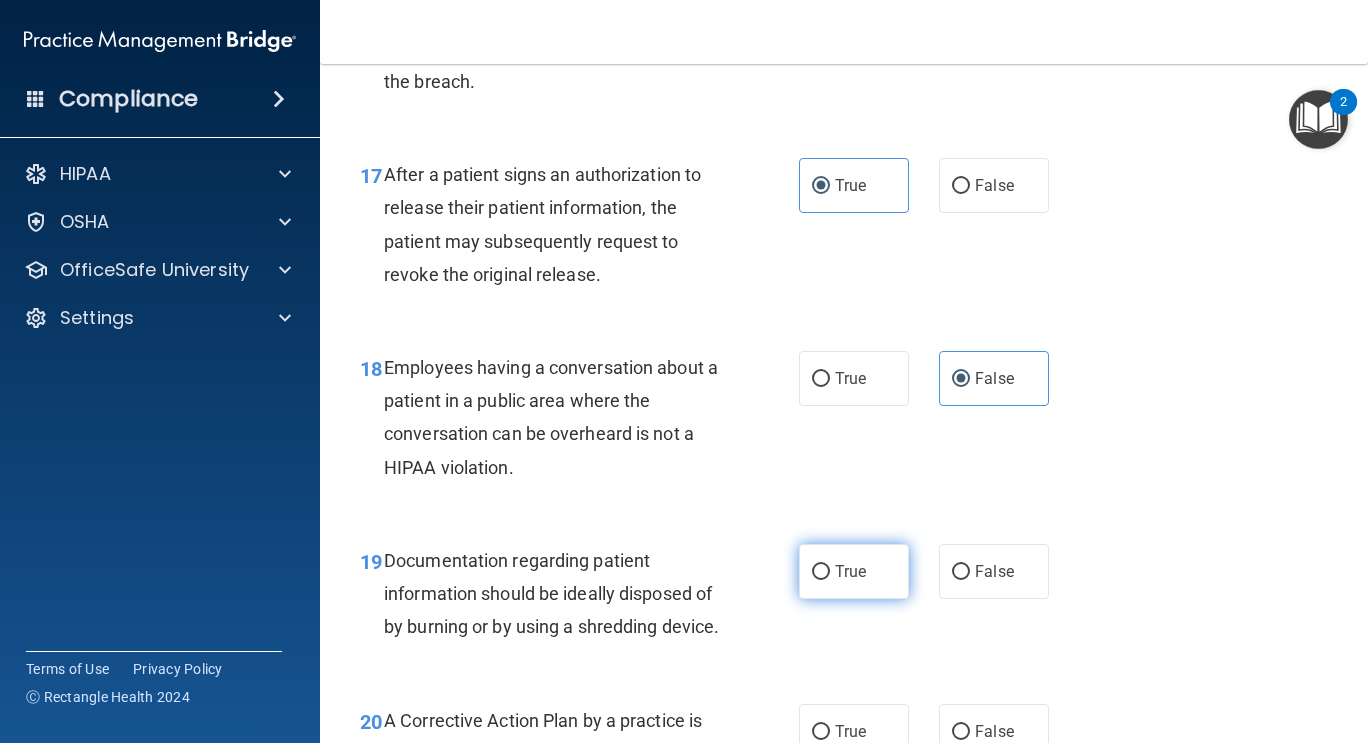click on "True" at bounding box center (854, 571) 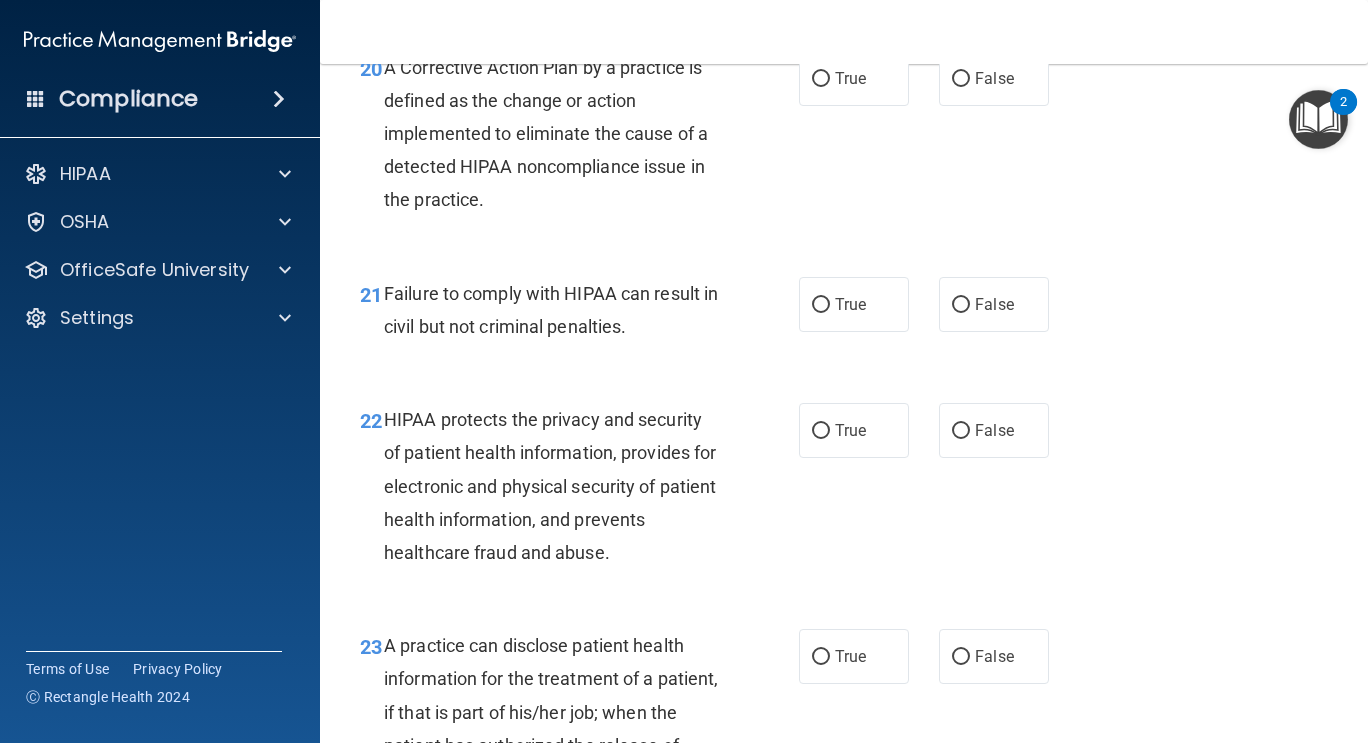 scroll, scrollTop: 3516, scrollLeft: 0, axis: vertical 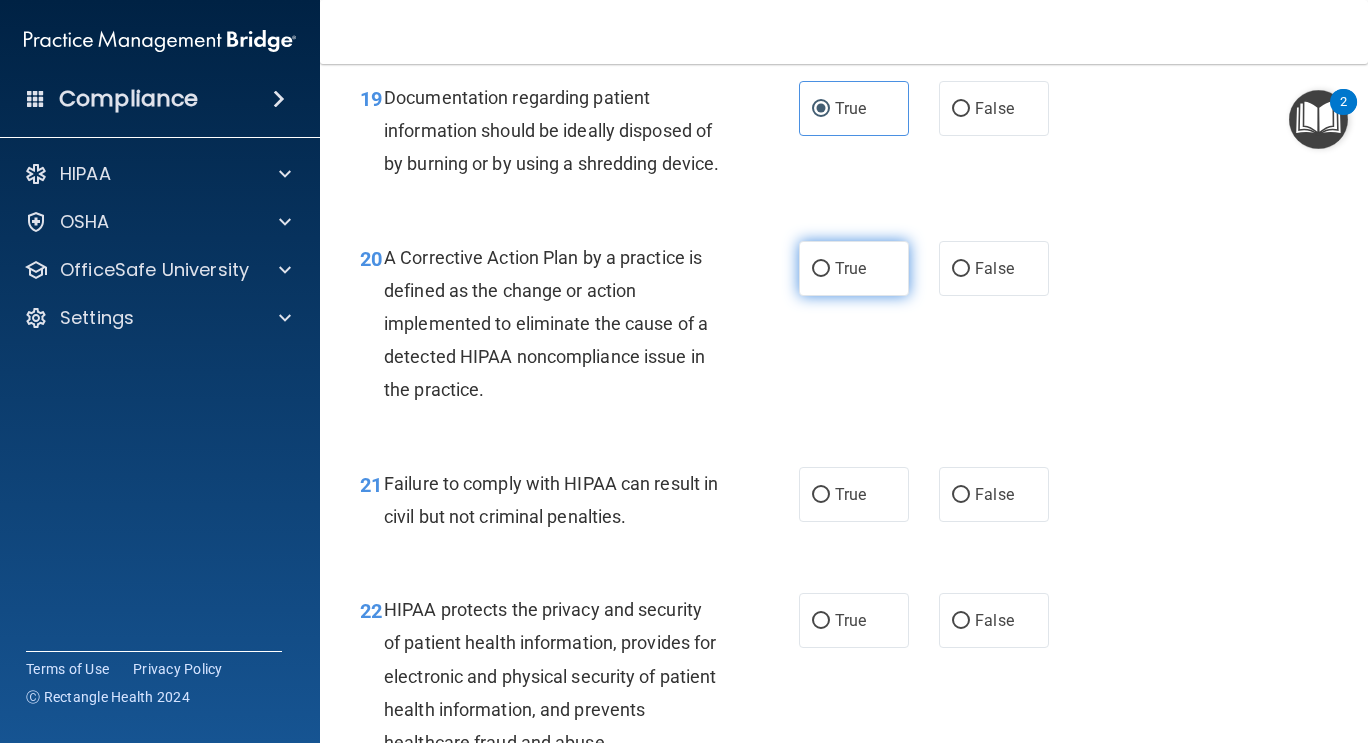 click on "True" at bounding box center (854, 268) 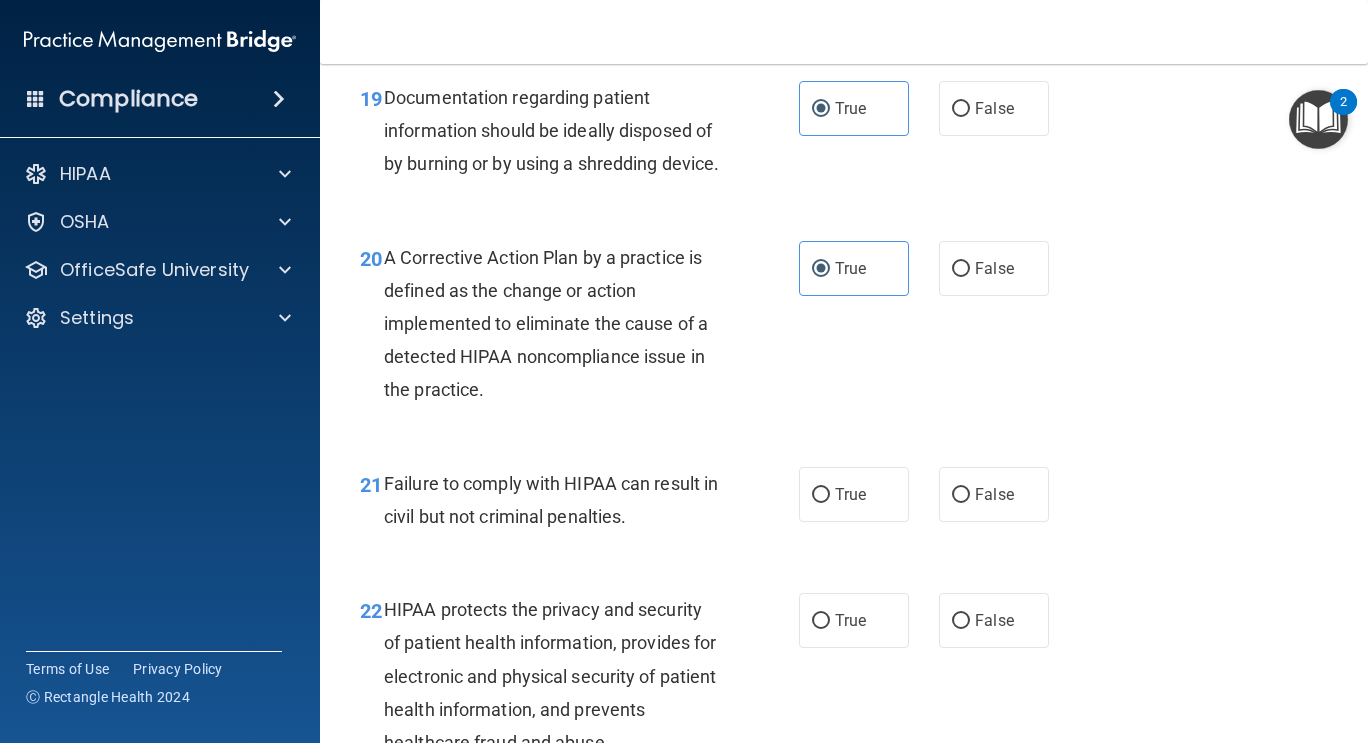 click on "21       Failure to comply with HIPAA can result in civil but not criminal penalties.                 True           False" at bounding box center [844, 505] 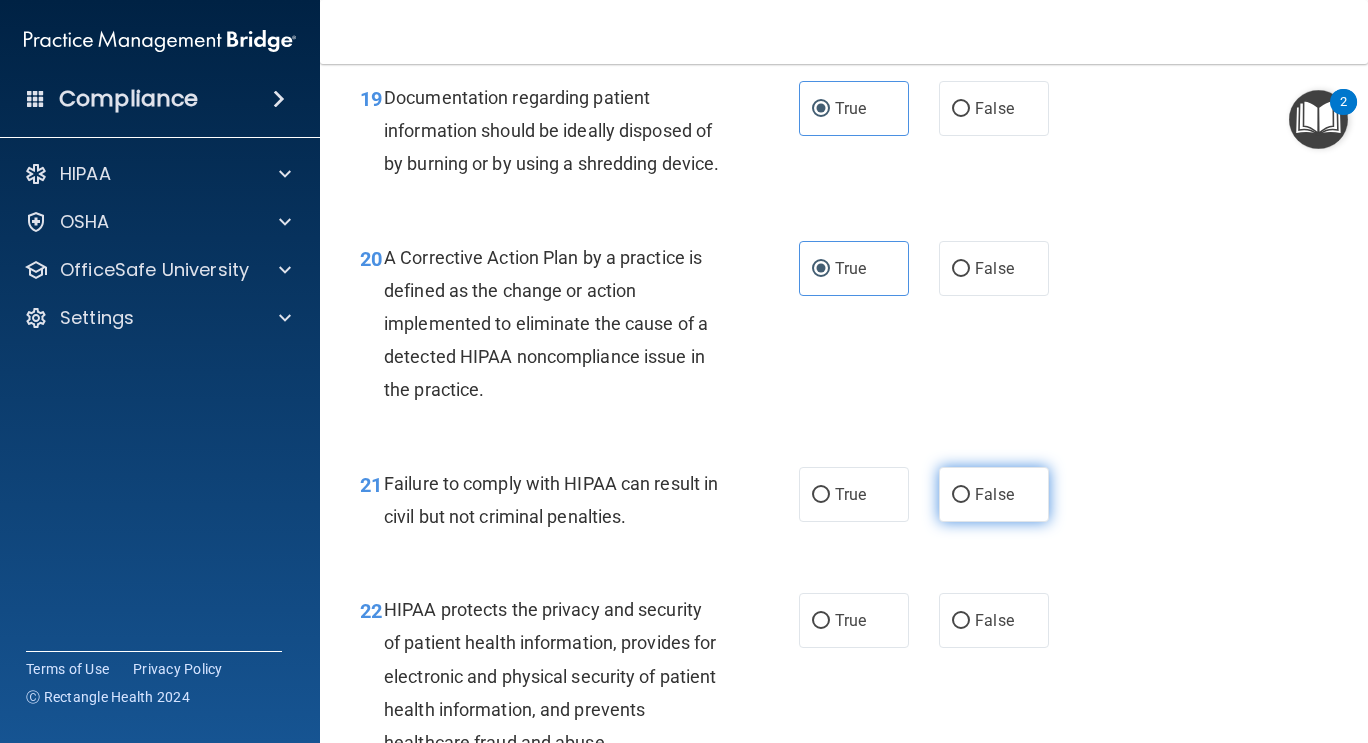 click on "False" at bounding box center (994, 494) 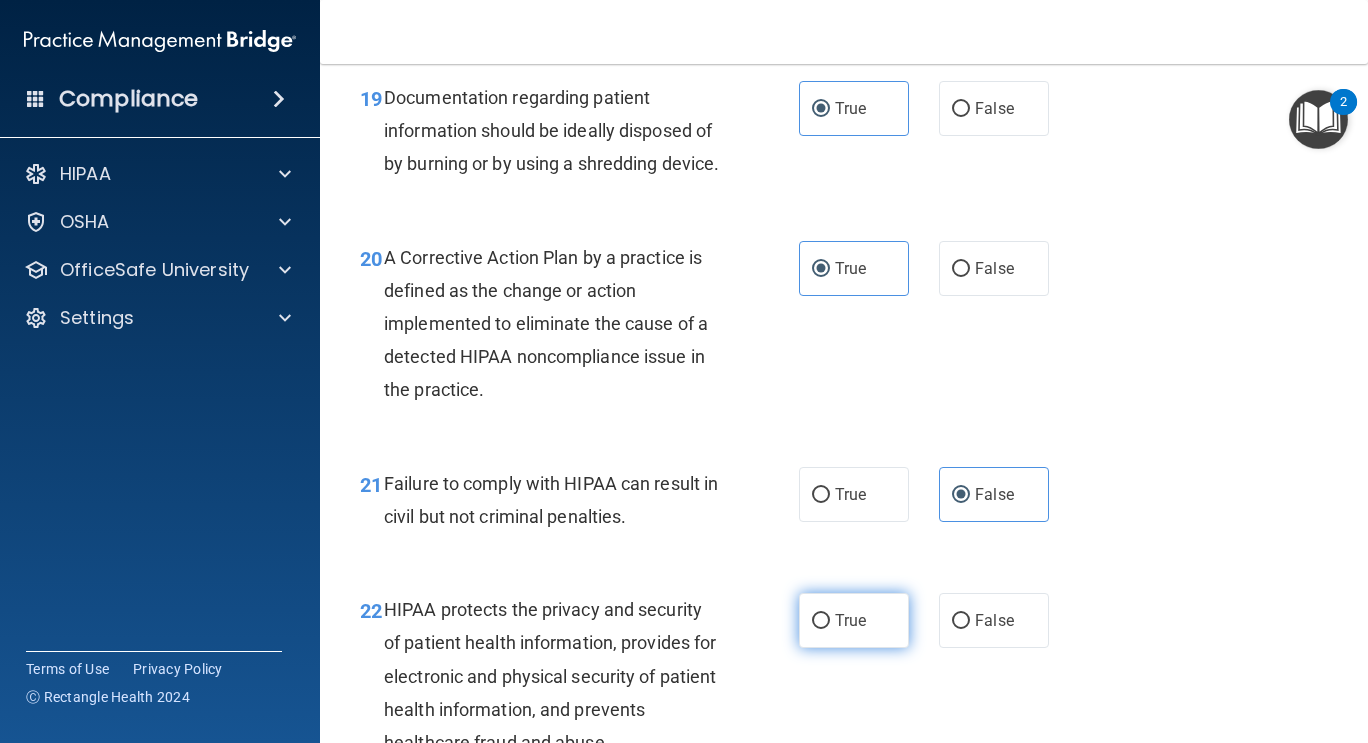 click on "True" at bounding box center [854, 620] 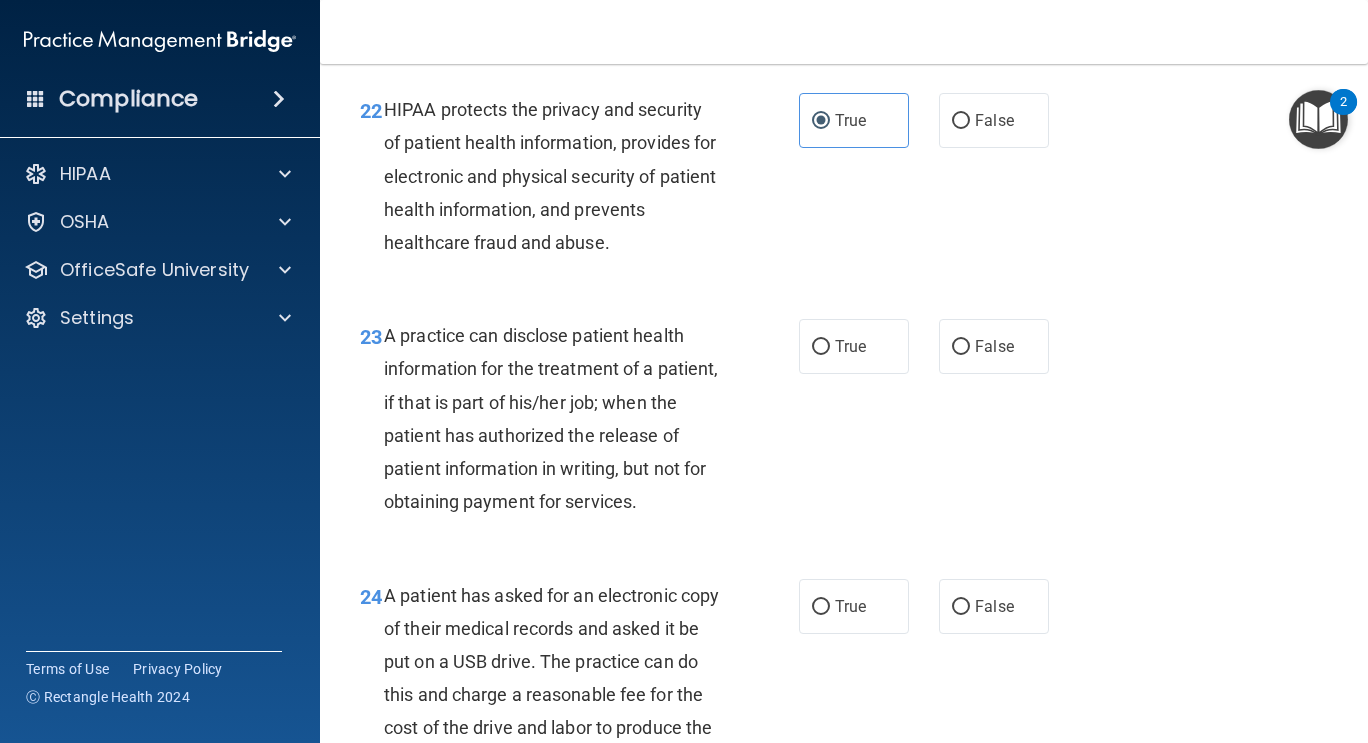 scroll, scrollTop: 4024, scrollLeft: 0, axis: vertical 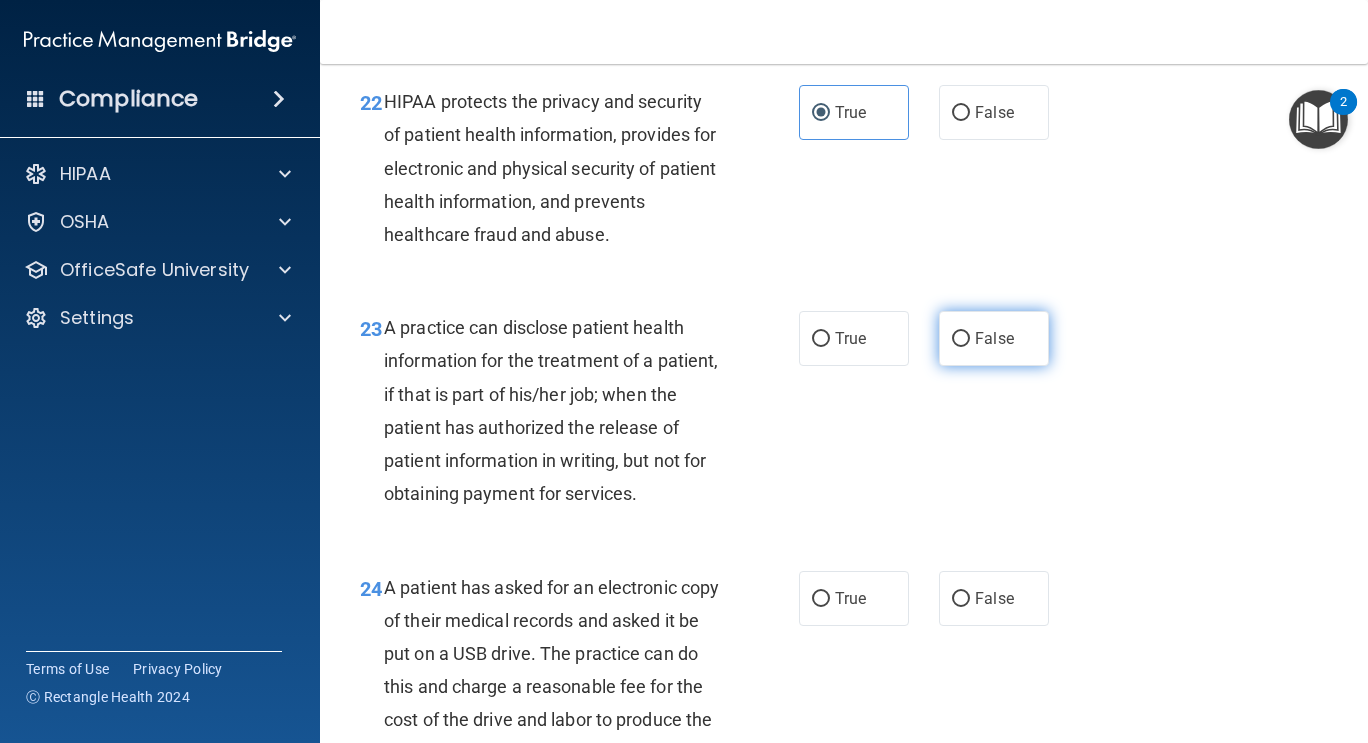 click on "False" at bounding box center [994, 338] 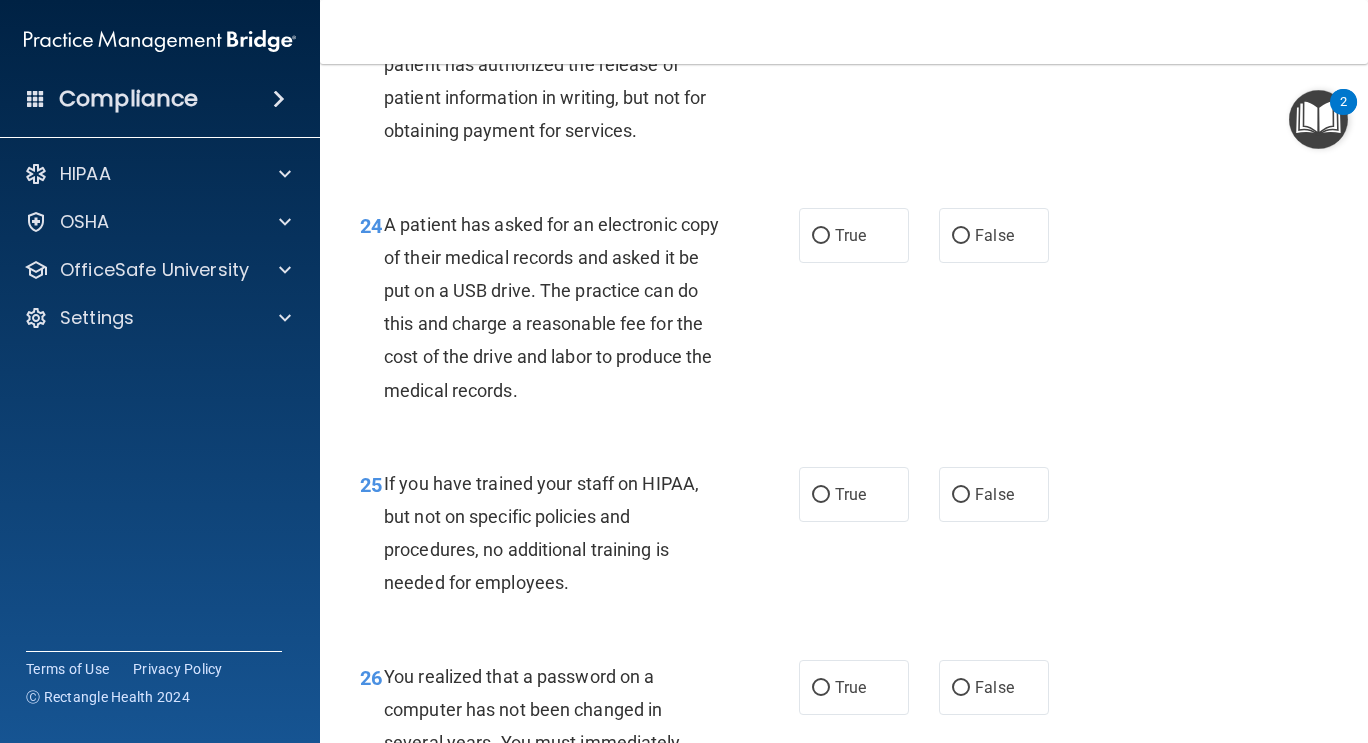 scroll, scrollTop: 4392, scrollLeft: 0, axis: vertical 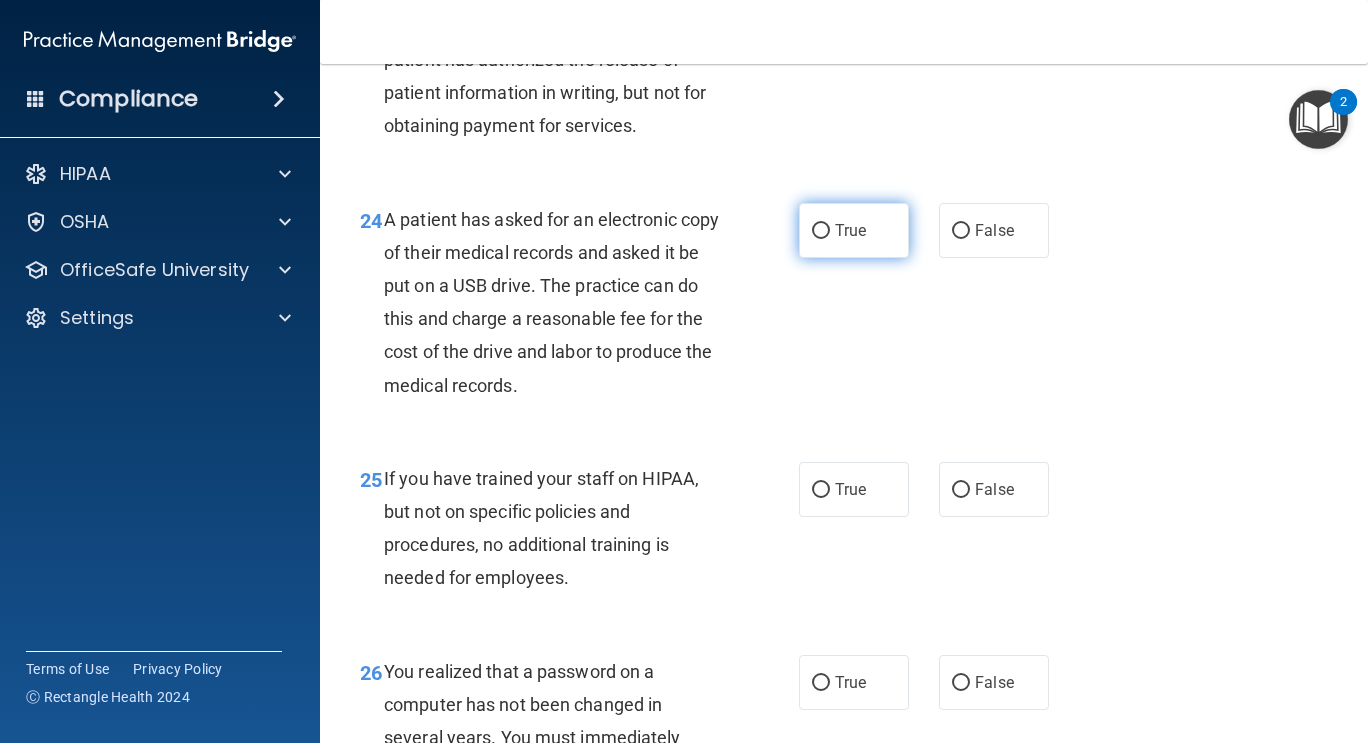 click on "True" at bounding box center (854, 230) 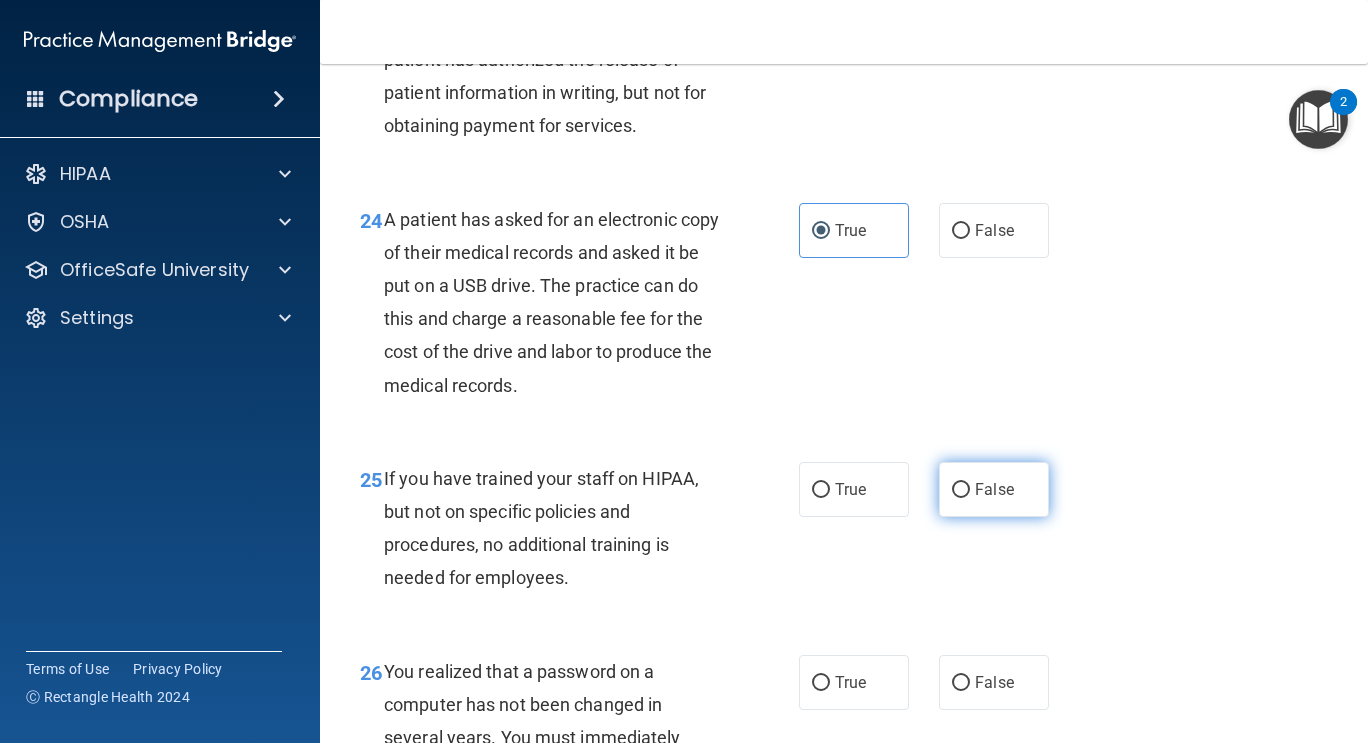click on "False" at bounding box center [994, 489] 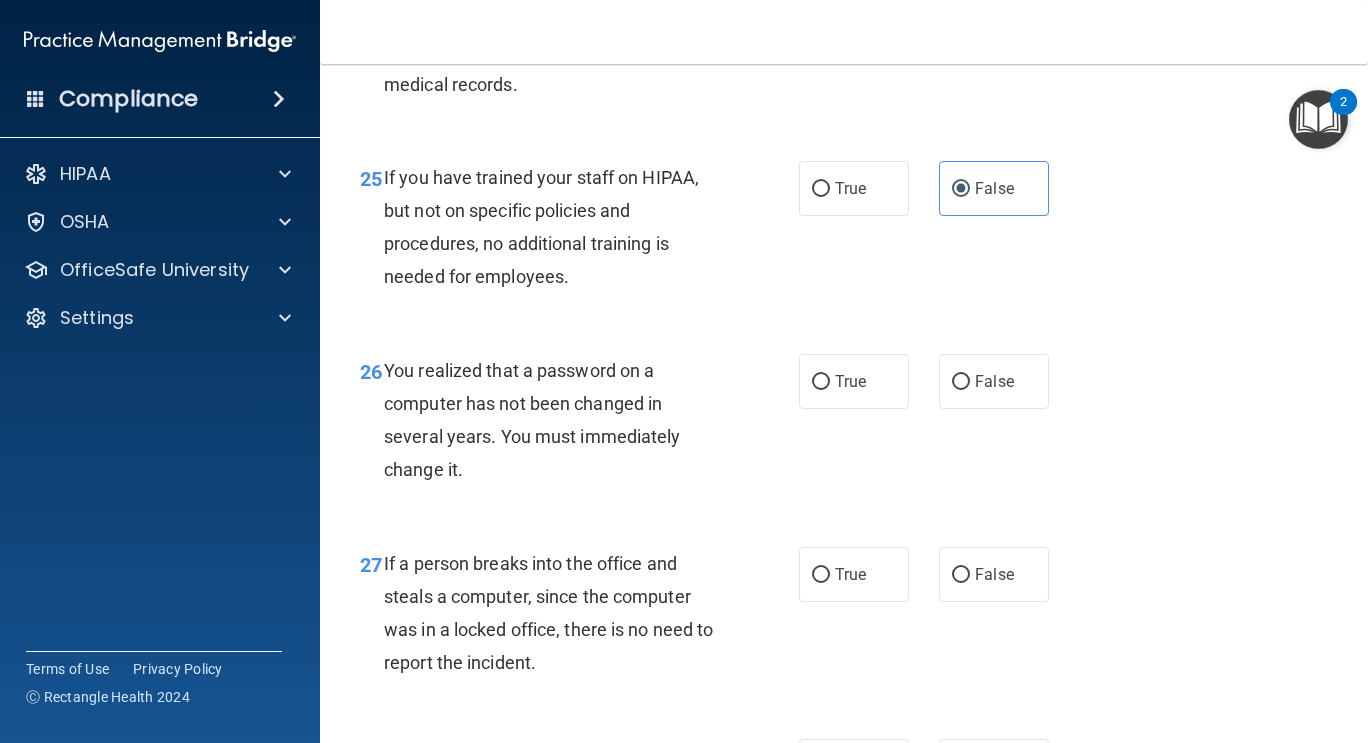 scroll, scrollTop: 4694, scrollLeft: 0, axis: vertical 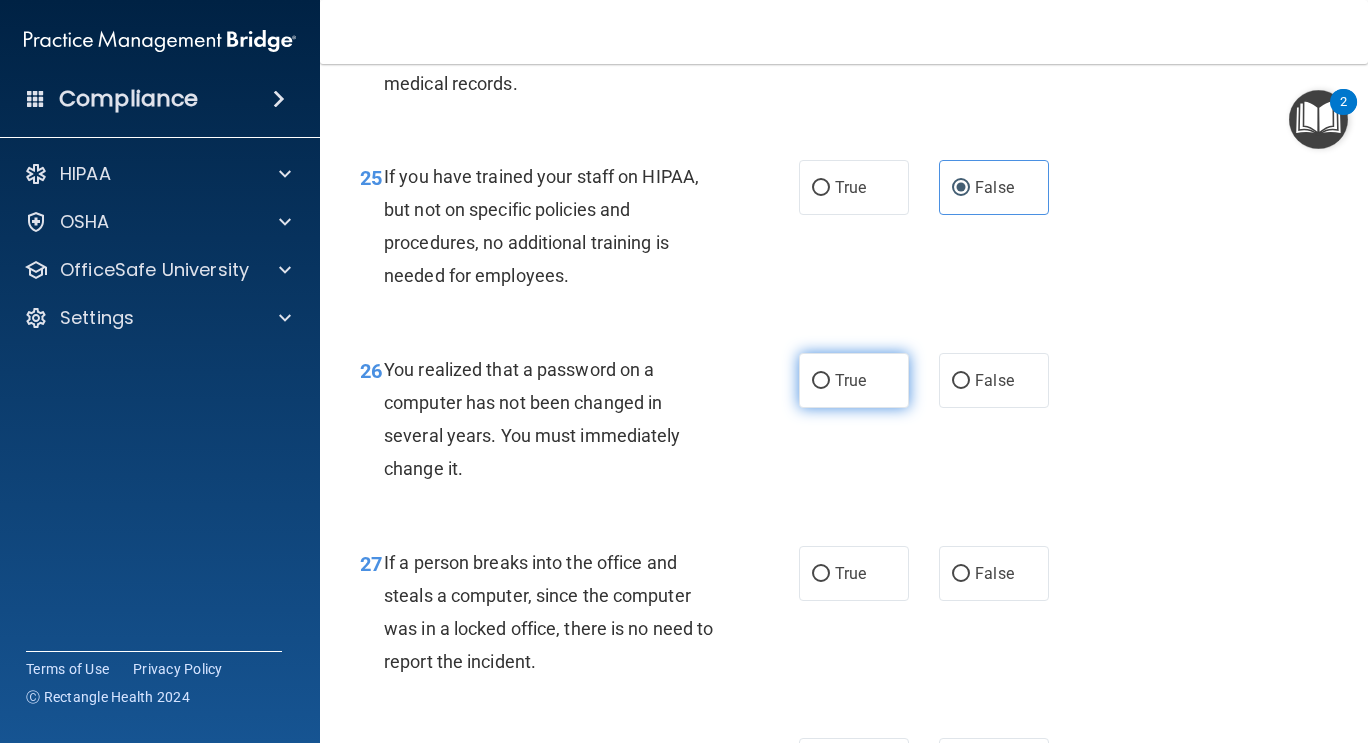 click on "True" at bounding box center [854, 380] 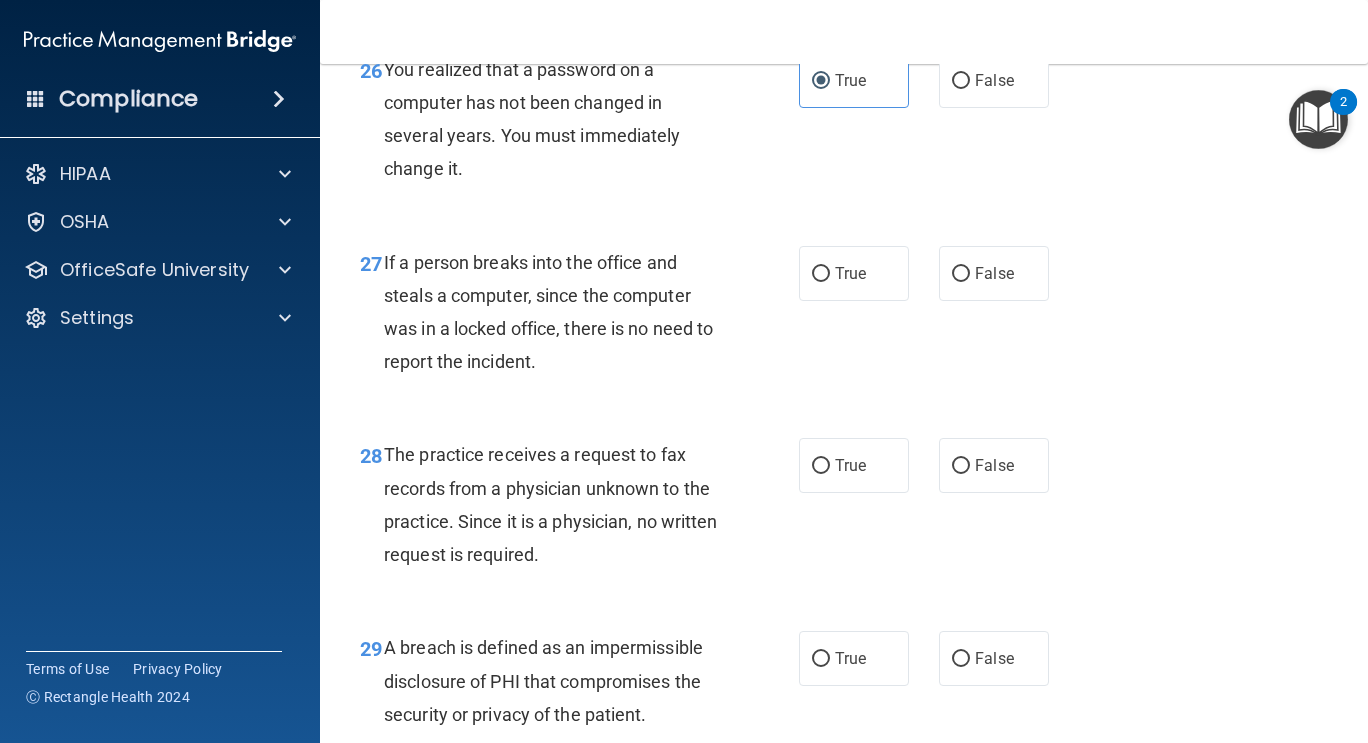 scroll, scrollTop: 5075, scrollLeft: 0, axis: vertical 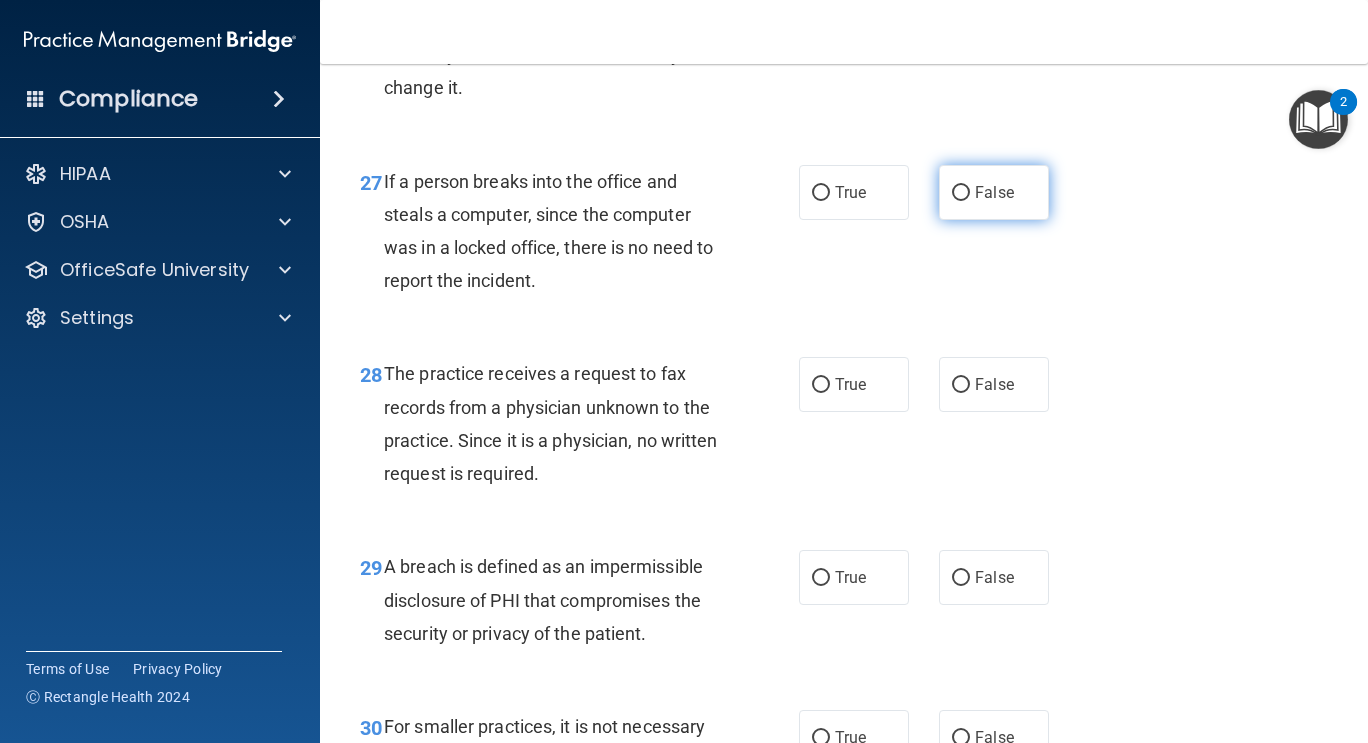 click on "False" at bounding box center [994, 192] 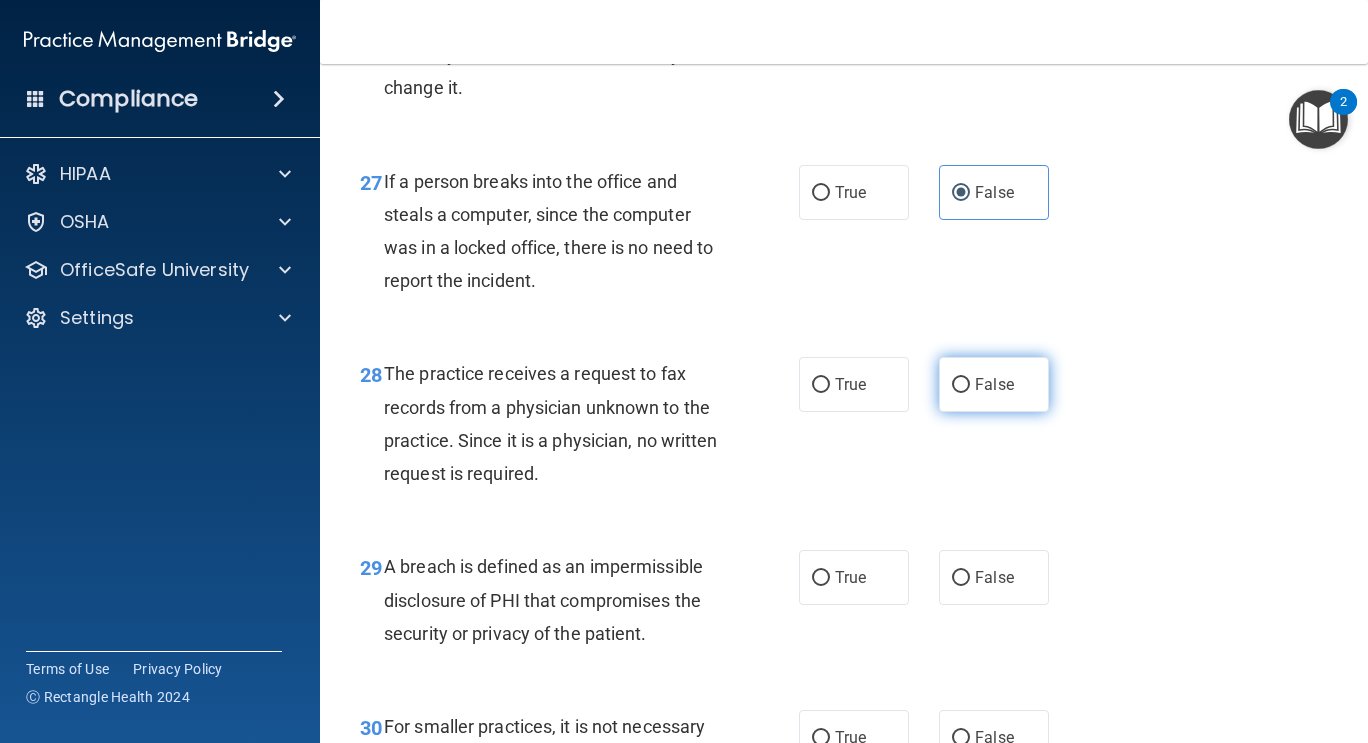 click on "False" at bounding box center [994, 384] 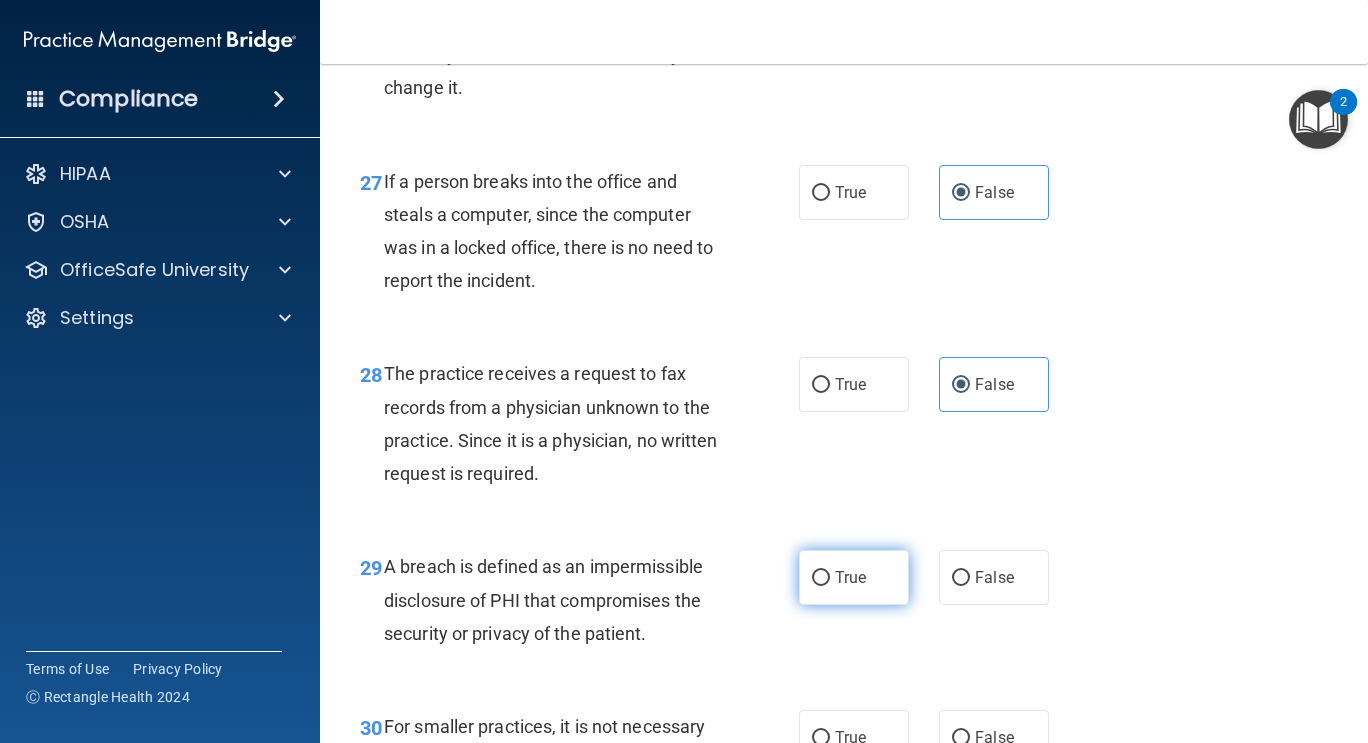 click on "True" at bounding box center (854, 577) 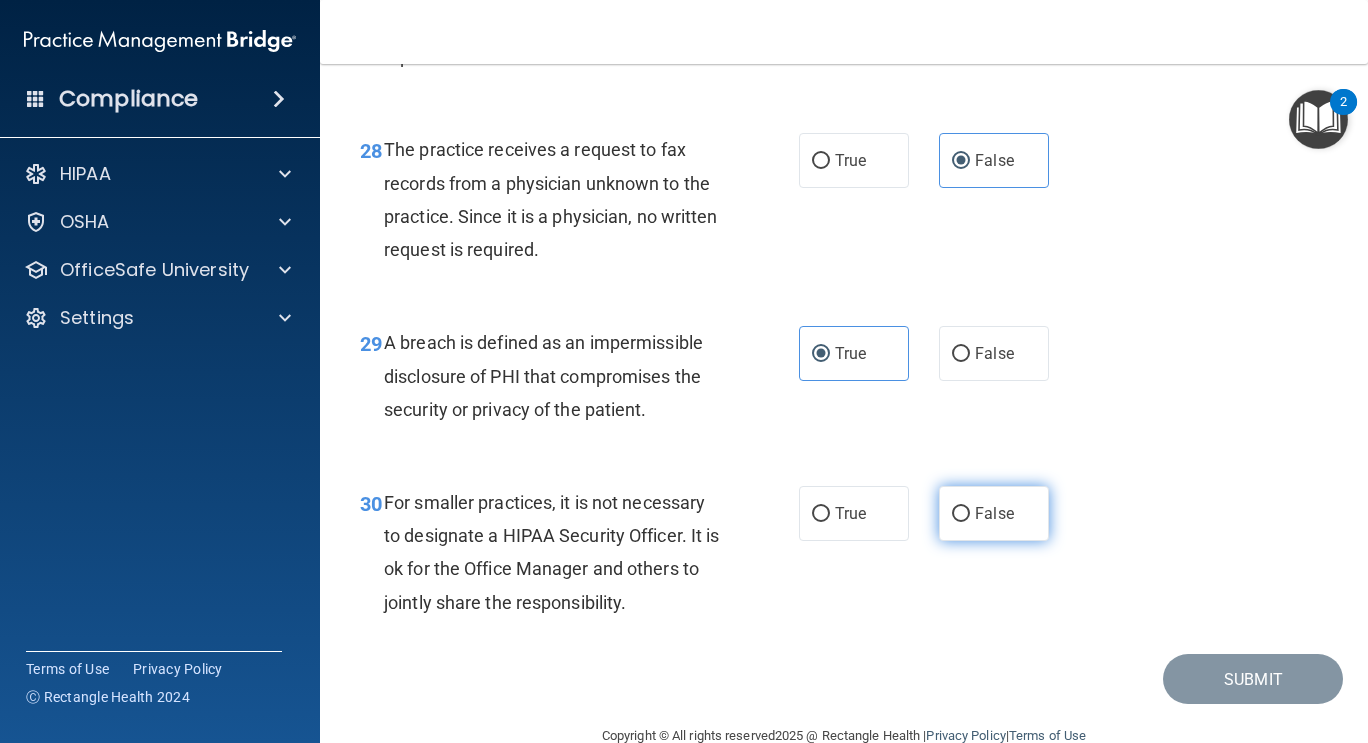 scroll, scrollTop: 5300, scrollLeft: 0, axis: vertical 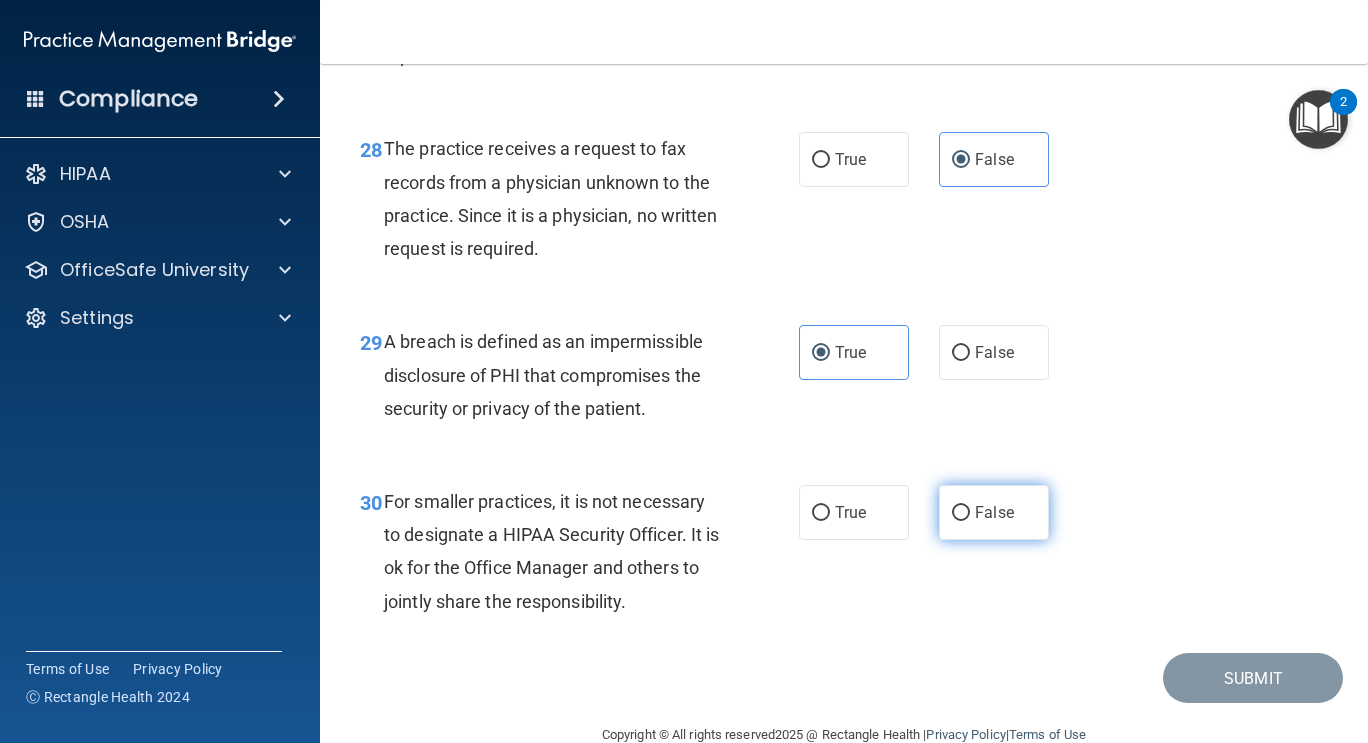 click on "False" at bounding box center [994, 512] 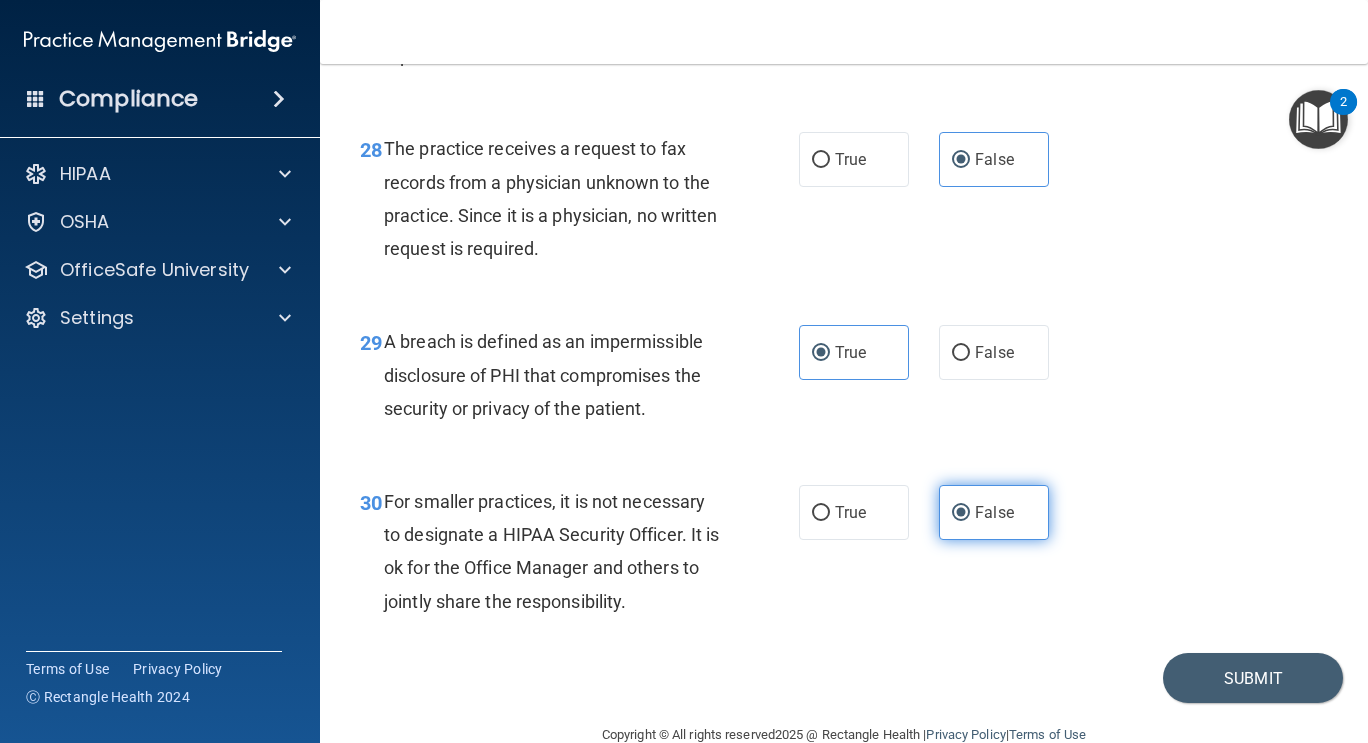 scroll, scrollTop: 5408, scrollLeft: 0, axis: vertical 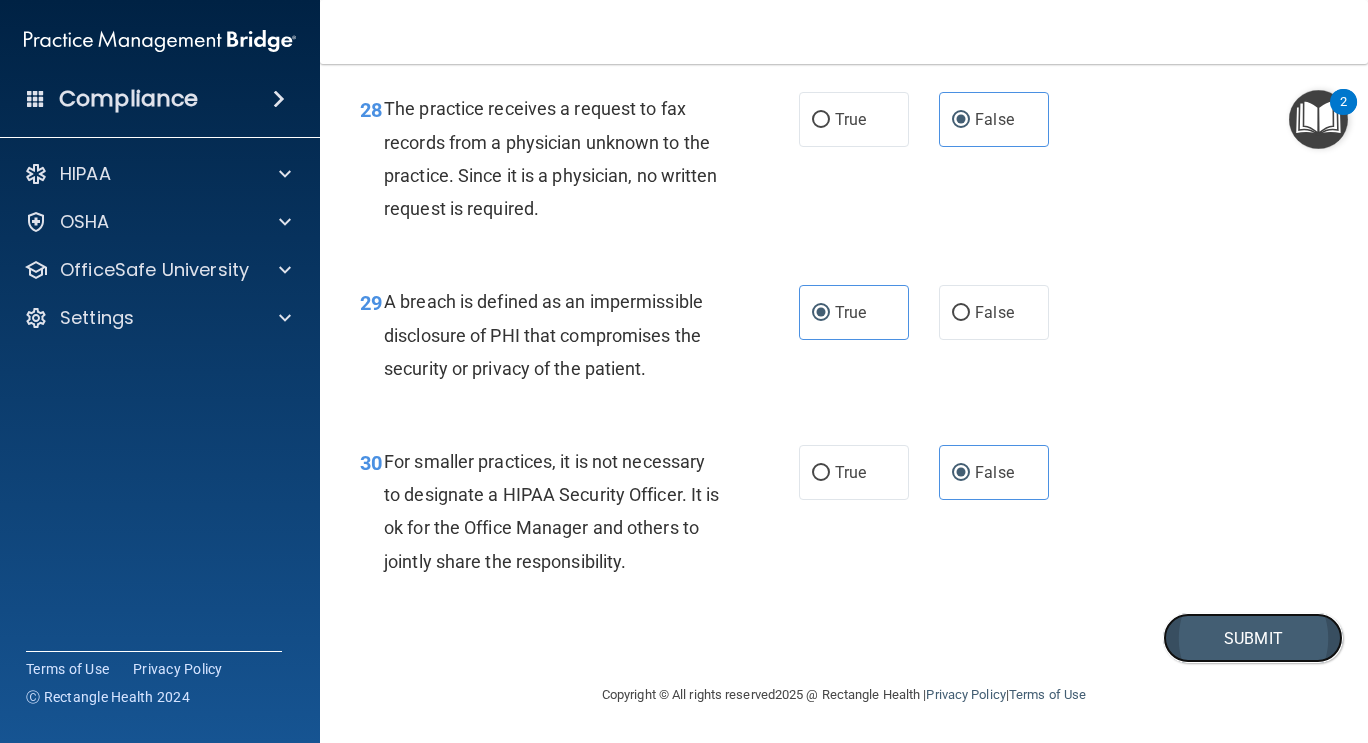 click on "Submit" at bounding box center [1253, 638] 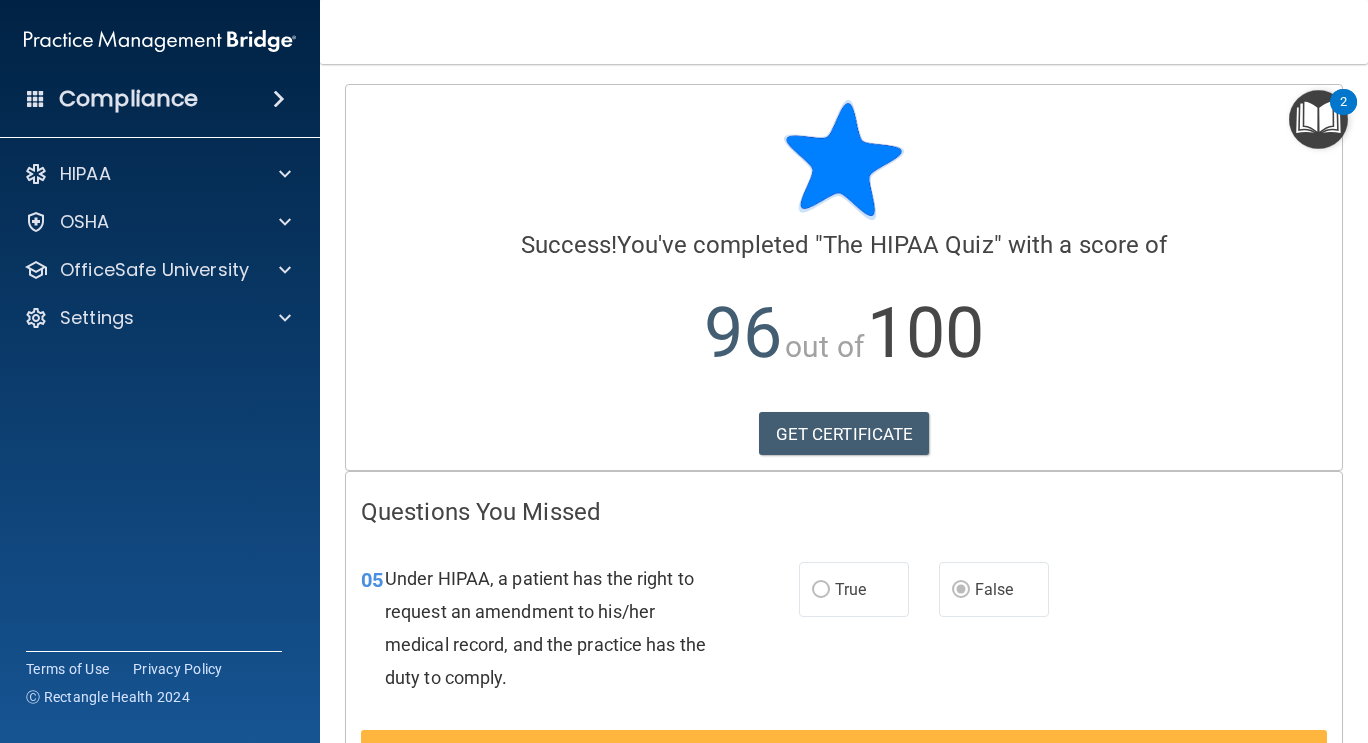 scroll, scrollTop: 159, scrollLeft: 0, axis: vertical 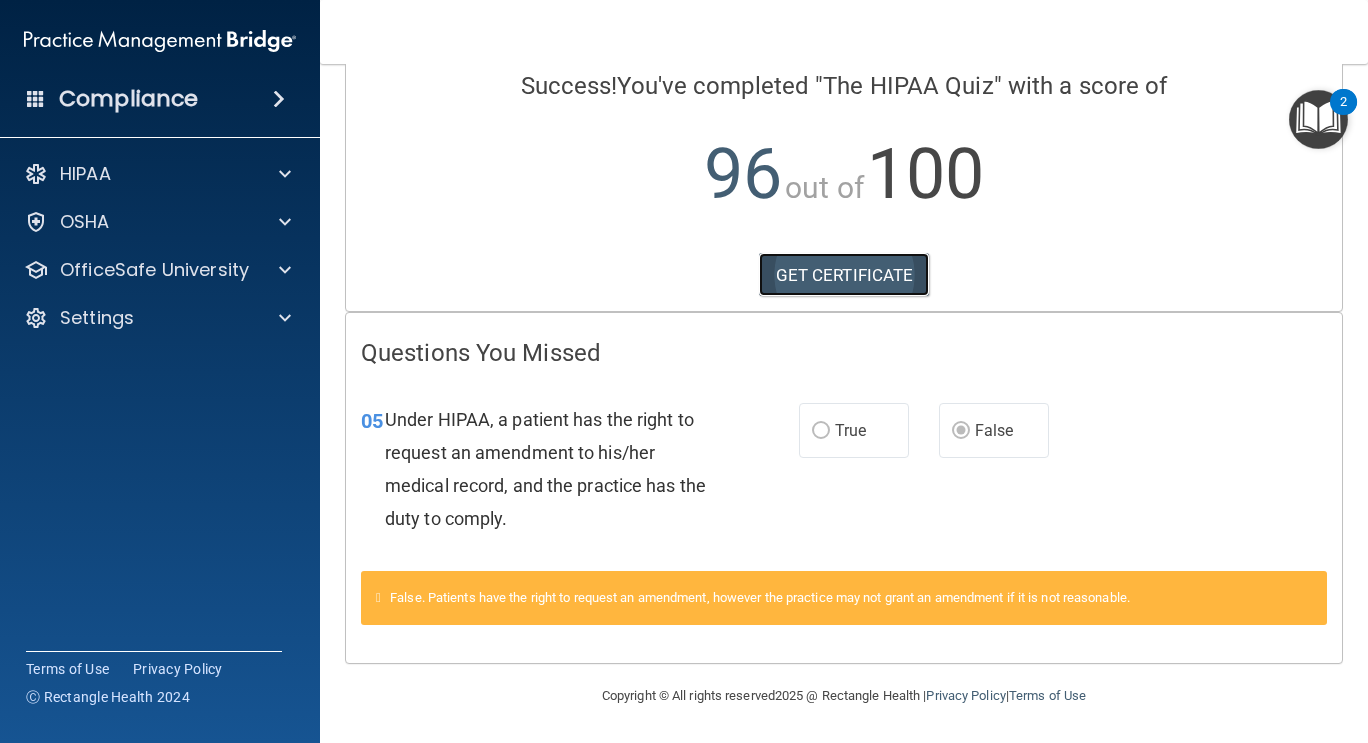 click on "GET CERTIFICATE" at bounding box center [844, 275] 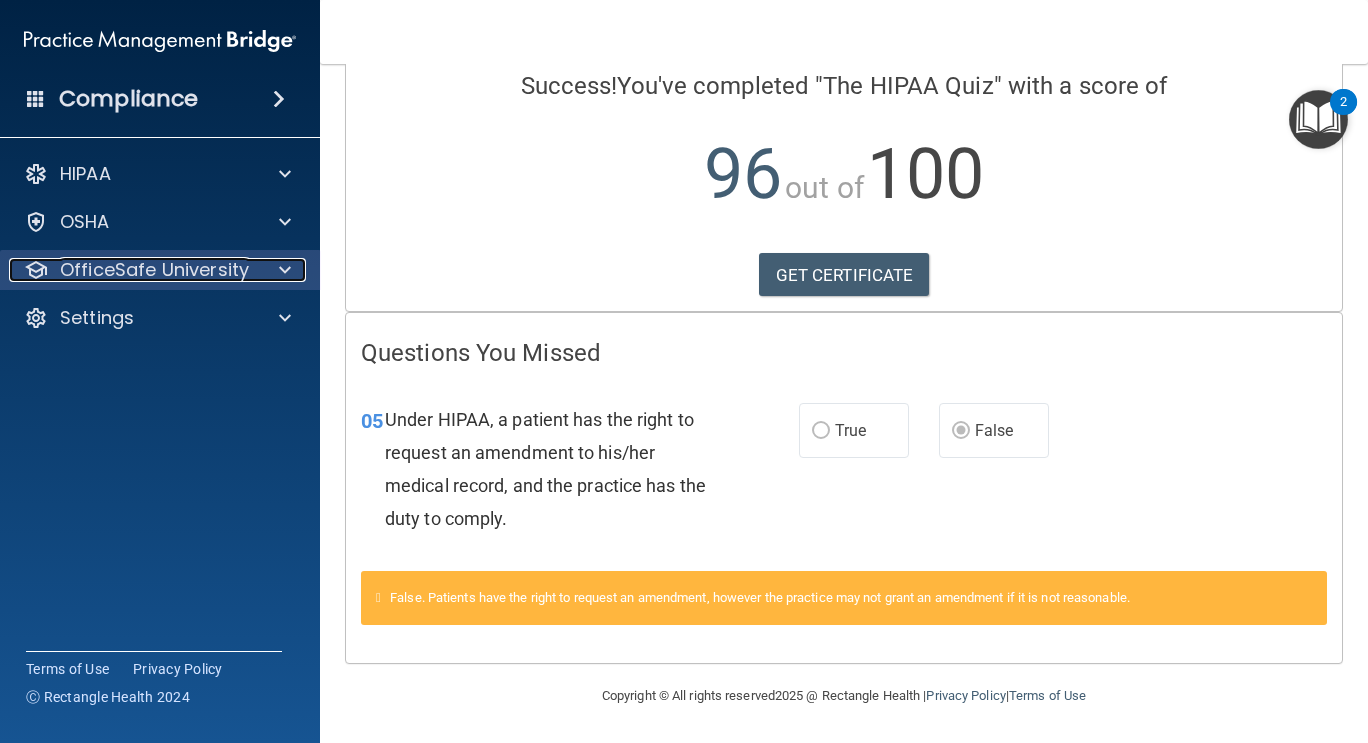 click on "OfficeSafe University" at bounding box center [154, 270] 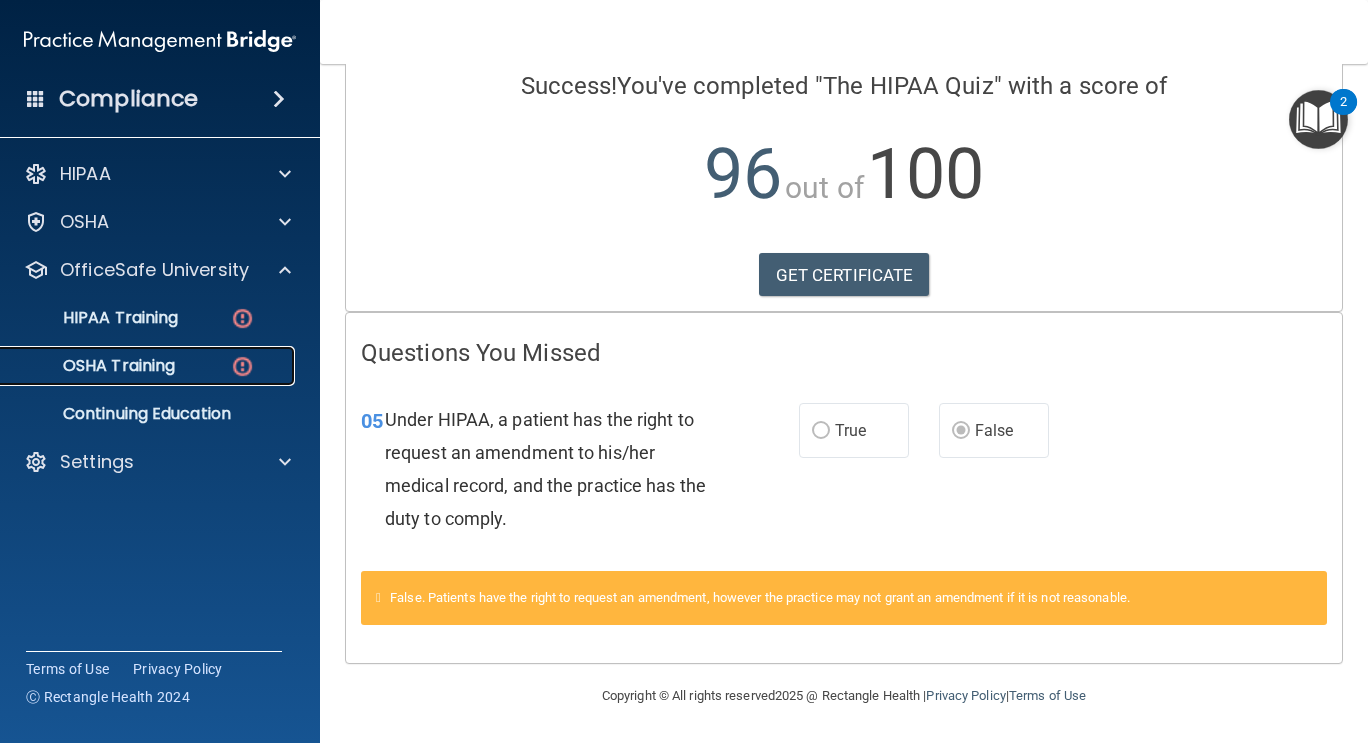 click on "OSHA Training" at bounding box center (94, 366) 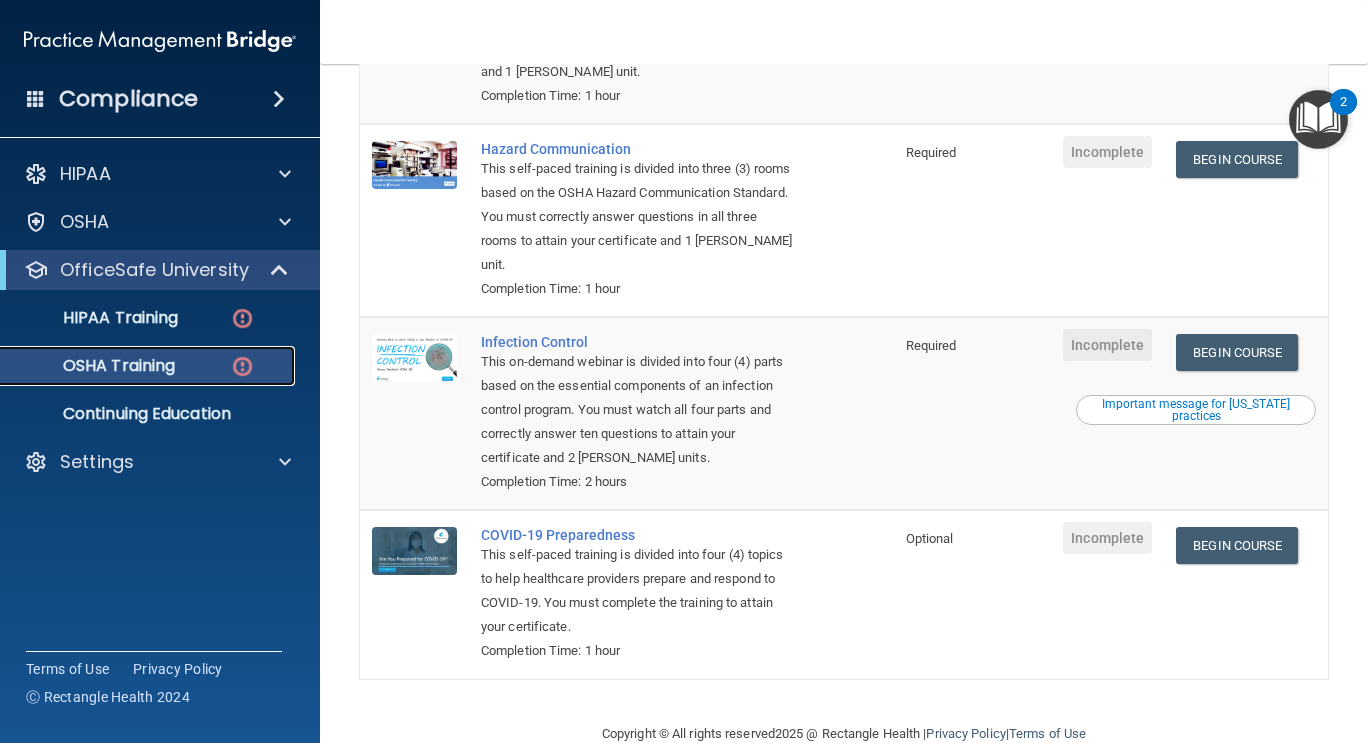scroll, scrollTop: 417, scrollLeft: 0, axis: vertical 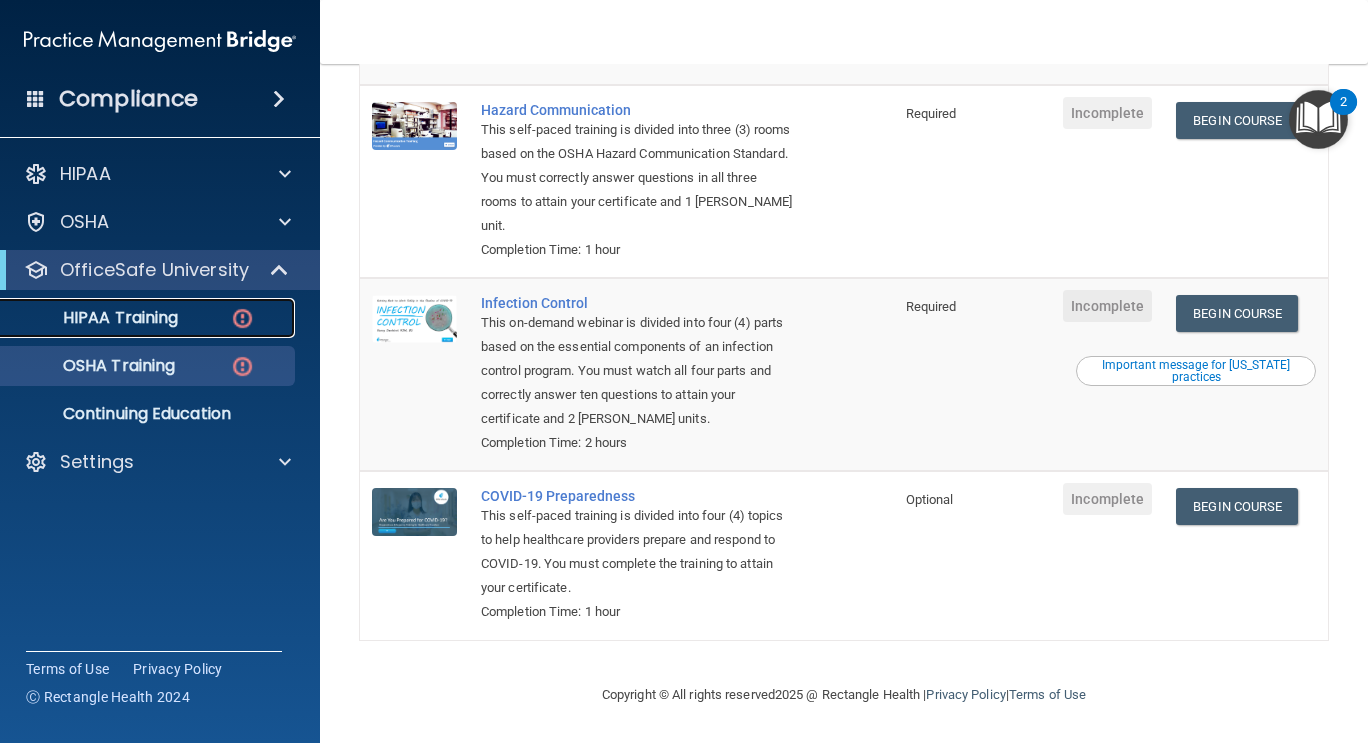 click on "HIPAA Training" at bounding box center [95, 318] 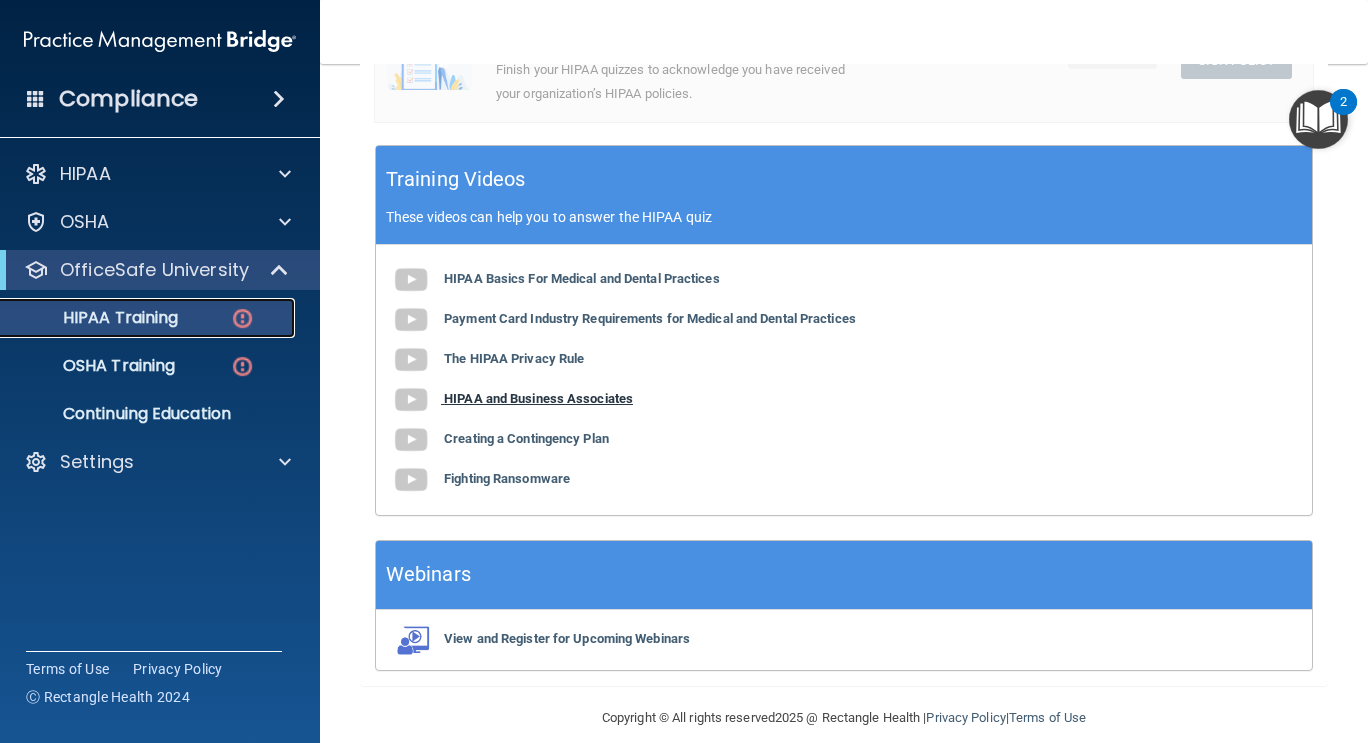 scroll, scrollTop: 509, scrollLeft: 0, axis: vertical 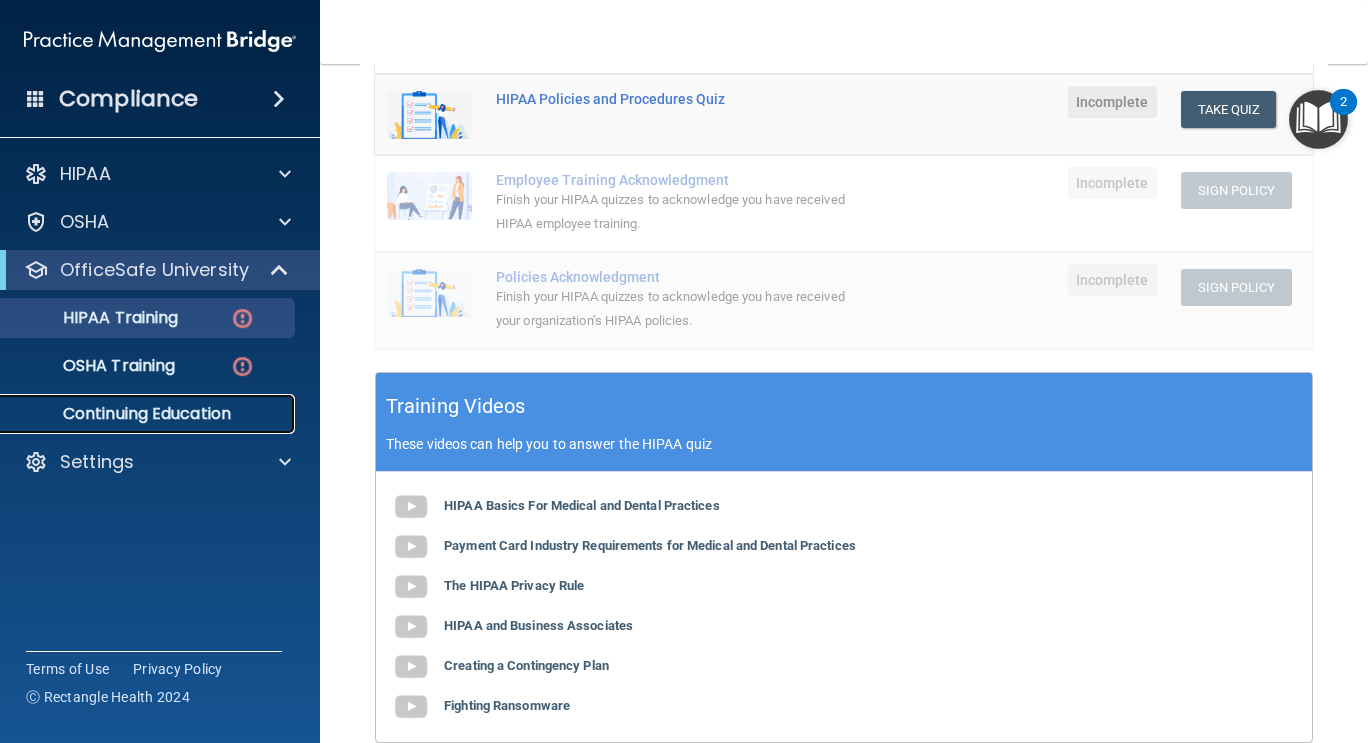 click on "Continuing Education" at bounding box center [149, 414] 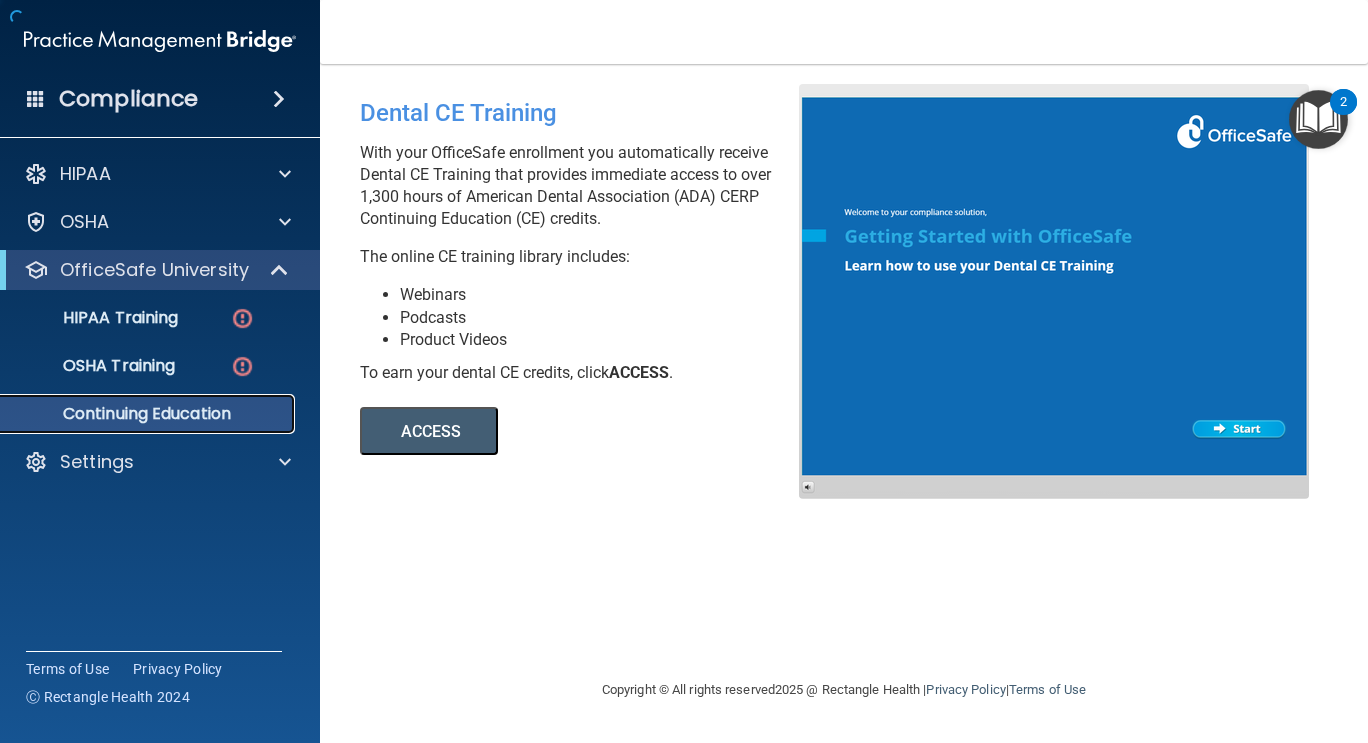 scroll, scrollTop: 0, scrollLeft: 0, axis: both 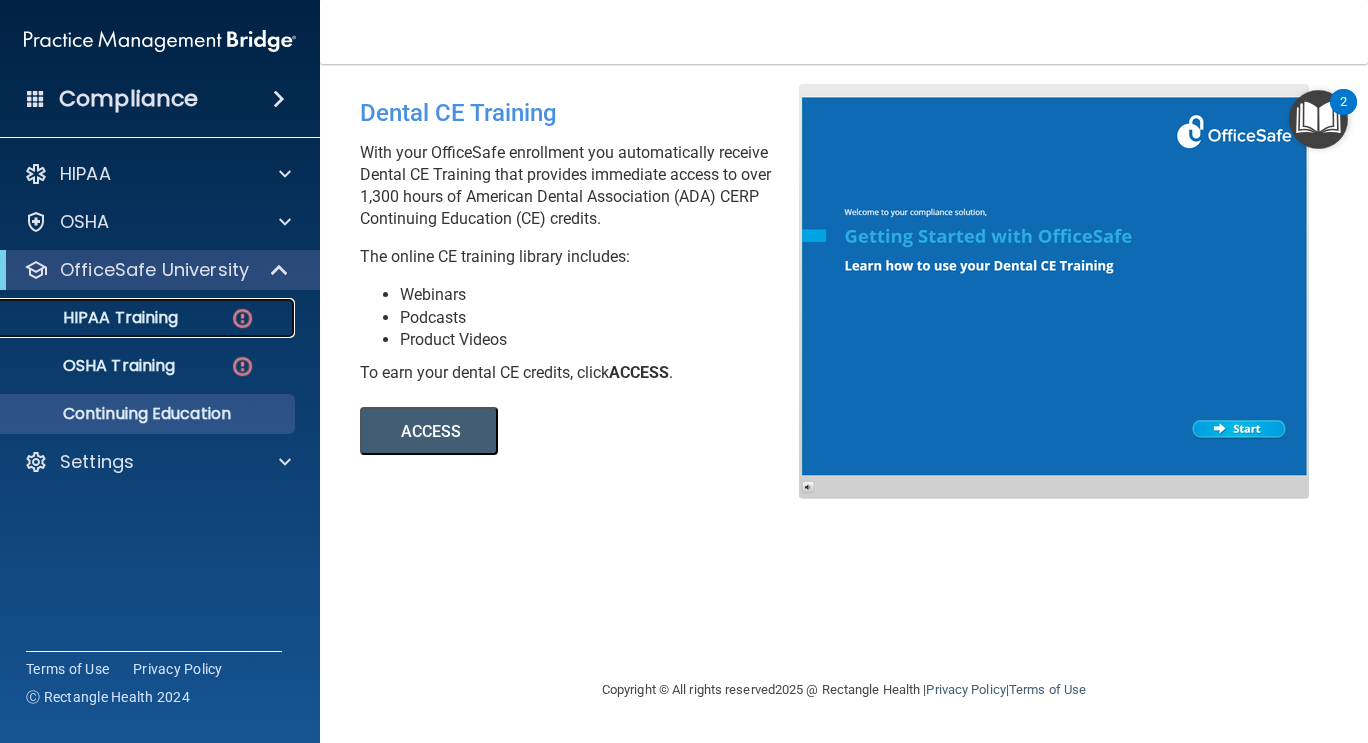 click on "HIPAA Training" at bounding box center [95, 318] 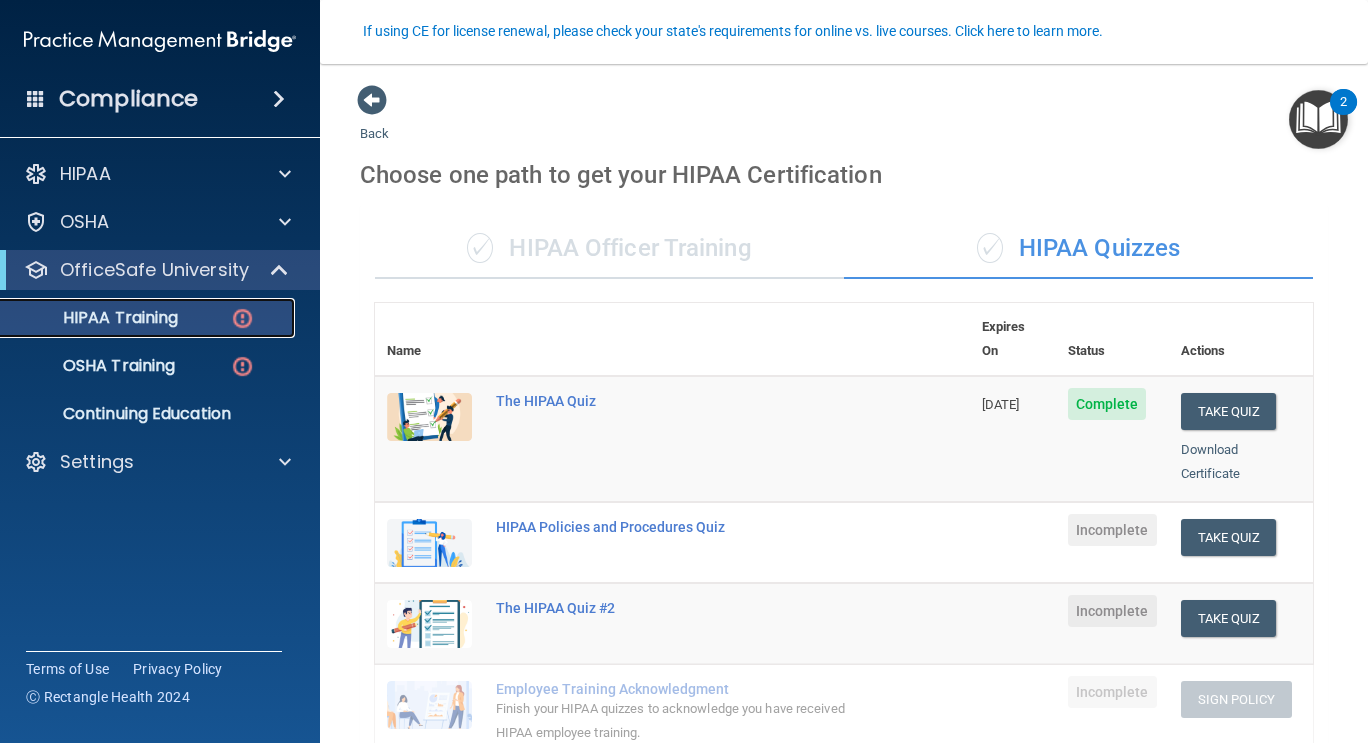 scroll, scrollTop: 240, scrollLeft: 0, axis: vertical 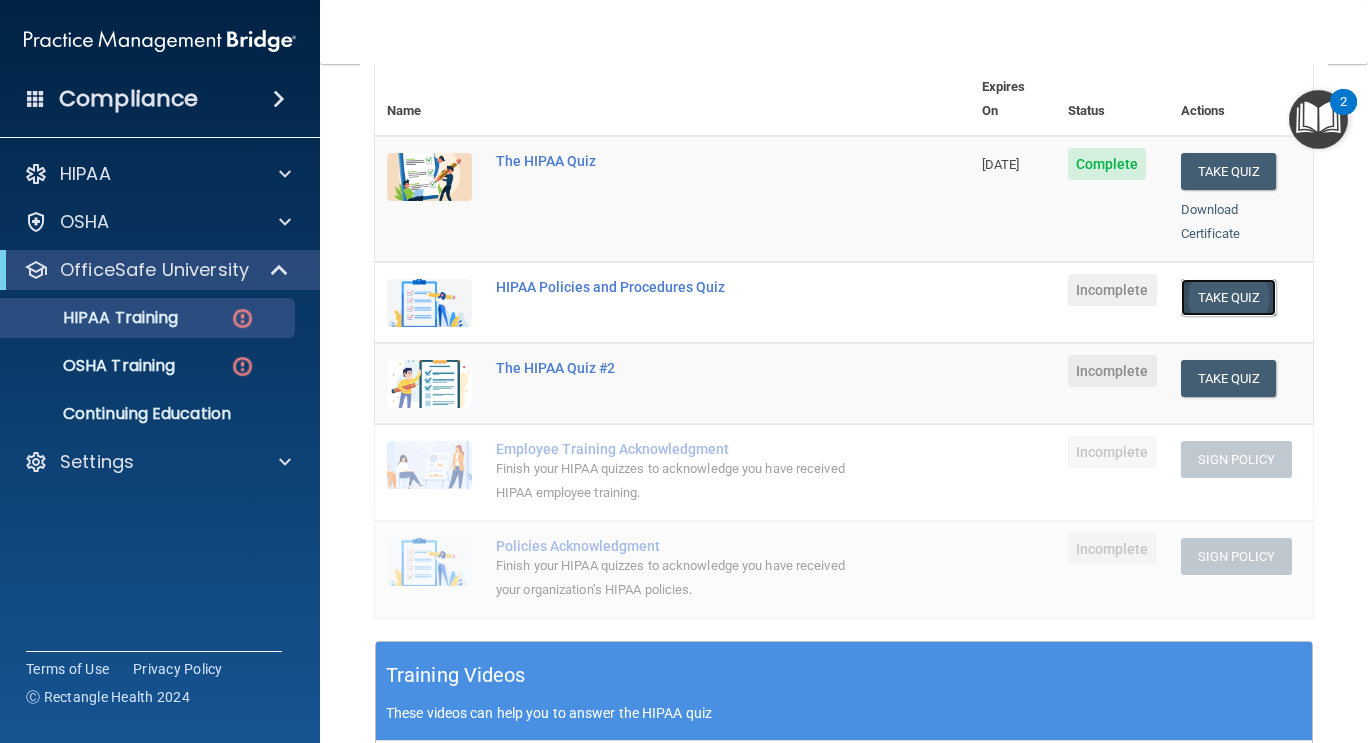 click on "Take Quiz" at bounding box center [1229, 297] 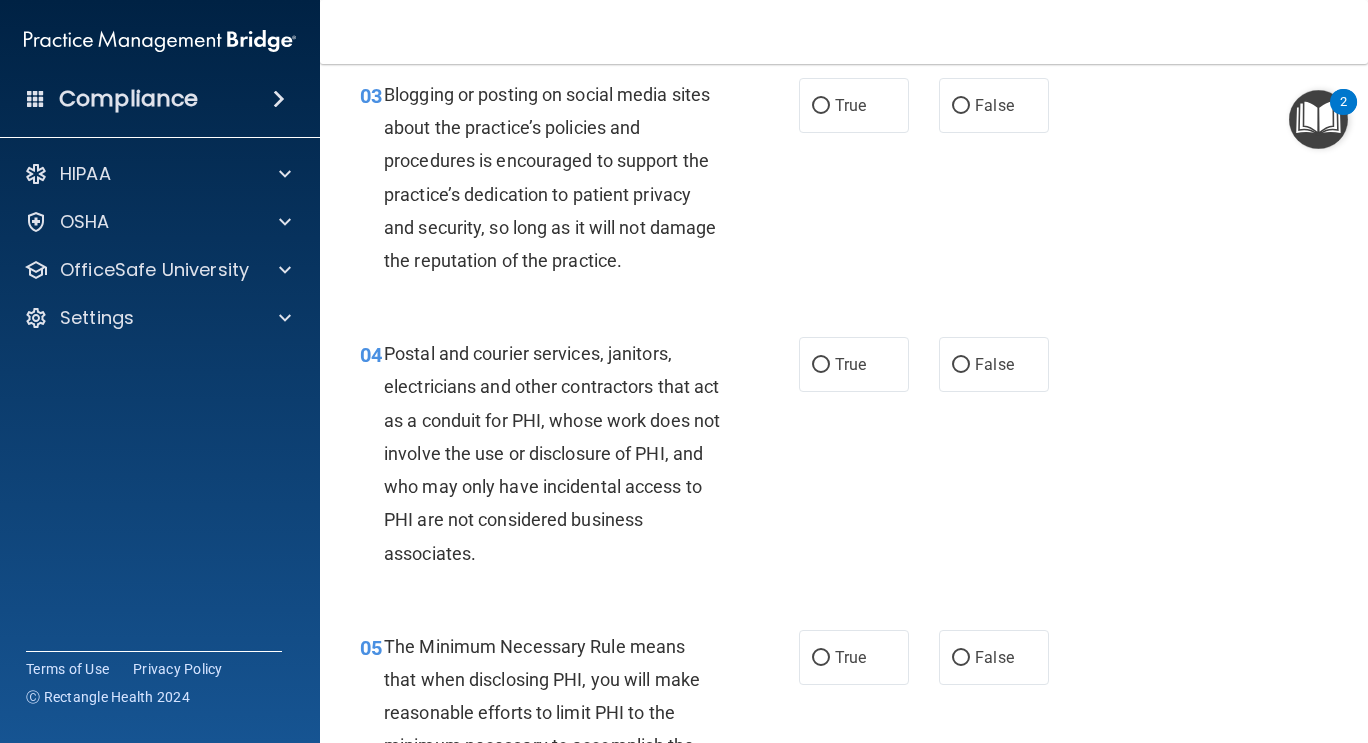 scroll, scrollTop: 0, scrollLeft: 0, axis: both 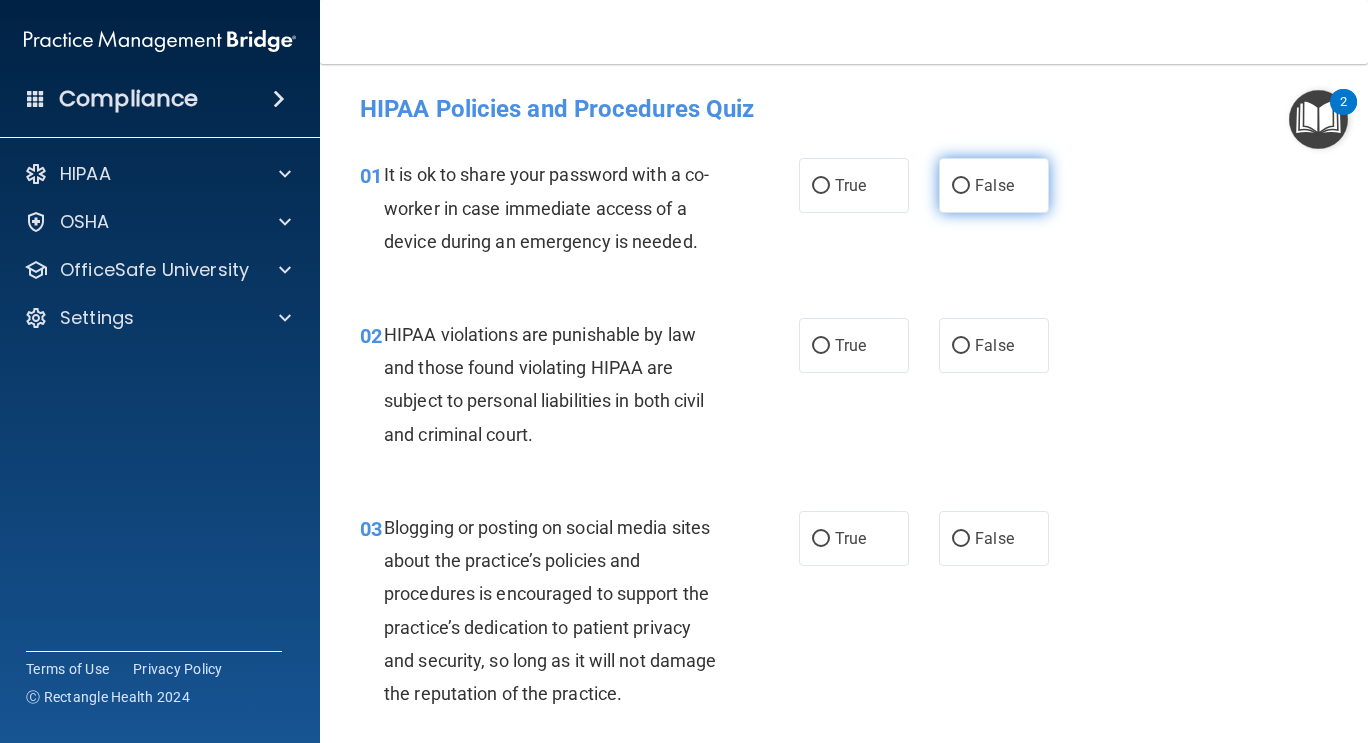 click on "False" at bounding box center [994, 185] 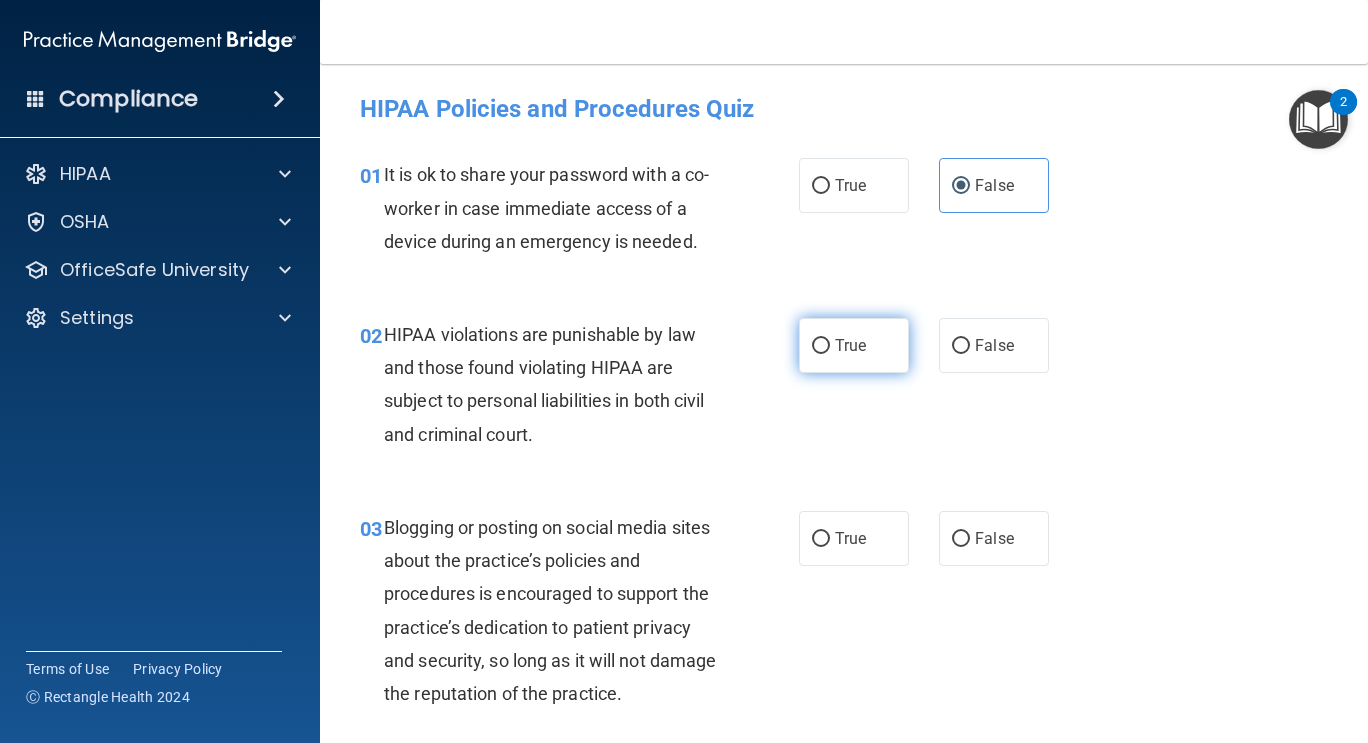 click on "True" at bounding box center (854, 345) 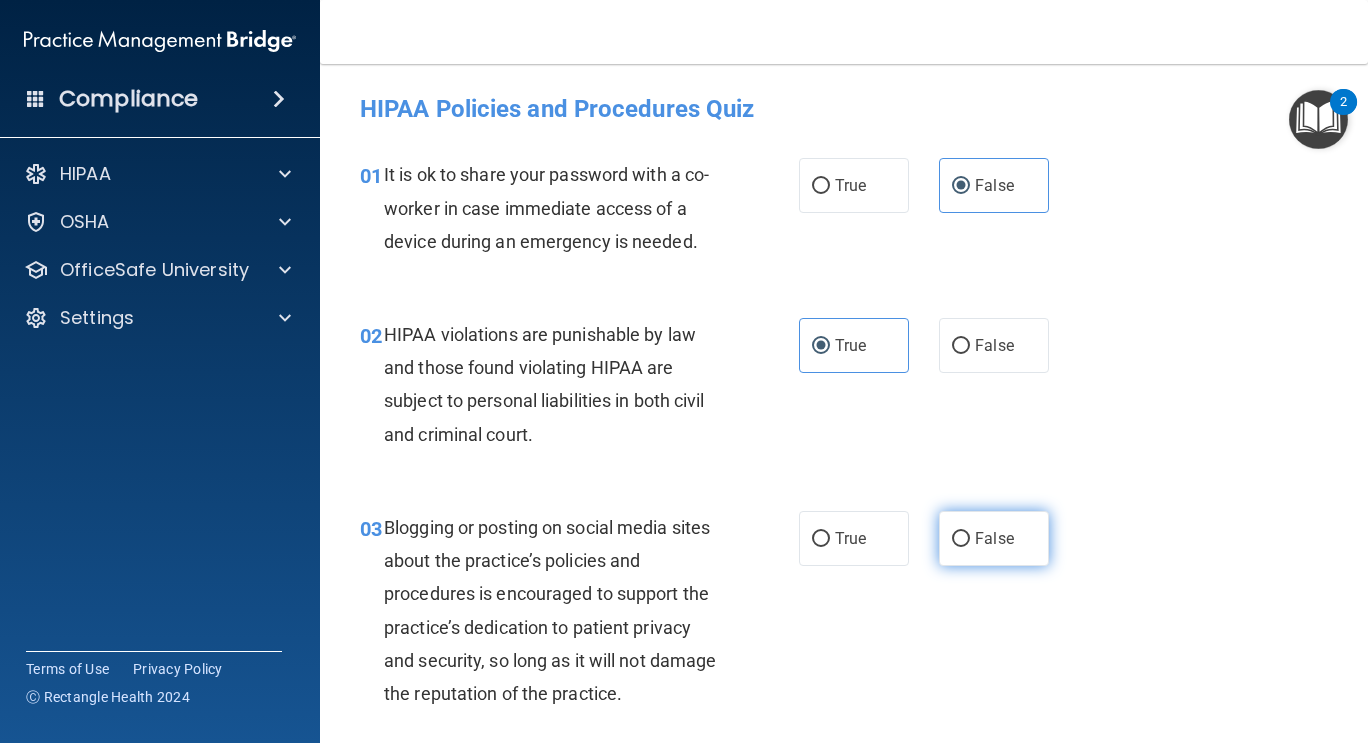 click on "False" at bounding box center (994, 538) 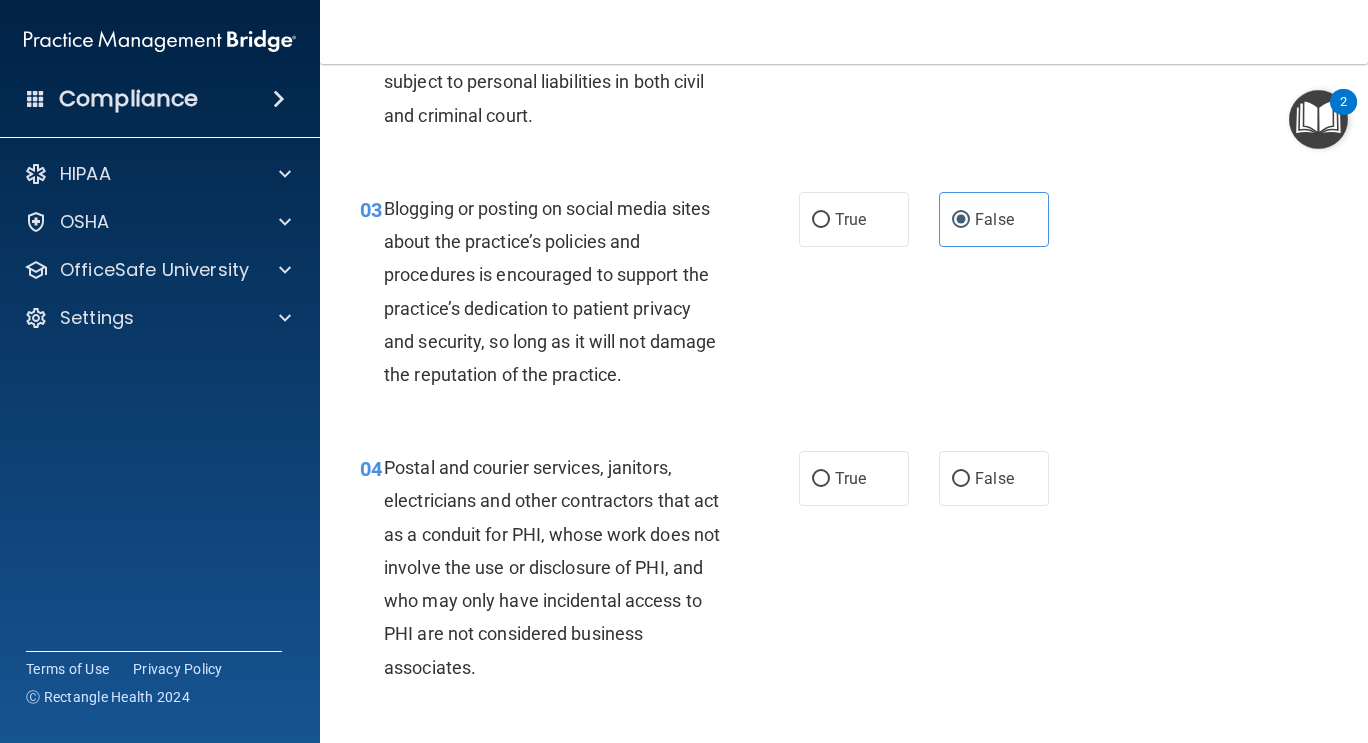 scroll, scrollTop: 320, scrollLeft: 0, axis: vertical 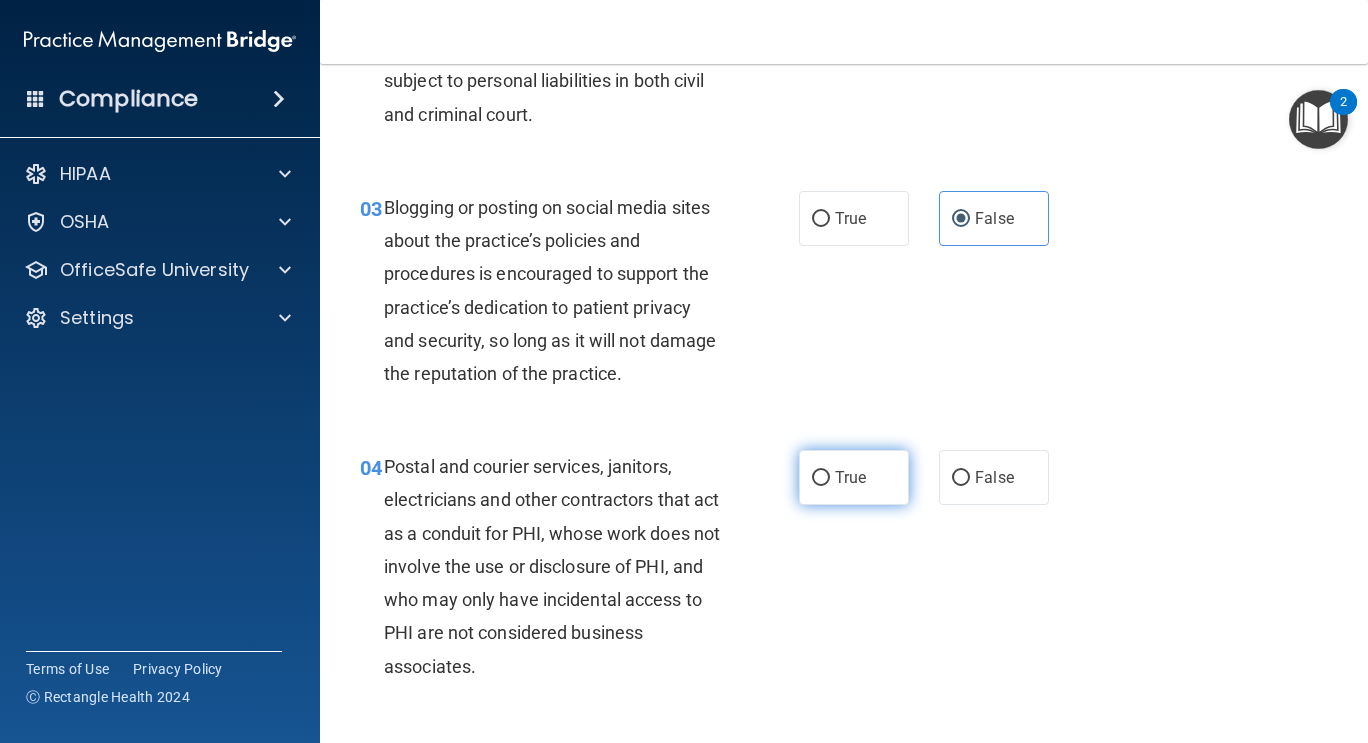 click on "True" at bounding box center (854, 477) 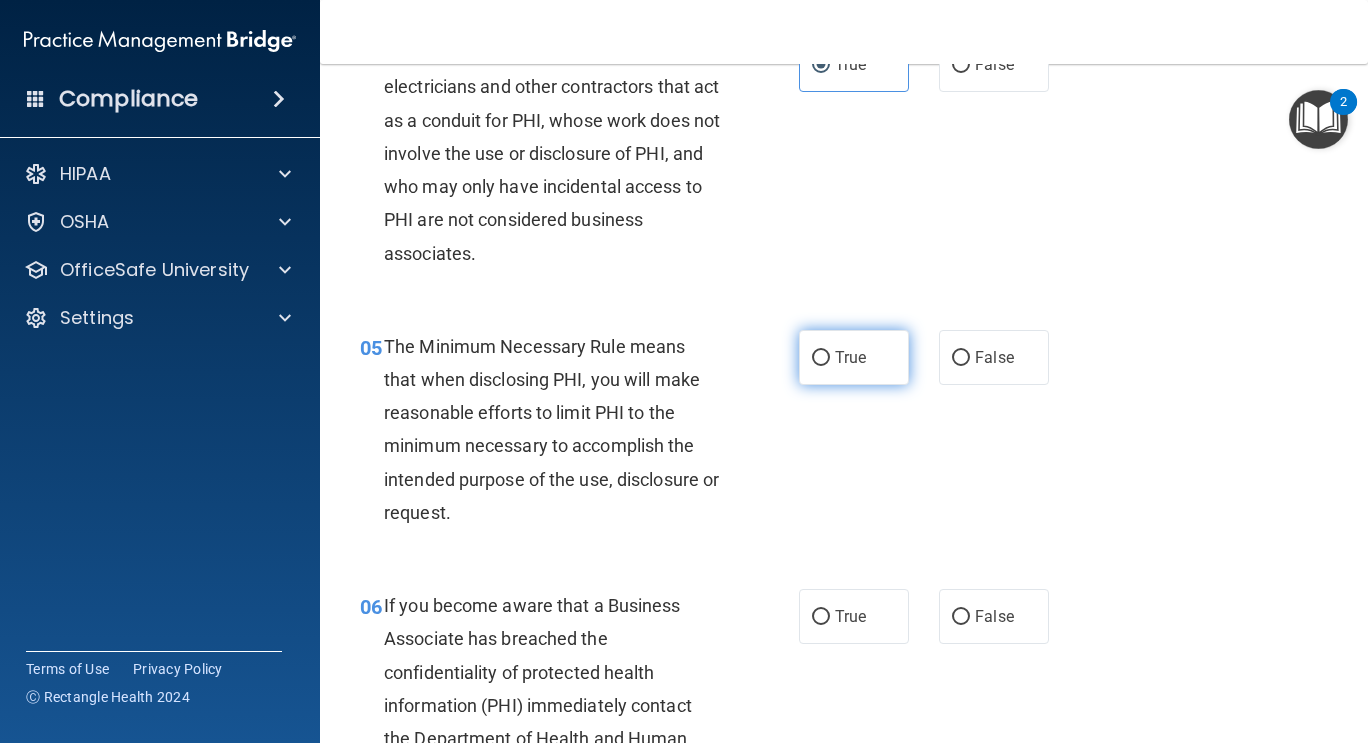 scroll, scrollTop: 735, scrollLeft: 0, axis: vertical 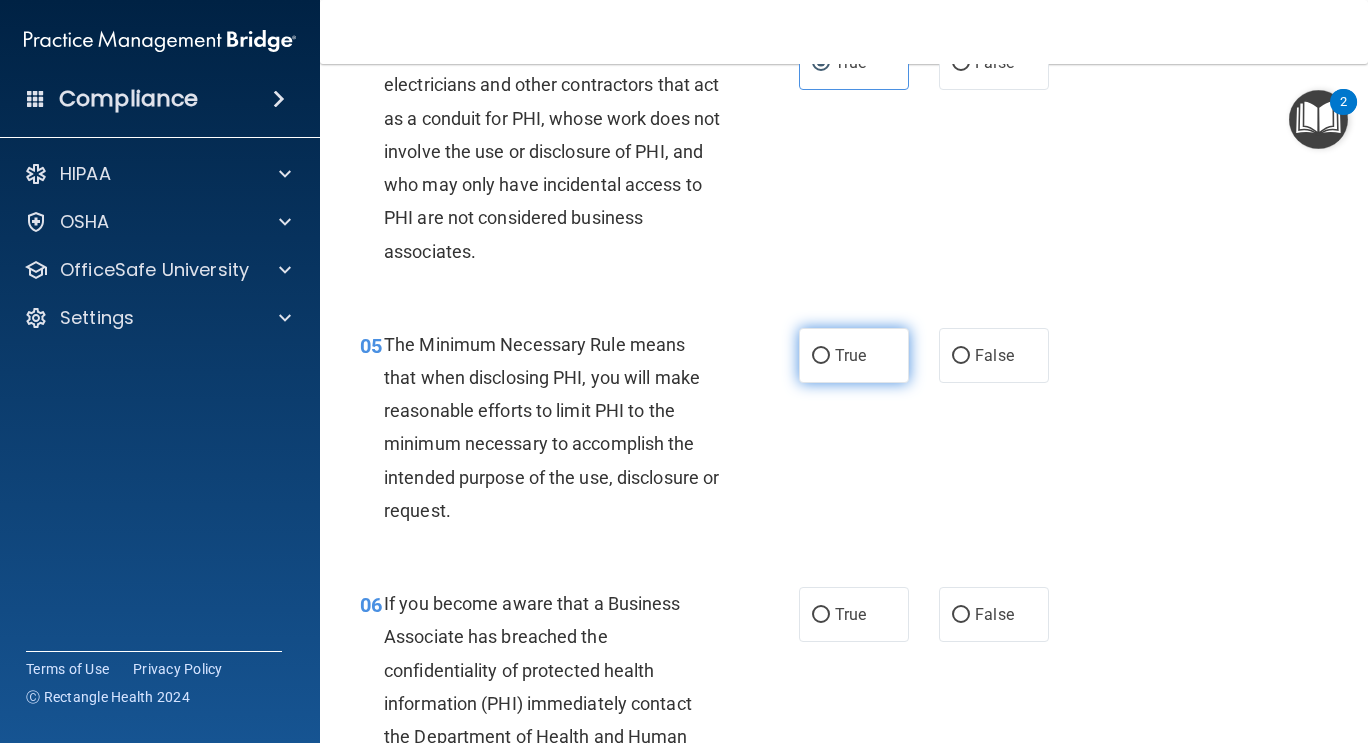 click on "True" at bounding box center [850, 355] 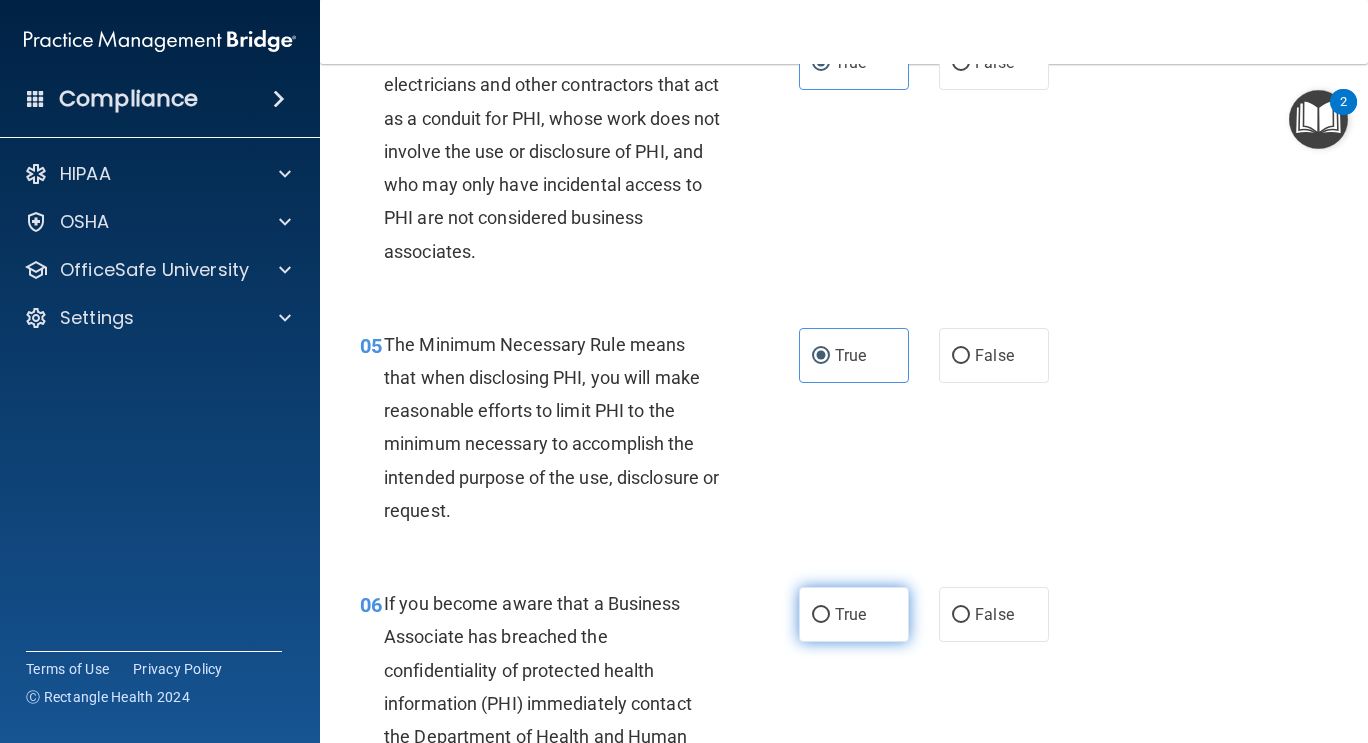 click on "True" at bounding box center [850, 614] 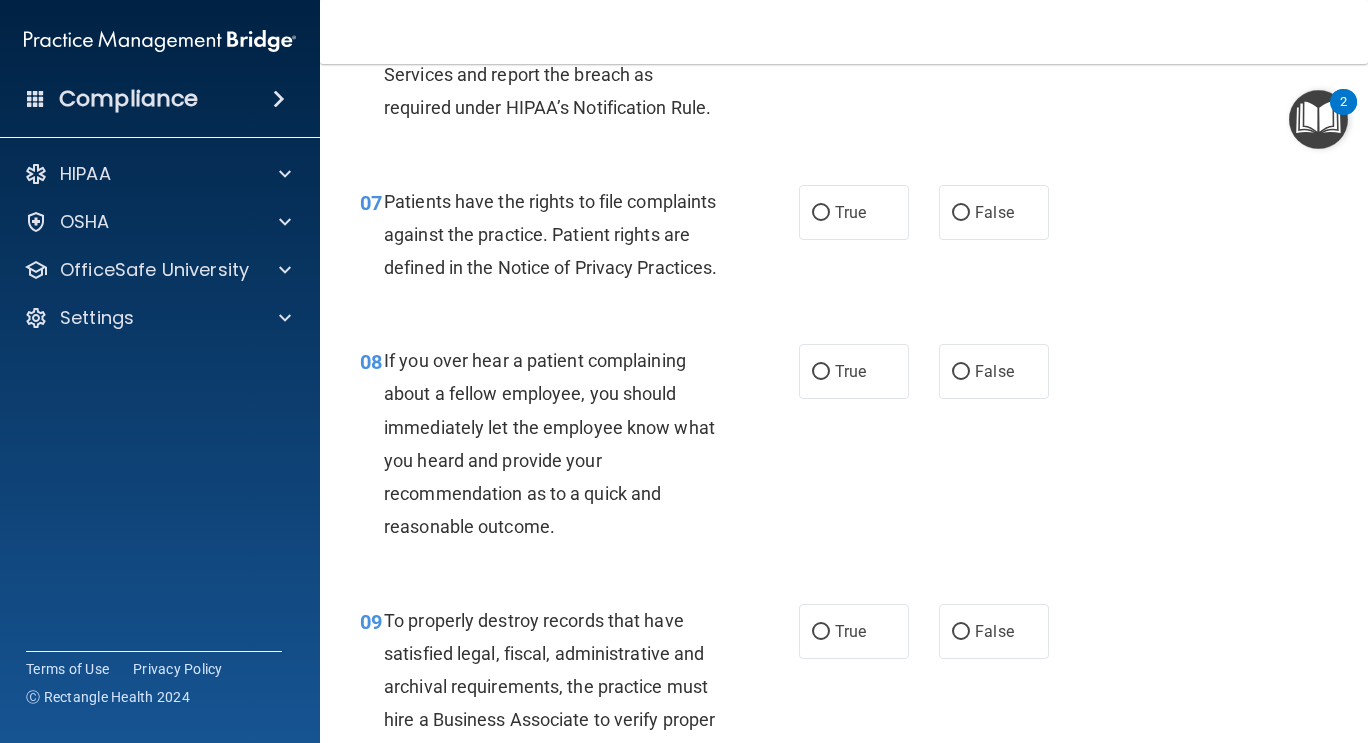 scroll, scrollTop: 1437, scrollLeft: 0, axis: vertical 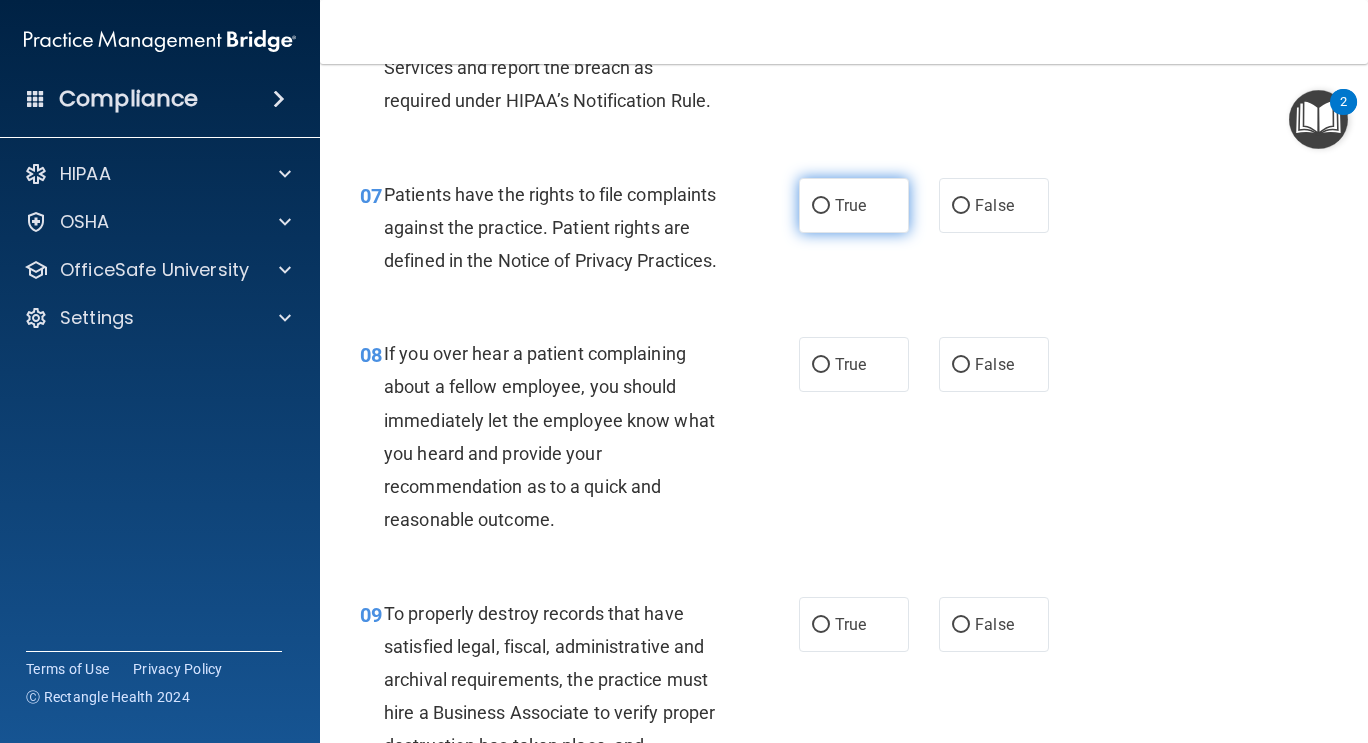 click on "True" at bounding box center (850, 205) 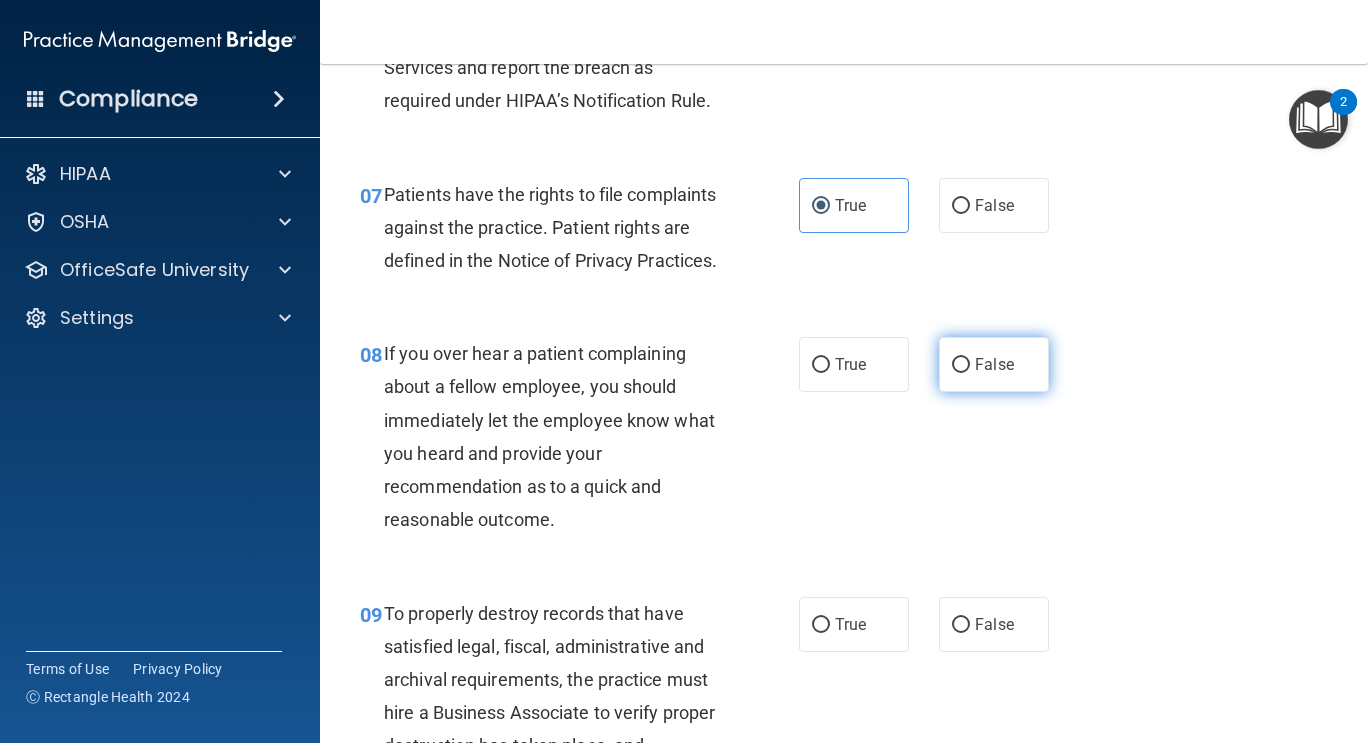 click on "False" at bounding box center (994, 364) 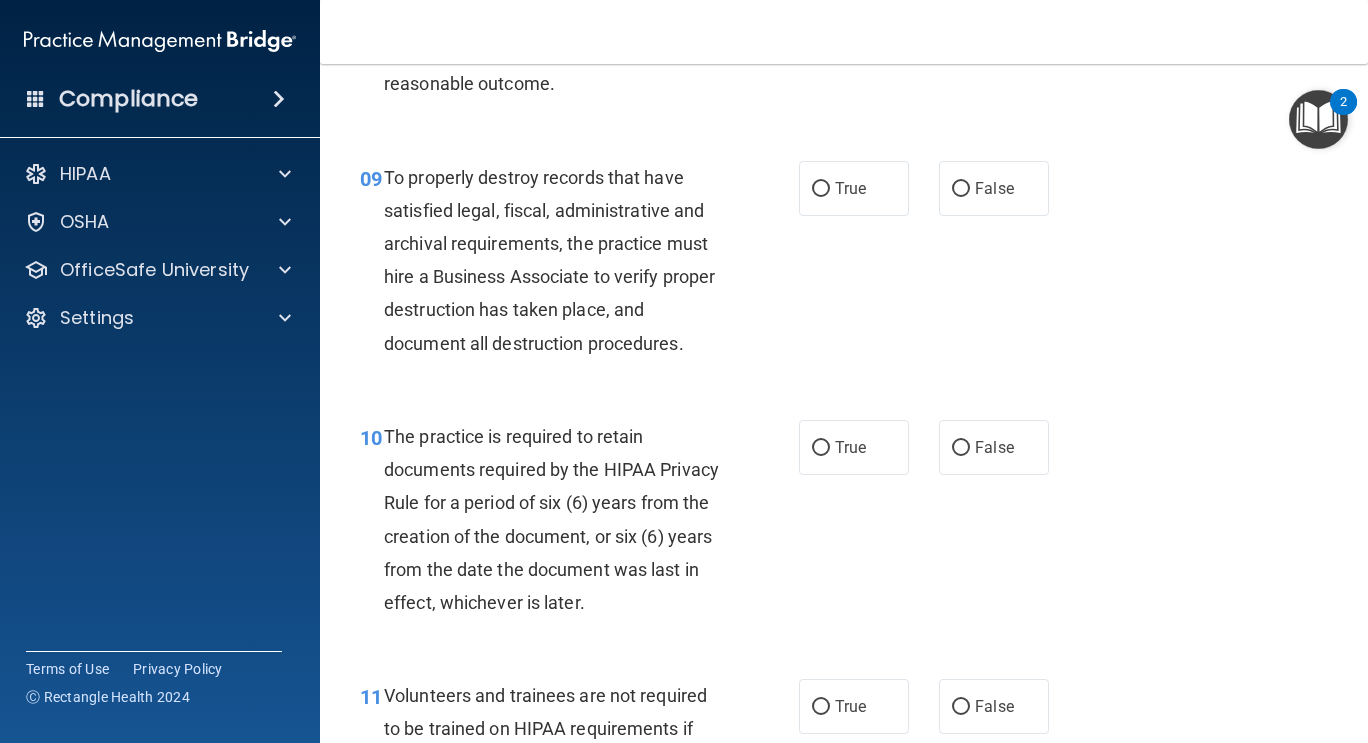 scroll, scrollTop: 1875, scrollLeft: 0, axis: vertical 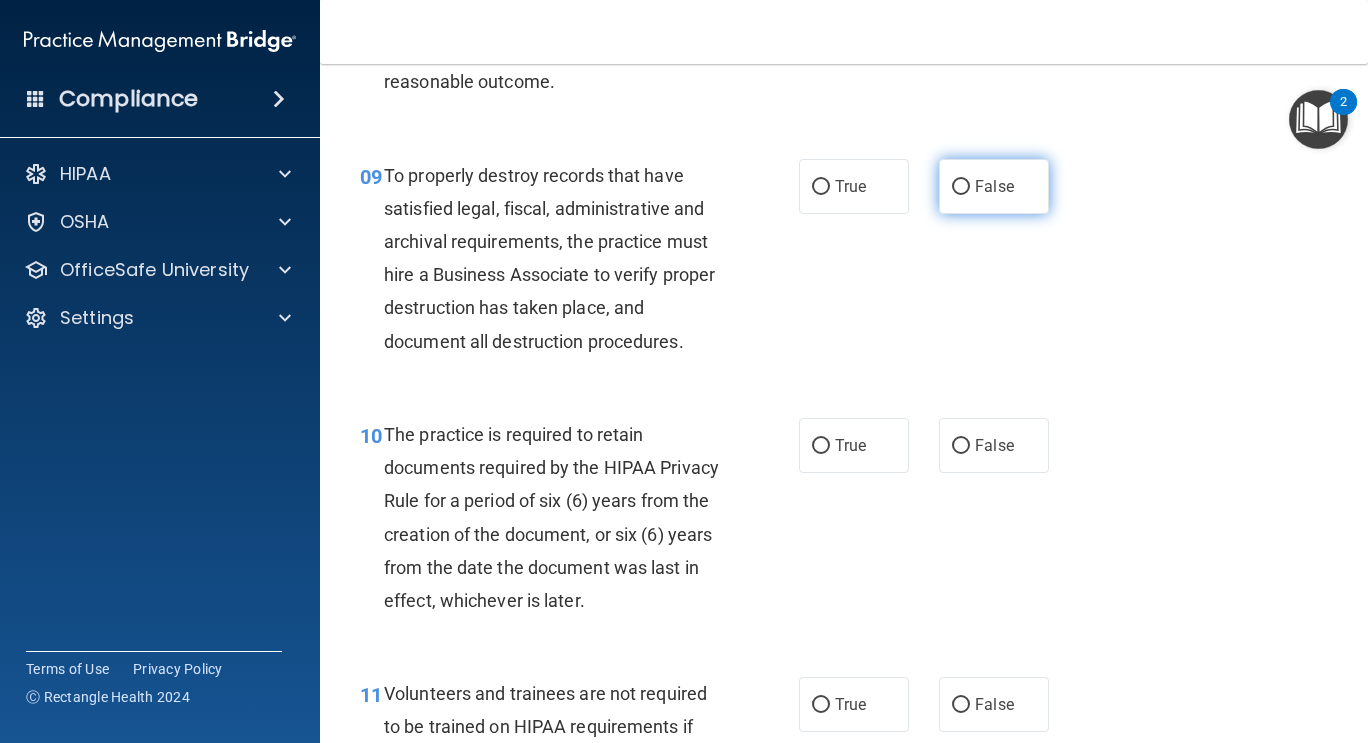 click on "False" at bounding box center (994, 186) 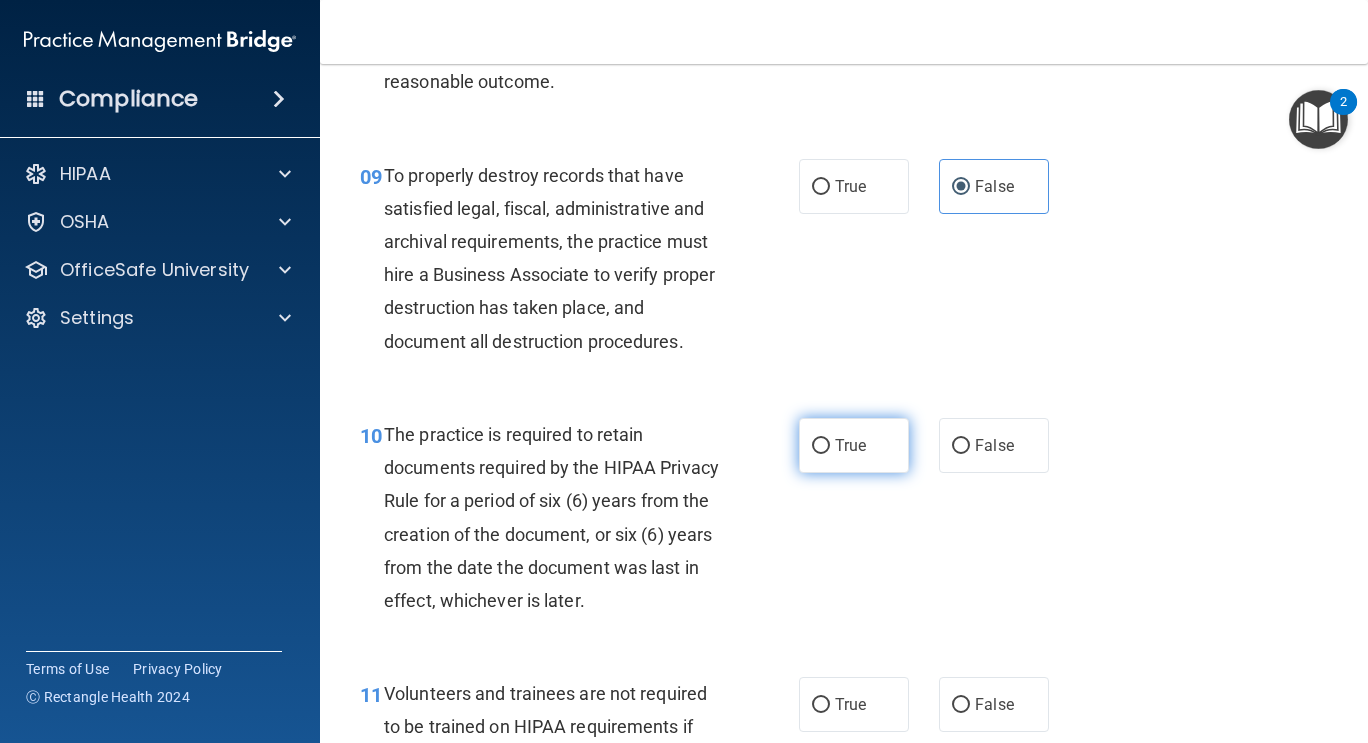 click on "True" at bounding box center [850, 445] 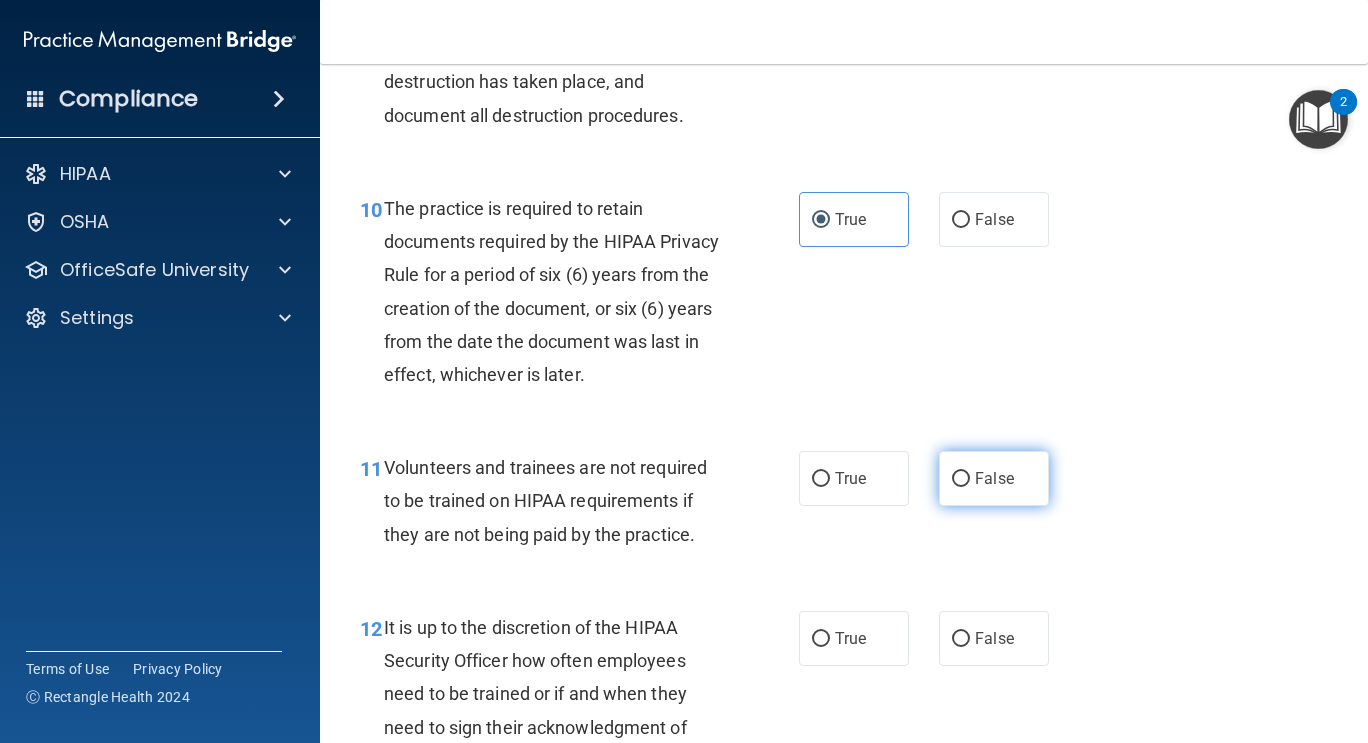 scroll, scrollTop: 2102, scrollLeft: 0, axis: vertical 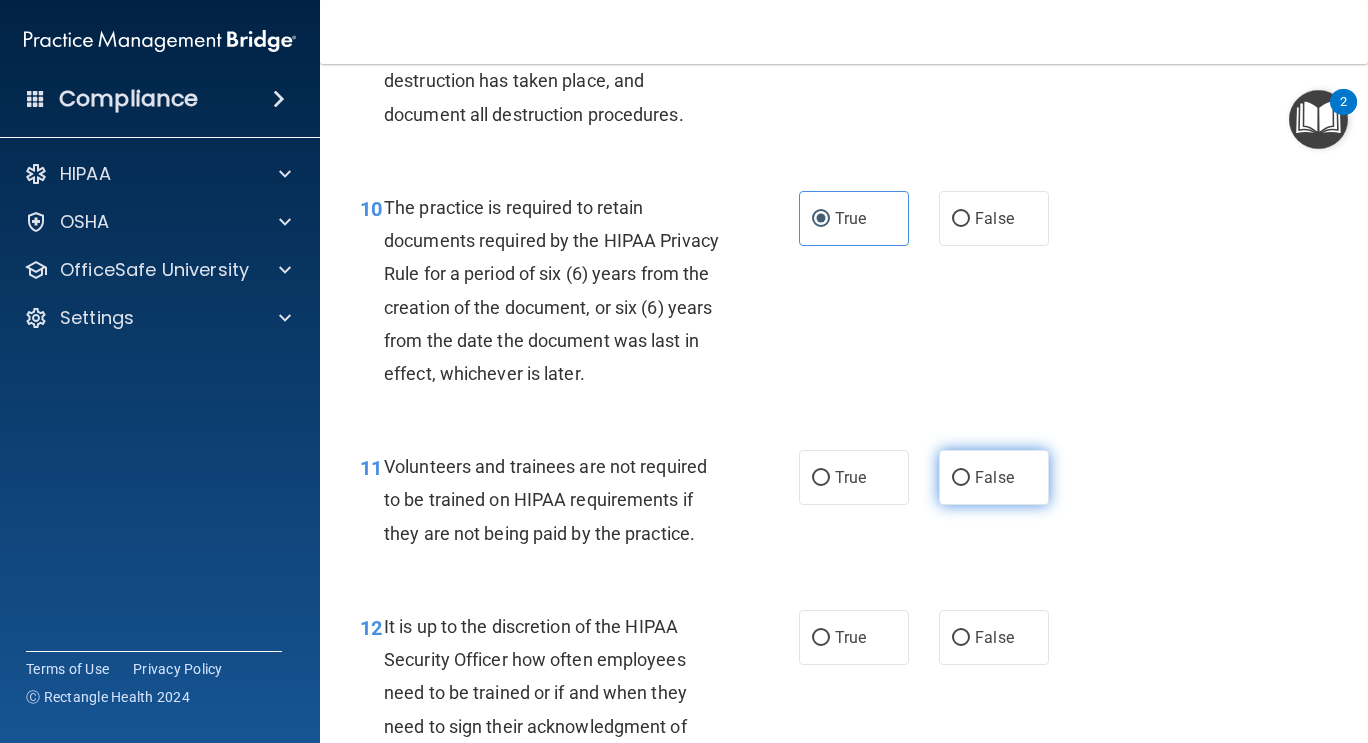 click on "False" at bounding box center [994, 477] 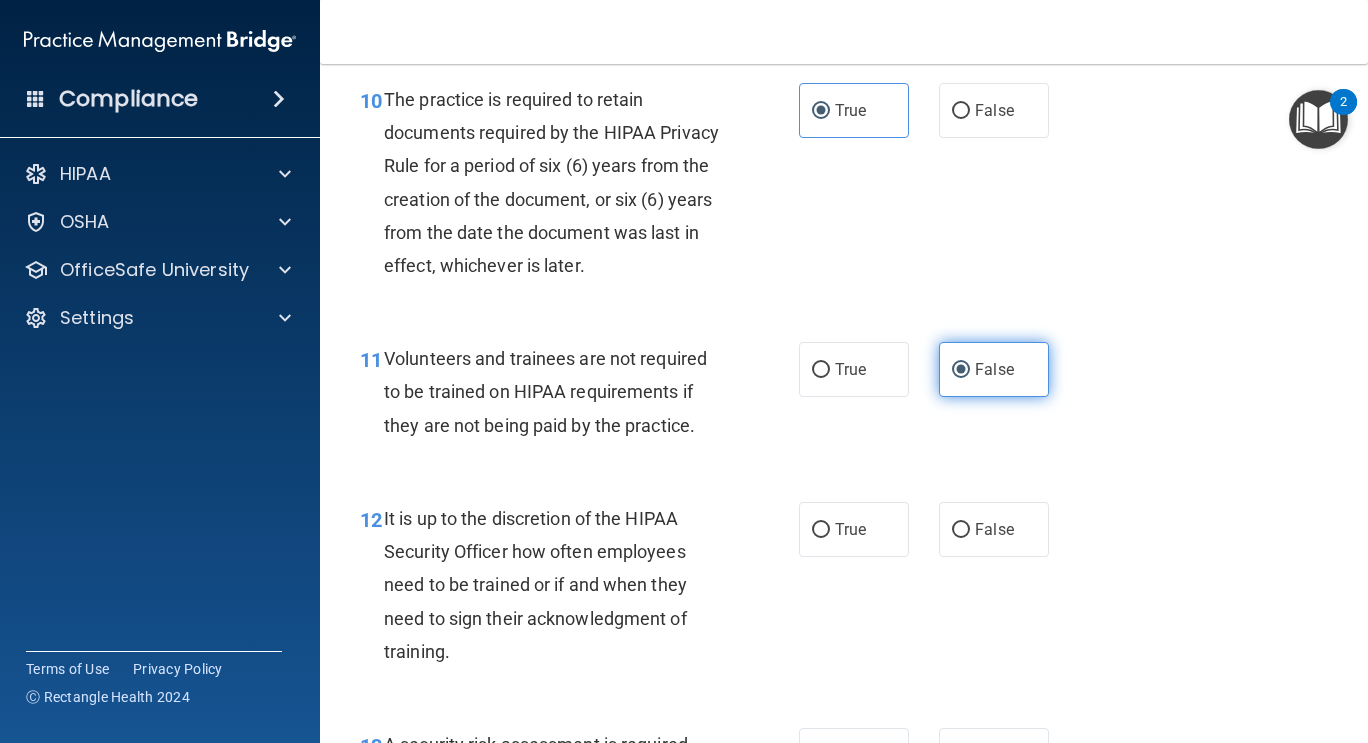 scroll, scrollTop: 2211, scrollLeft: 0, axis: vertical 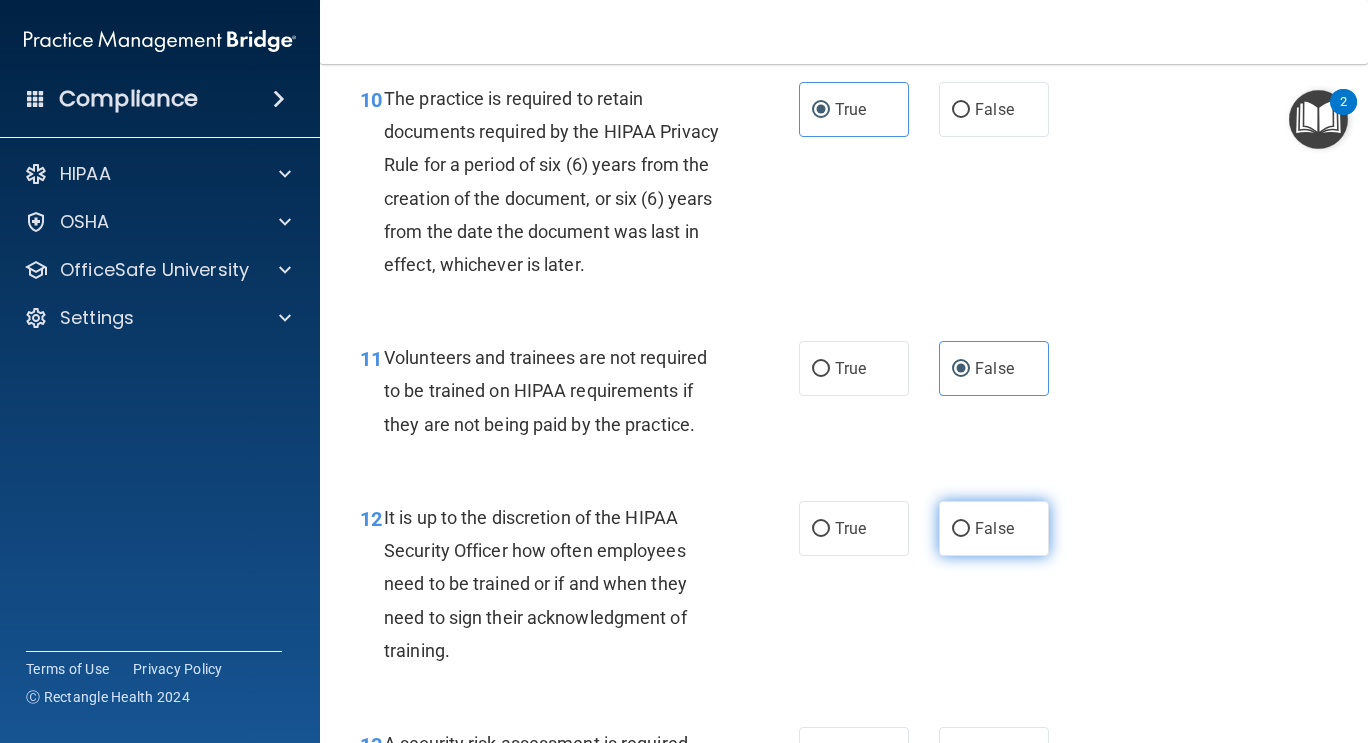 click on "False" at bounding box center [994, 528] 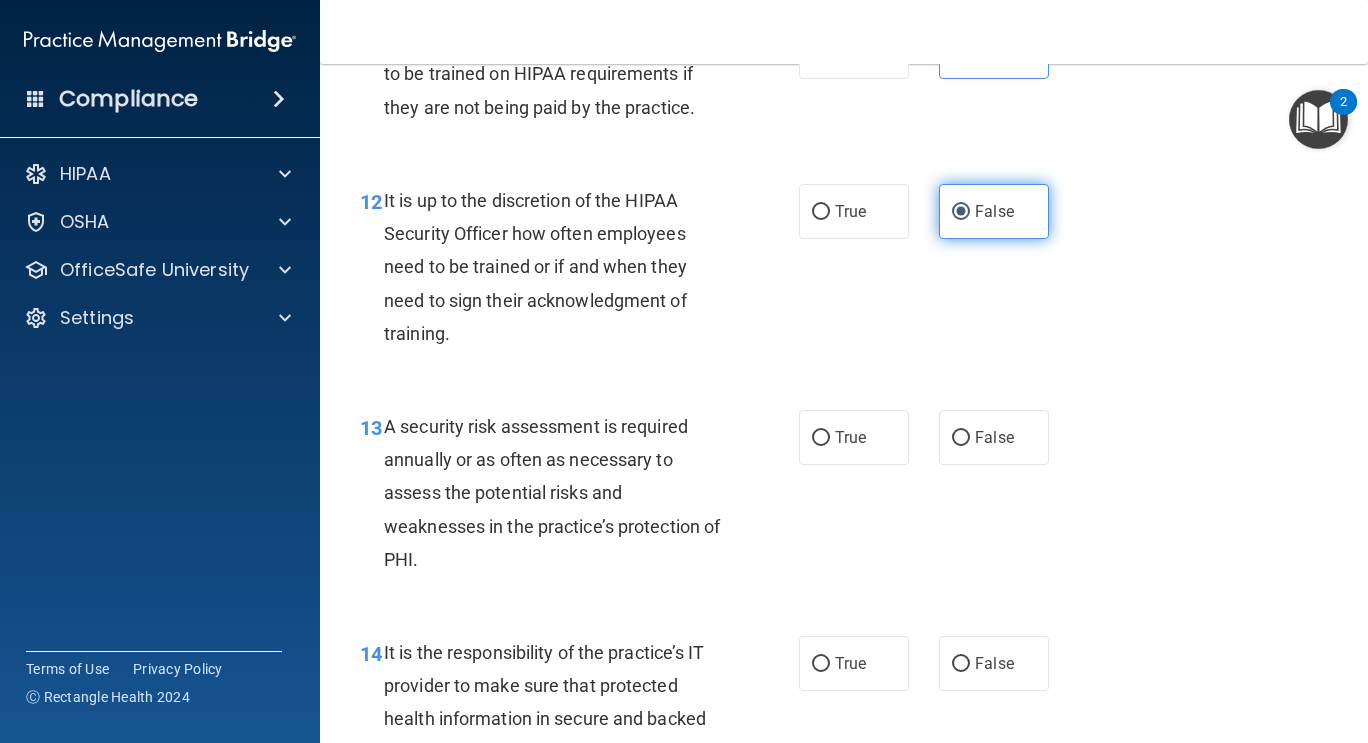 scroll, scrollTop: 2543, scrollLeft: 0, axis: vertical 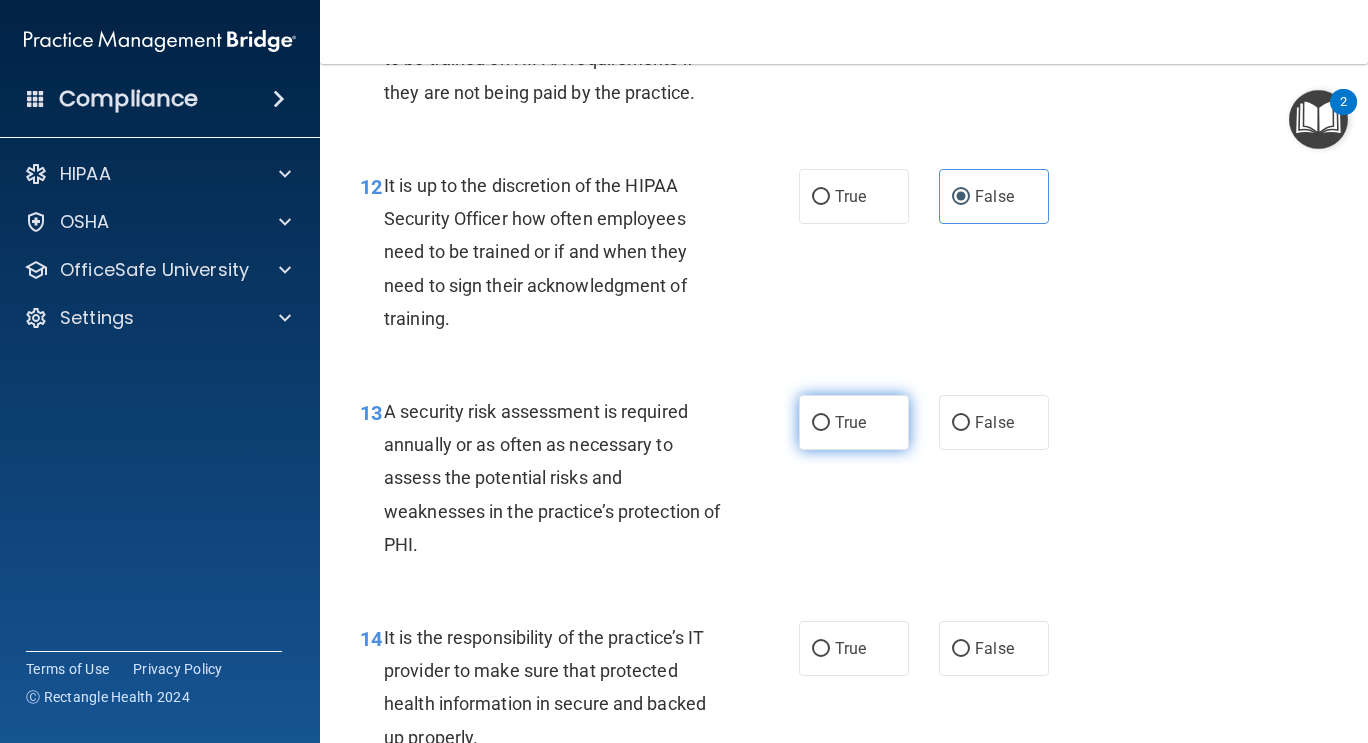 click on "True" at bounding box center [854, 422] 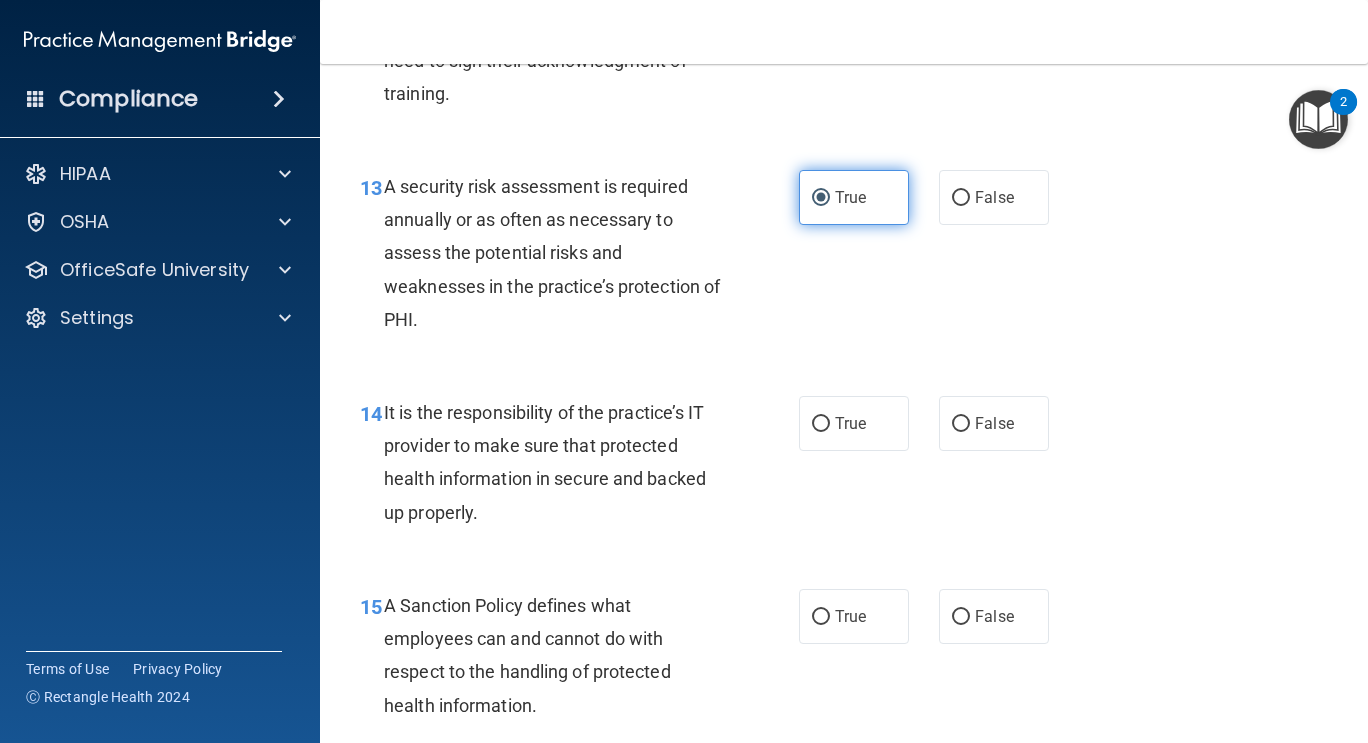 scroll, scrollTop: 2772, scrollLeft: 0, axis: vertical 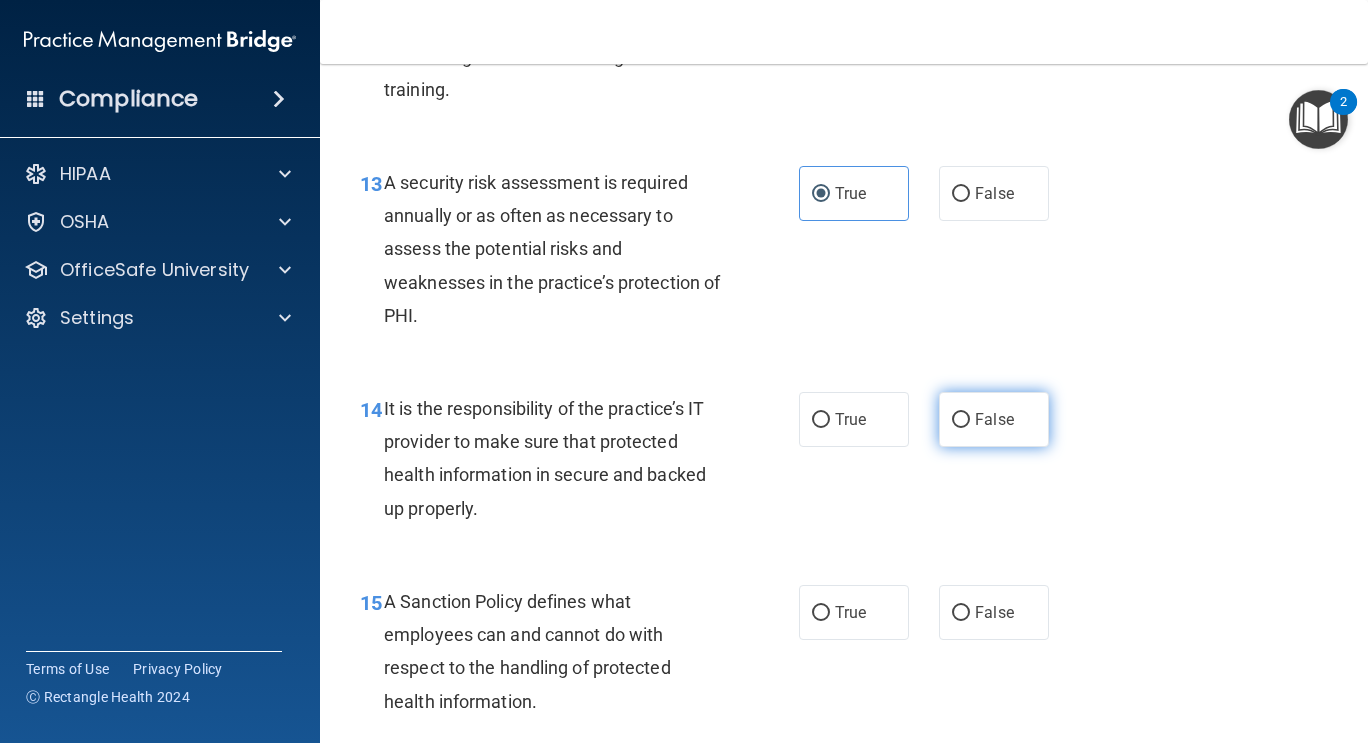 click on "False" at bounding box center (994, 419) 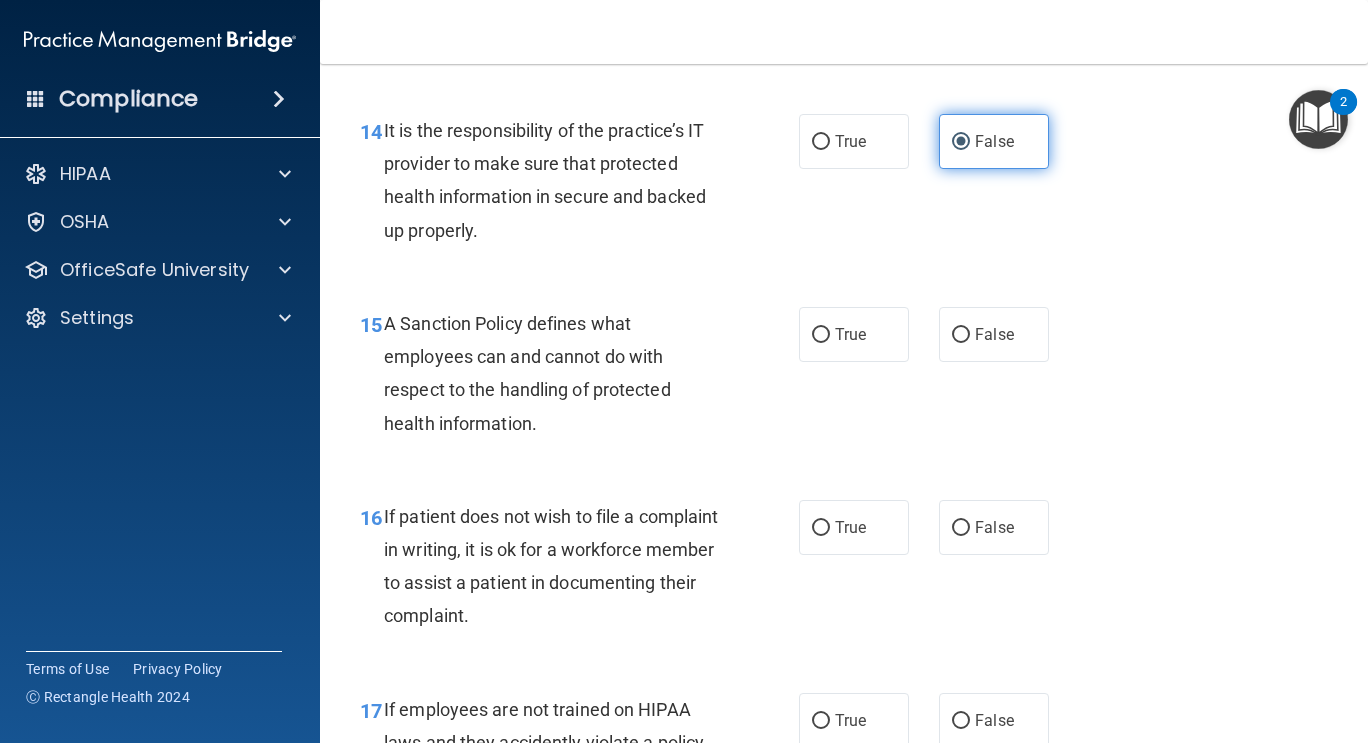 scroll, scrollTop: 3061, scrollLeft: 0, axis: vertical 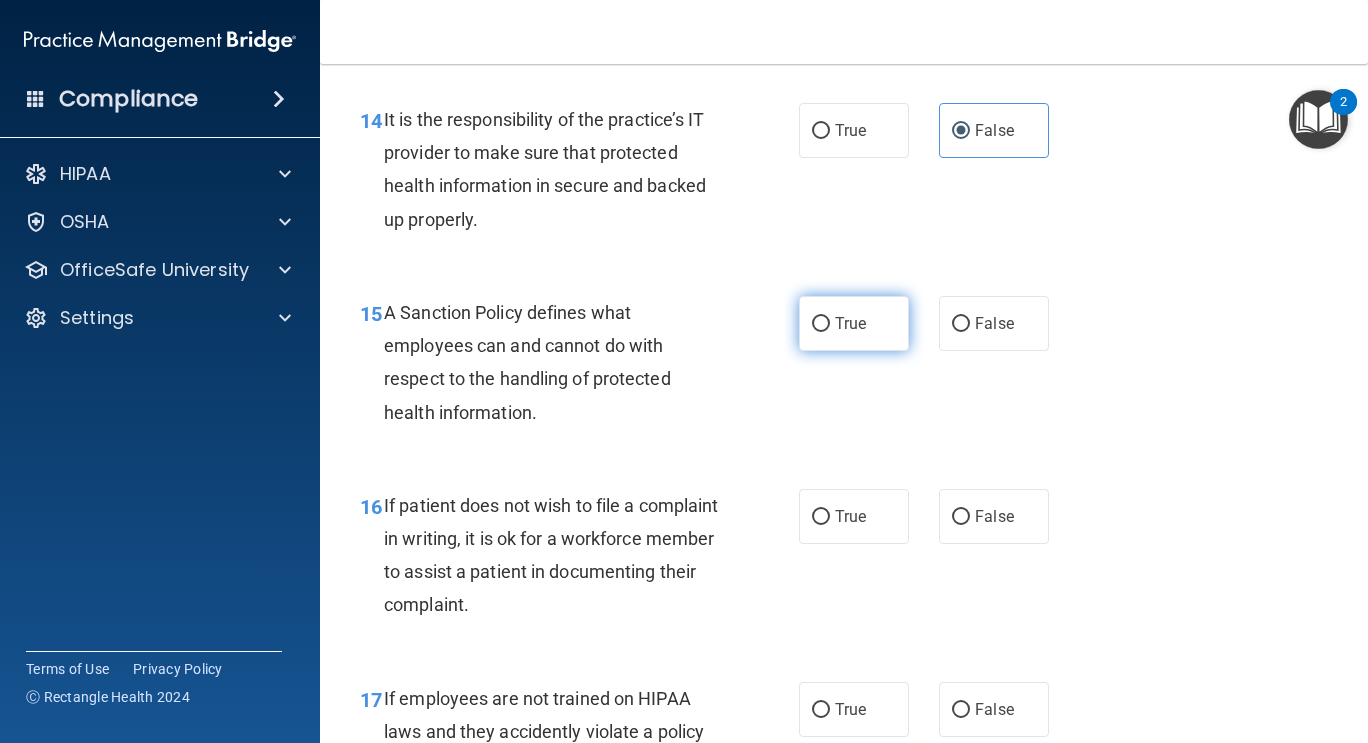 click on "True" at bounding box center [854, 323] 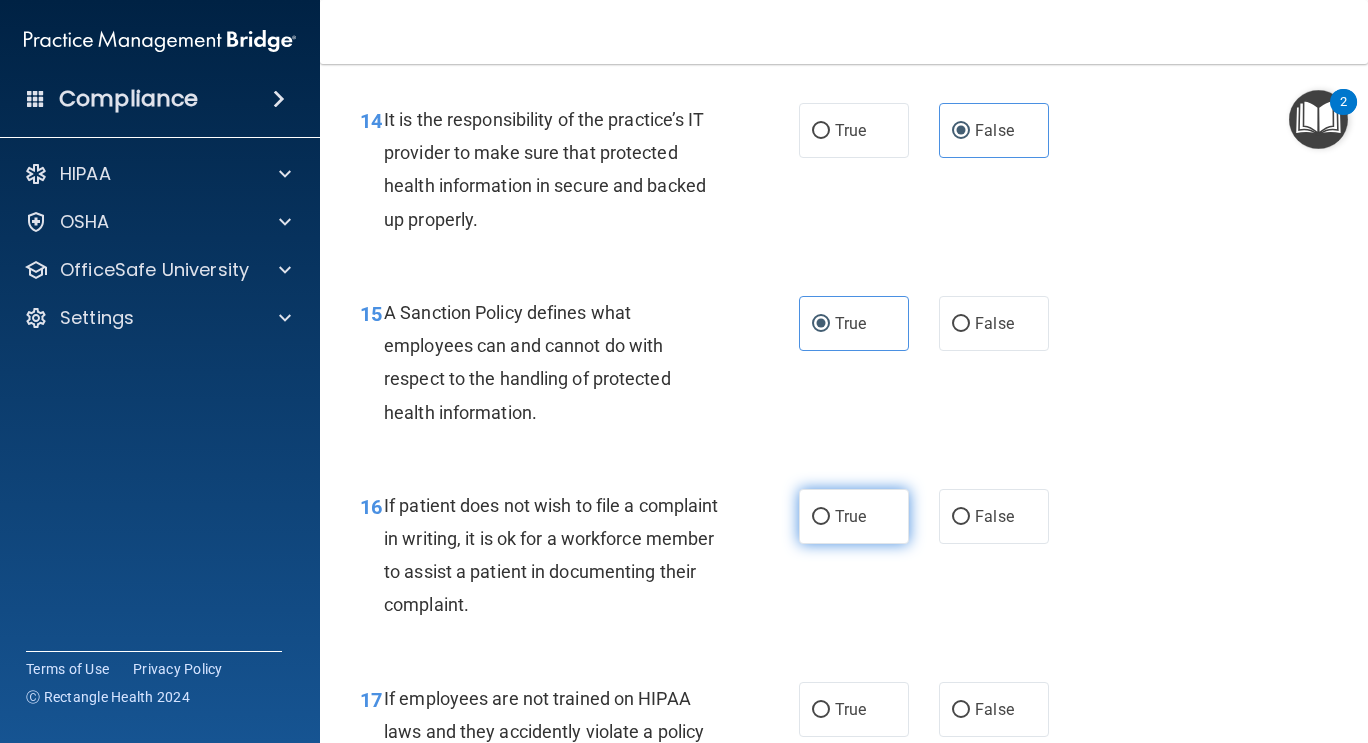 click on "True" at bounding box center (850, 516) 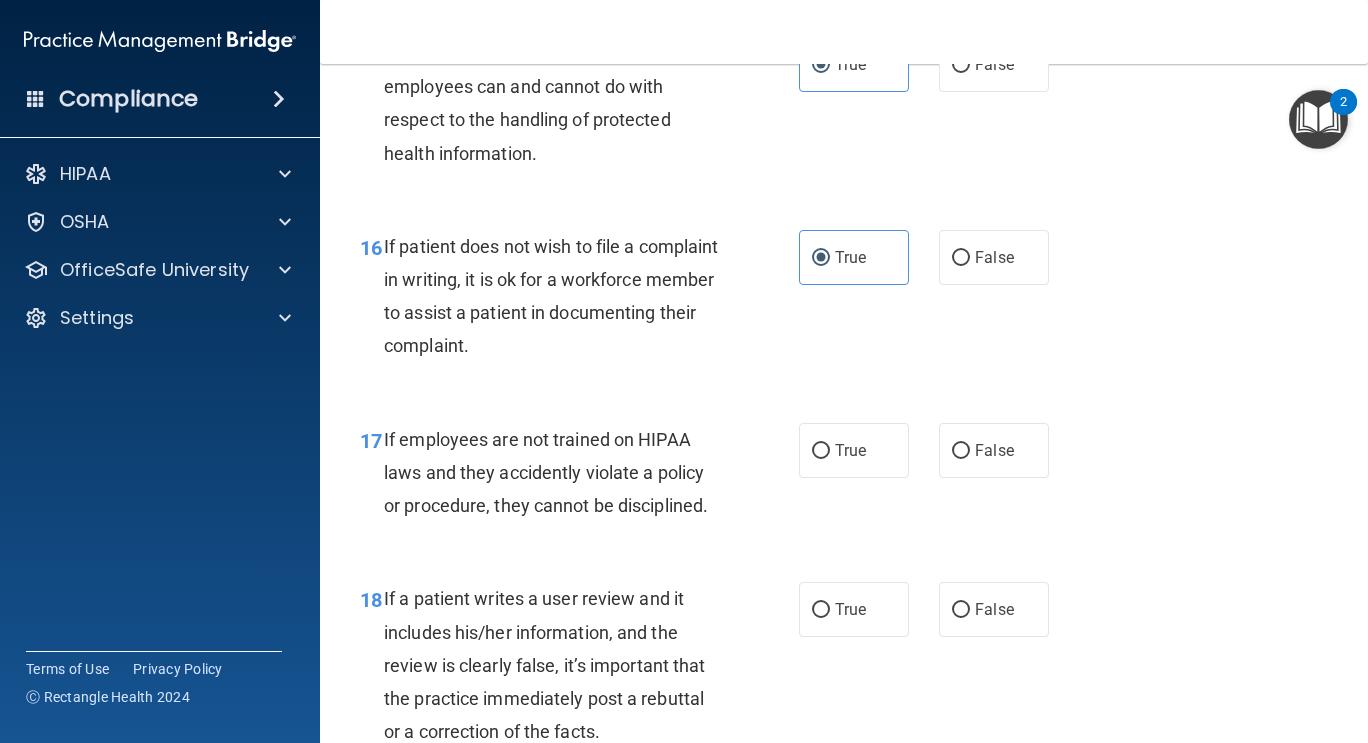 scroll, scrollTop: 3322, scrollLeft: 0, axis: vertical 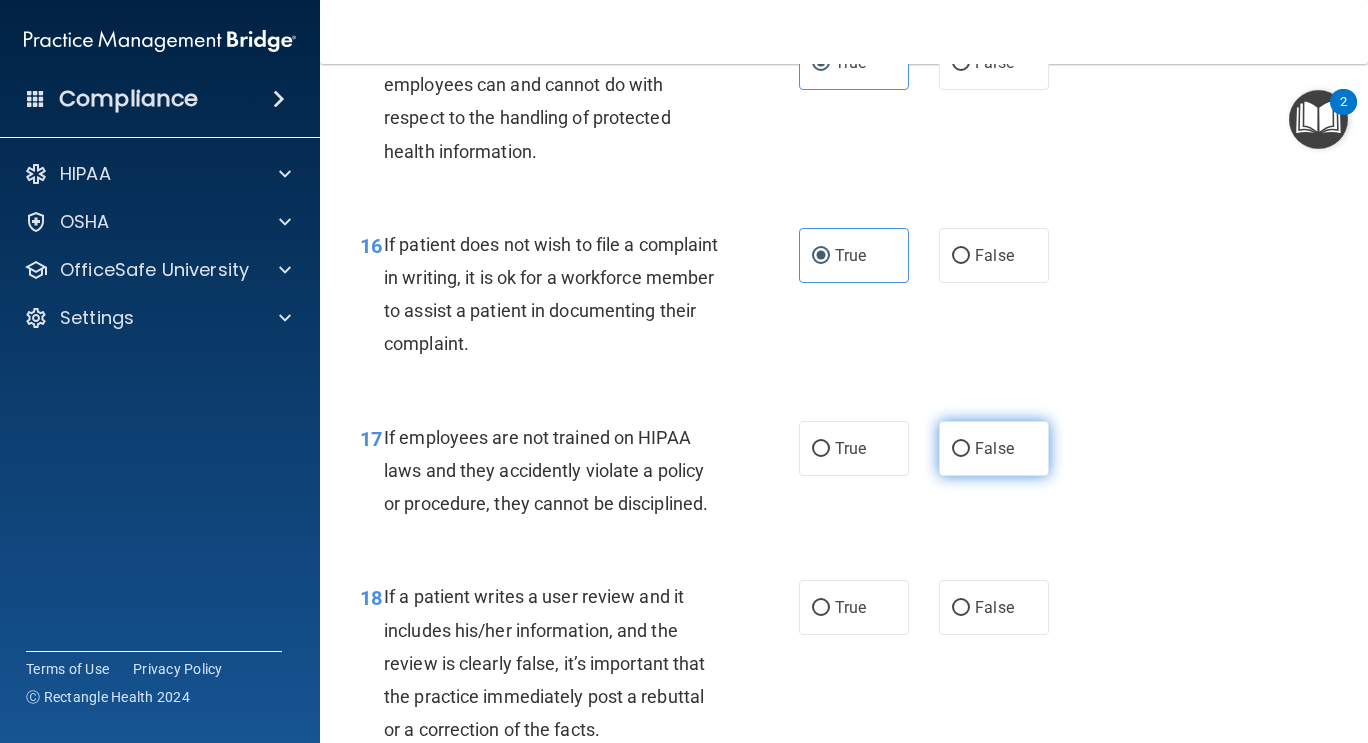 click on "False" at bounding box center [994, 448] 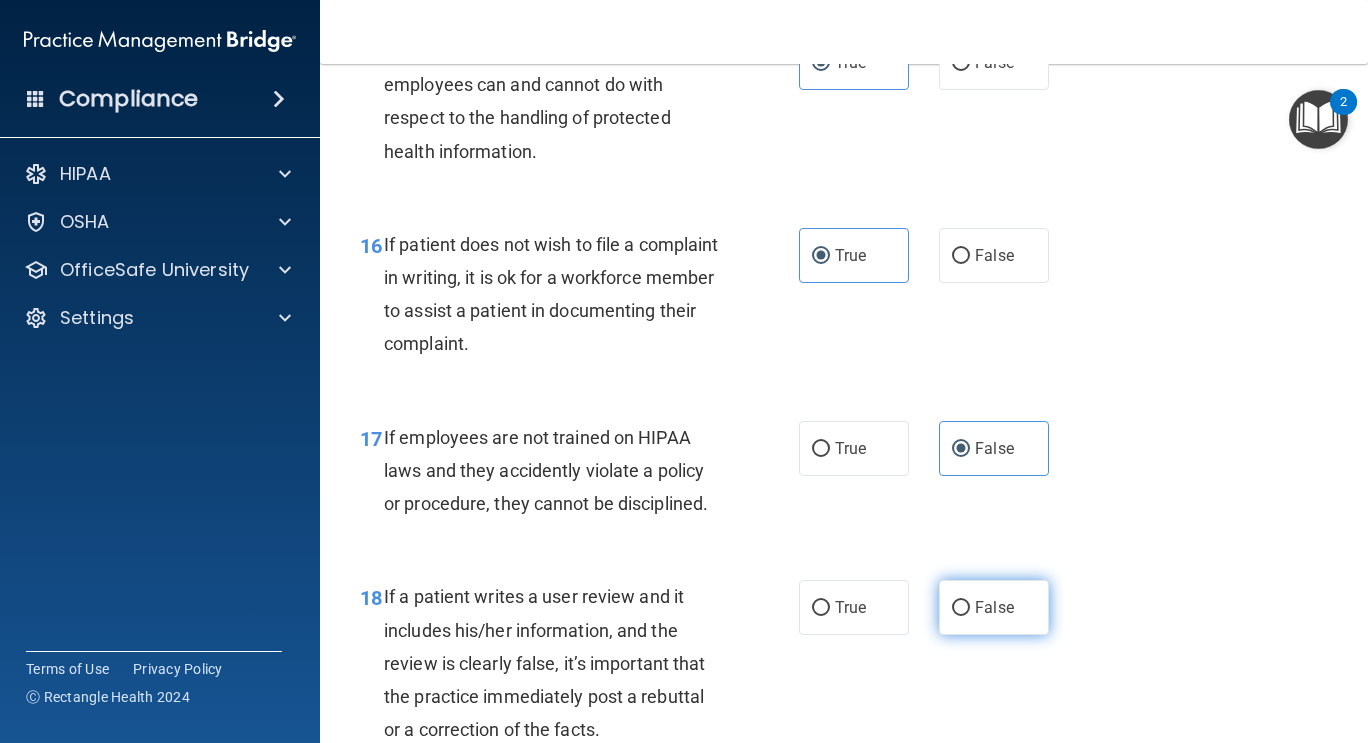 click on "False" at bounding box center [994, 607] 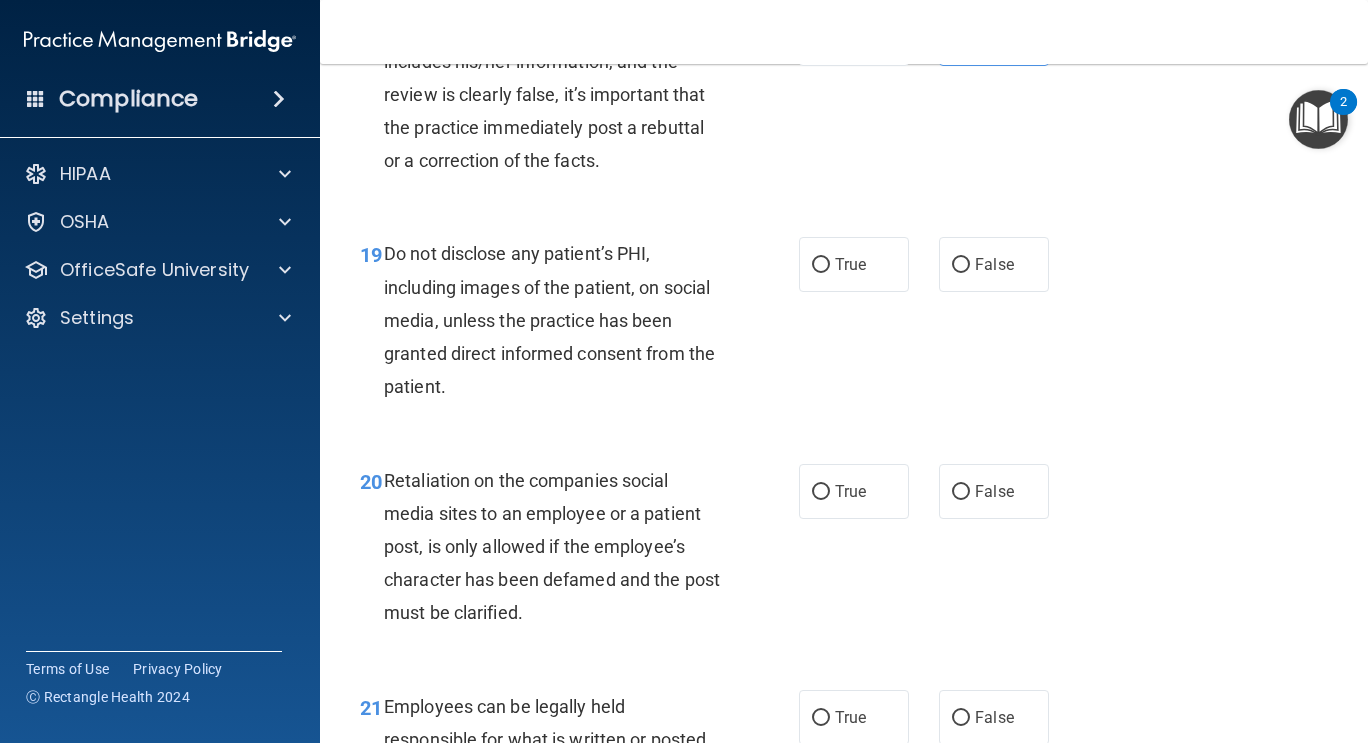 scroll, scrollTop: 3892, scrollLeft: 0, axis: vertical 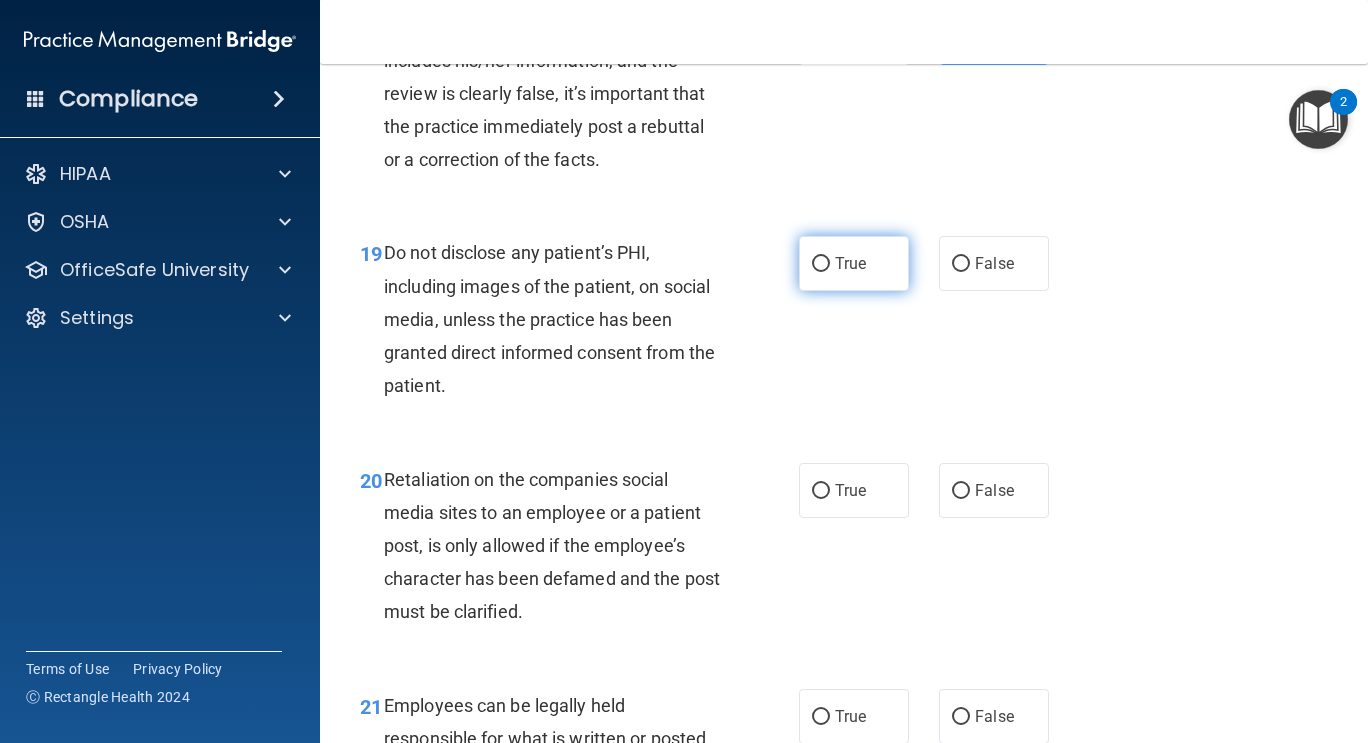 click on "True" at bounding box center (854, 263) 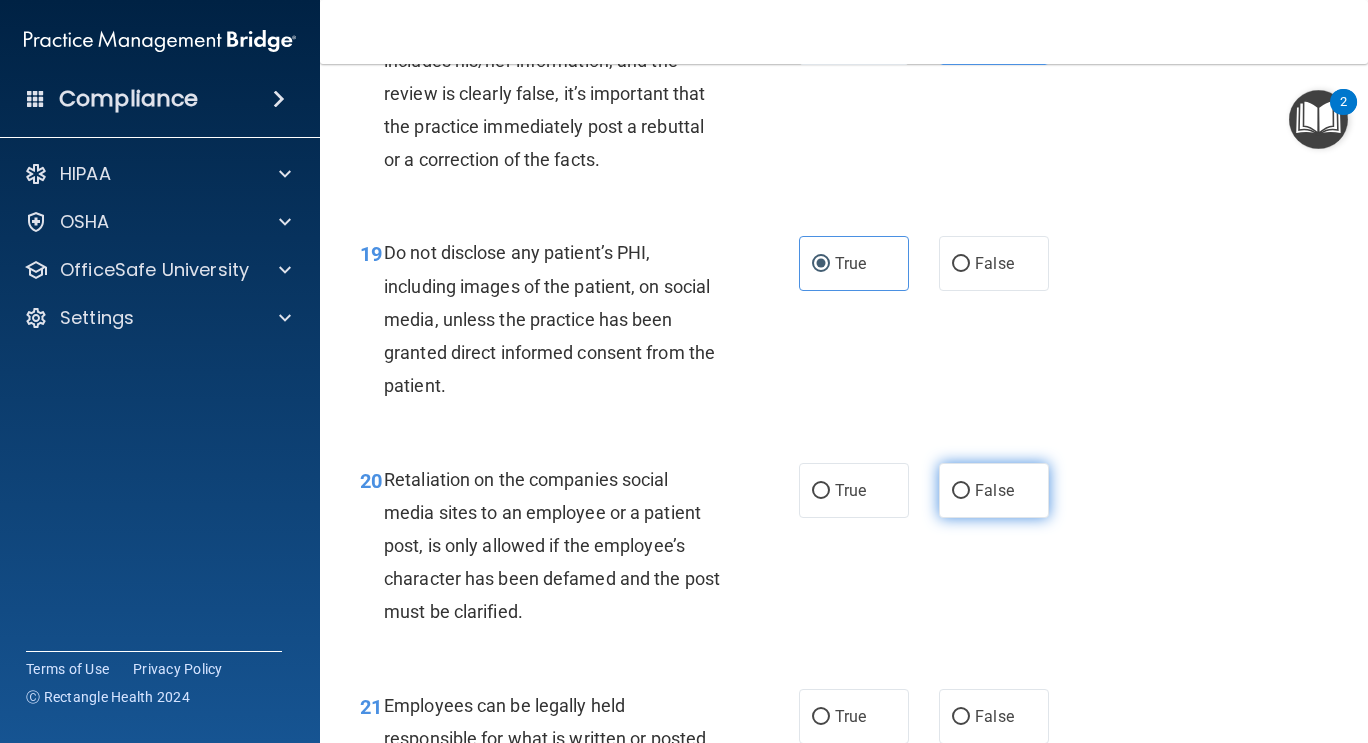 click on "False" at bounding box center [994, 490] 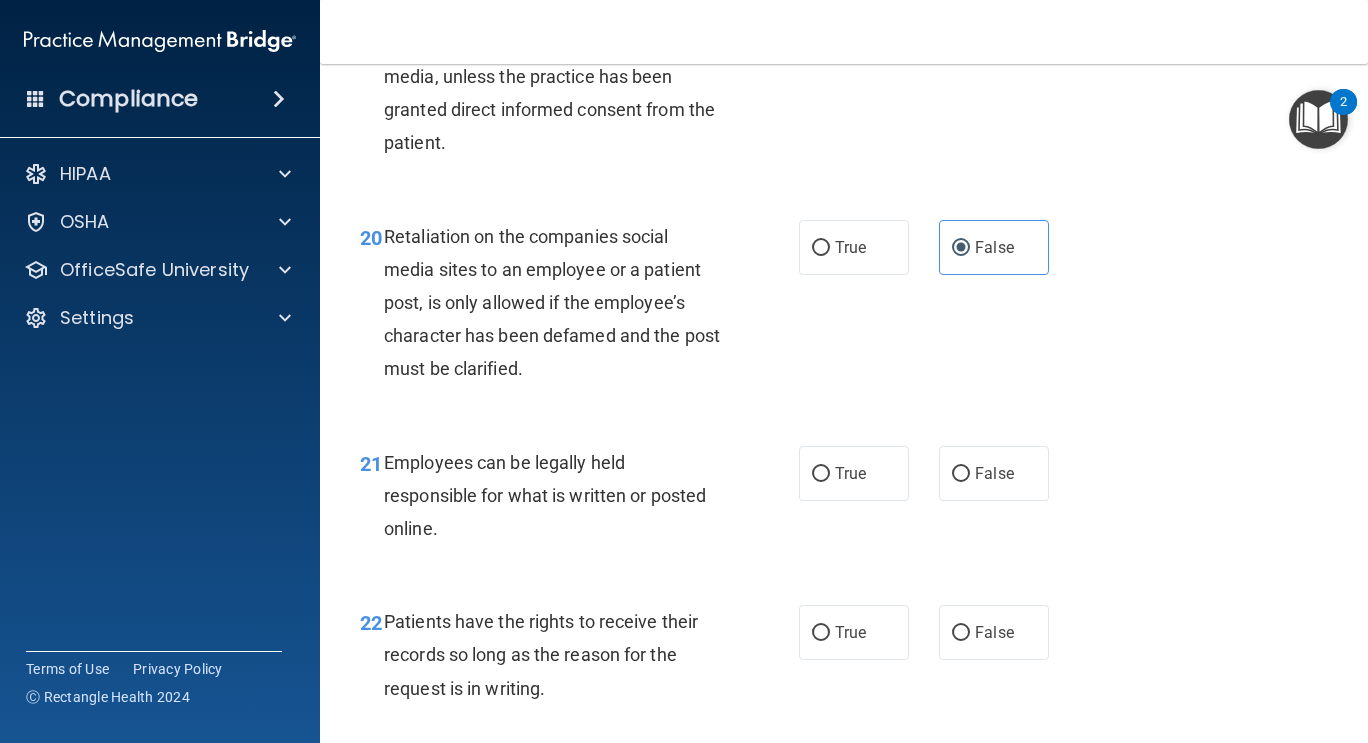scroll, scrollTop: 4139, scrollLeft: 0, axis: vertical 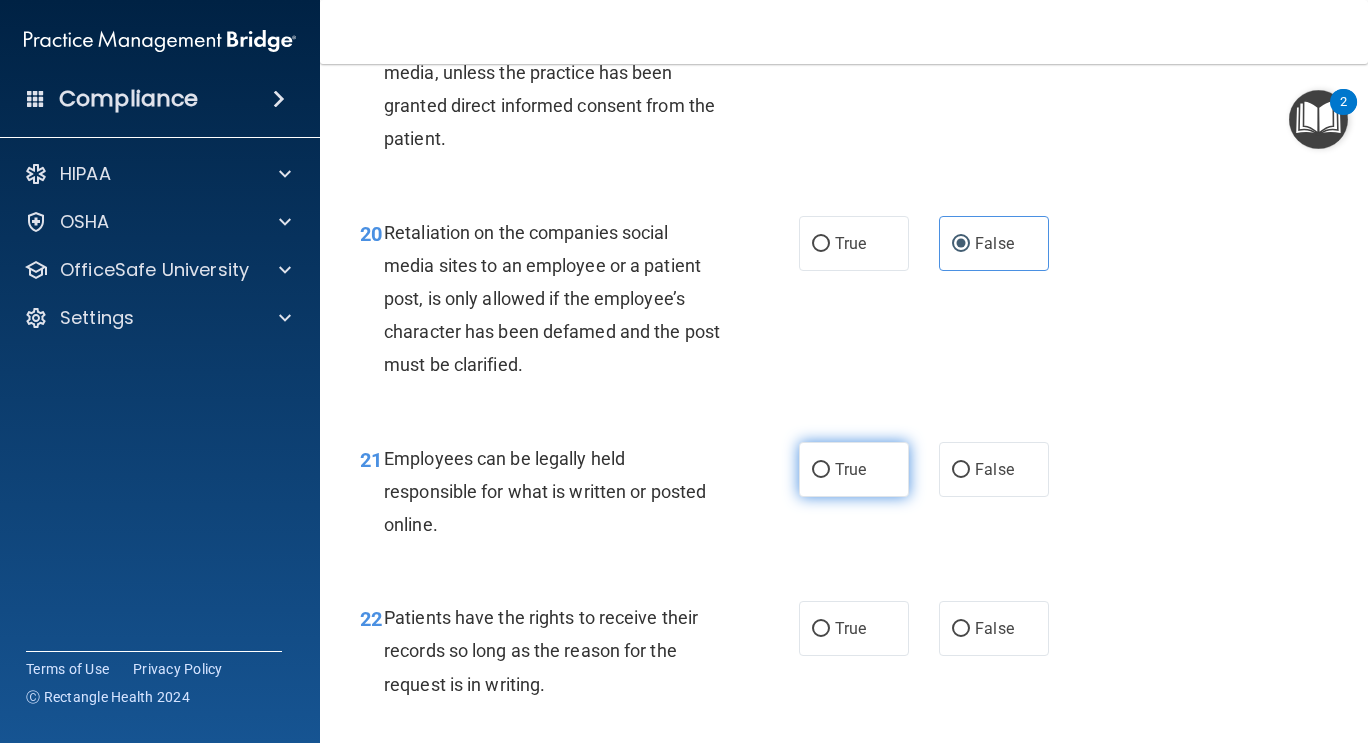 click on "True" at bounding box center (854, 469) 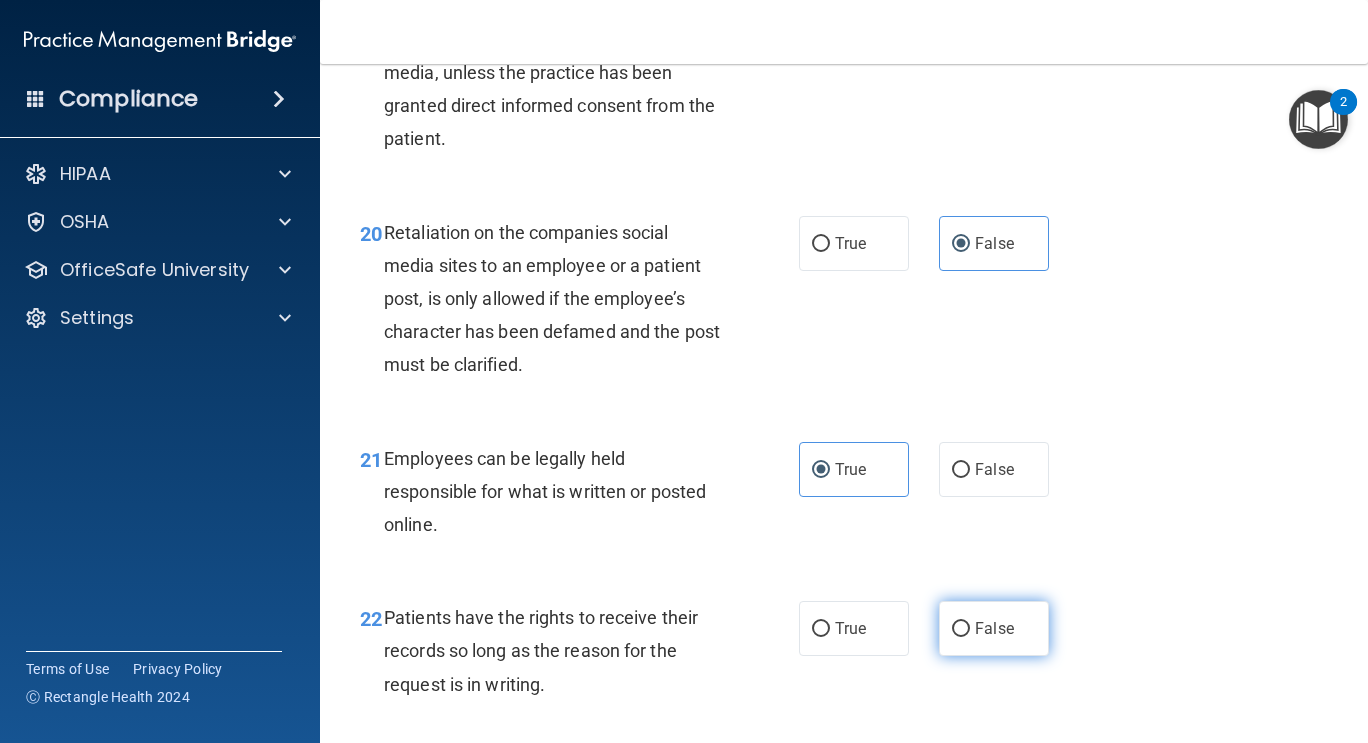 click on "False" at bounding box center (994, 628) 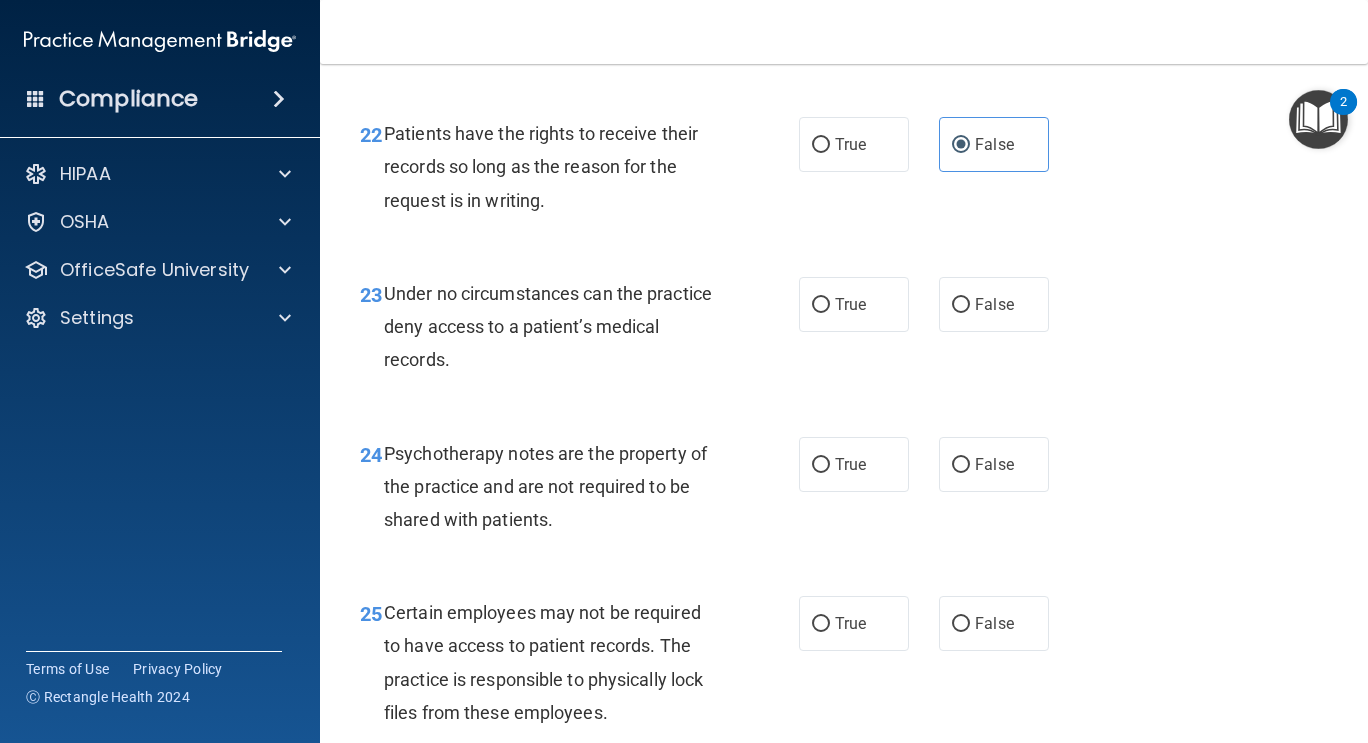 scroll, scrollTop: 4627, scrollLeft: 0, axis: vertical 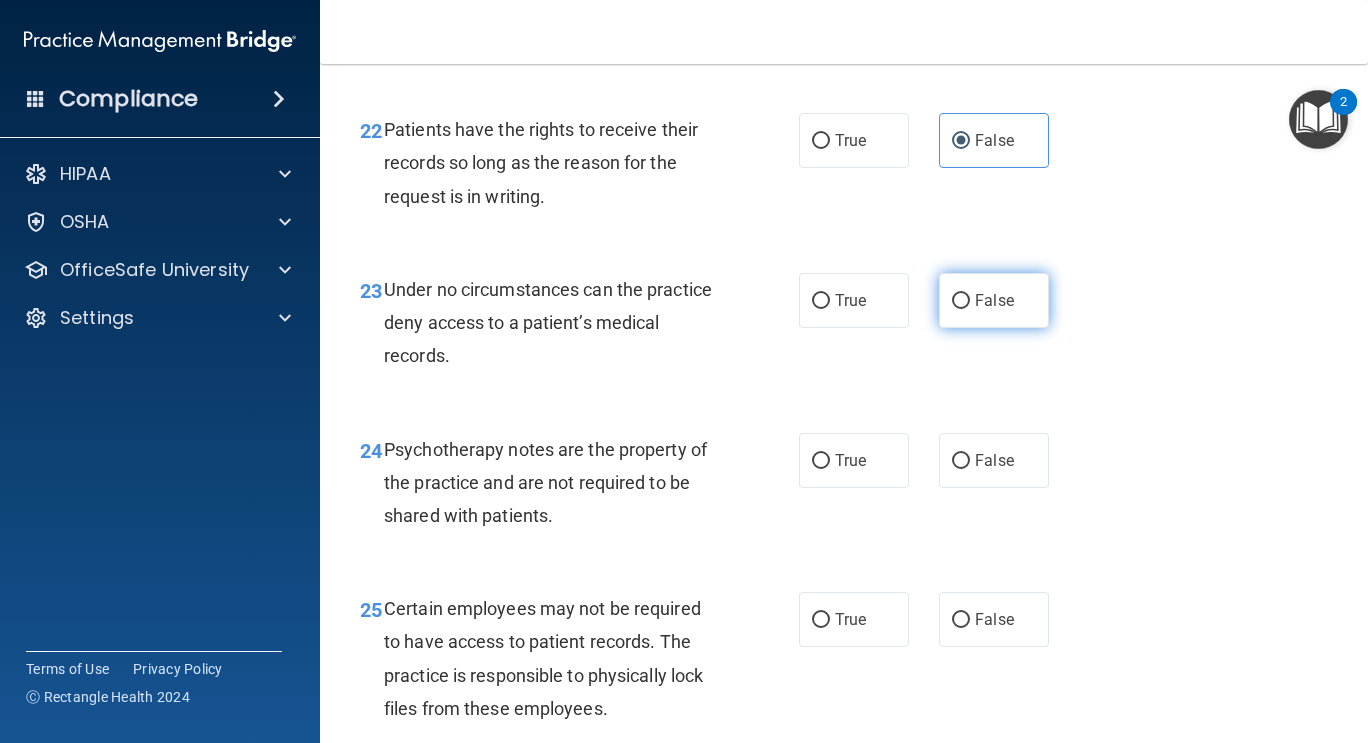 click on "False" at bounding box center (994, 300) 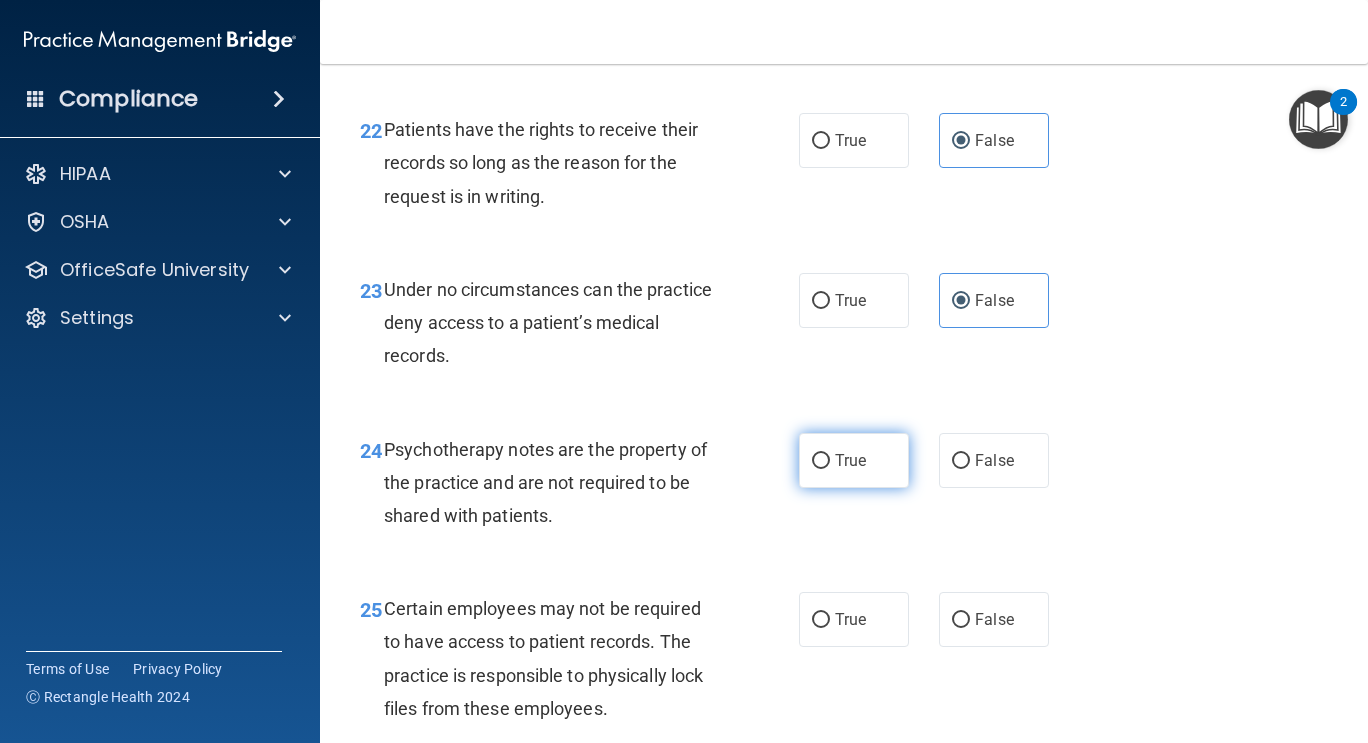 click on "True" at bounding box center (854, 460) 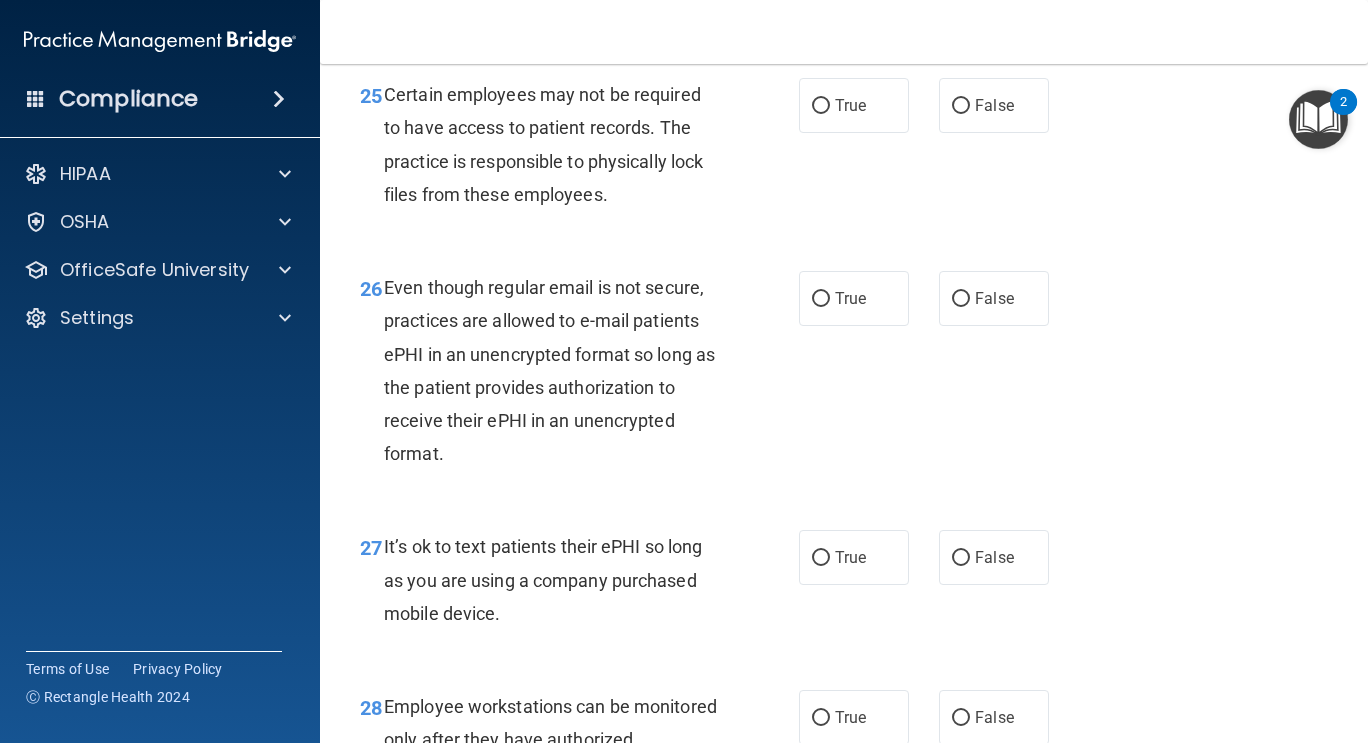 scroll, scrollTop: 5143, scrollLeft: 0, axis: vertical 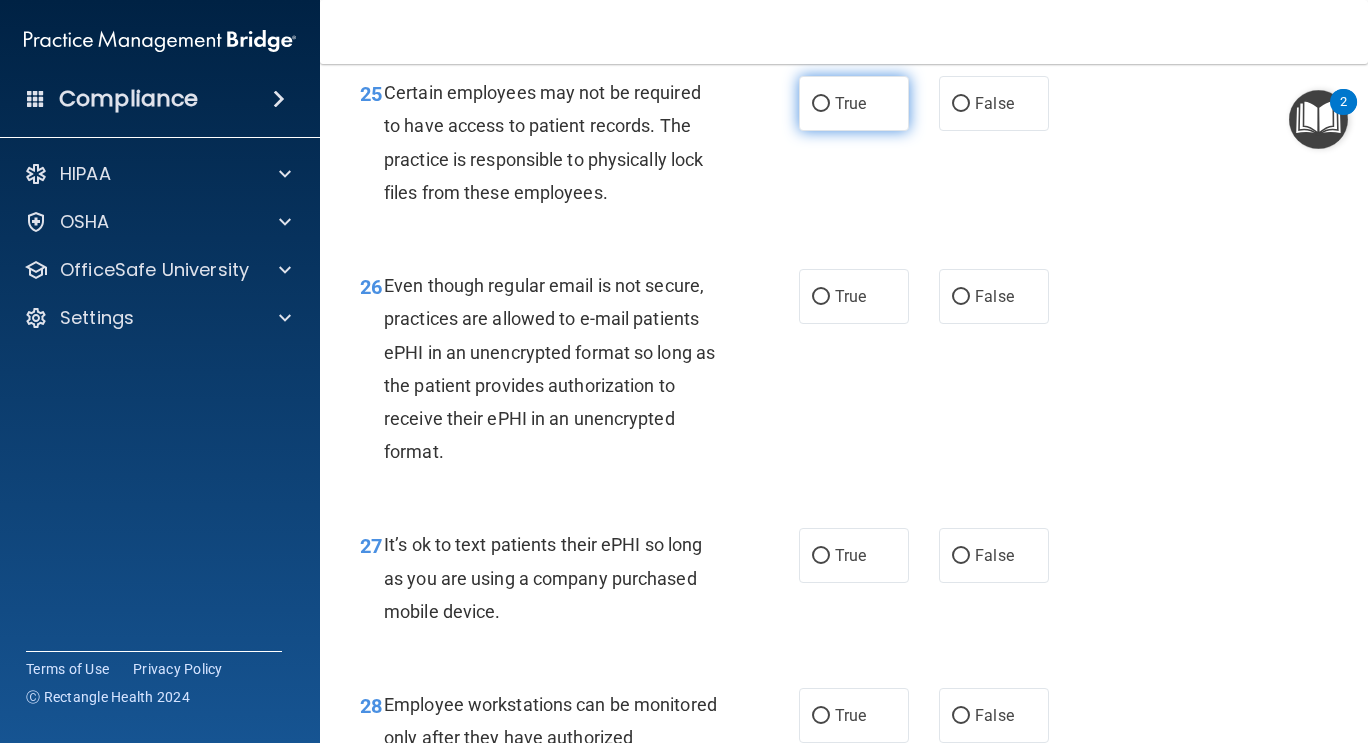 click on "True" at bounding box center [854, 103] 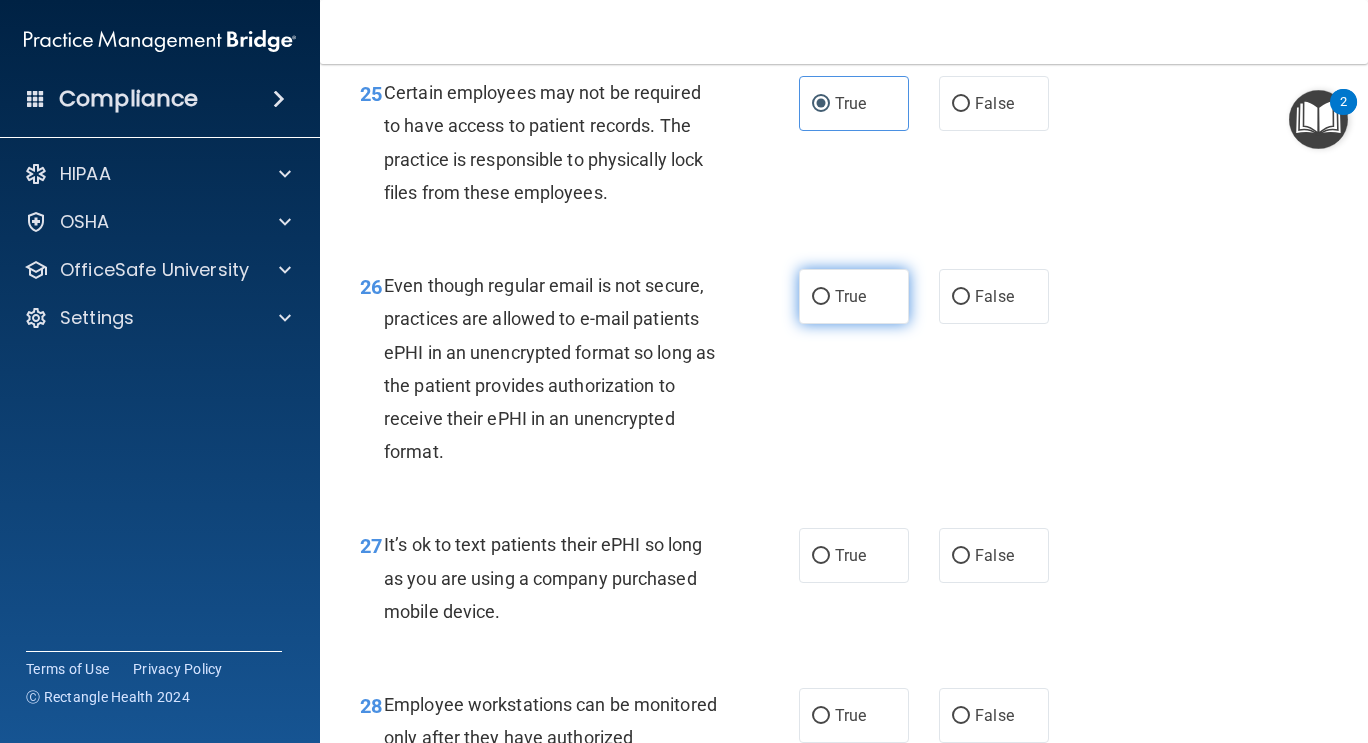 click on "True" at bounding box center [854, 296] 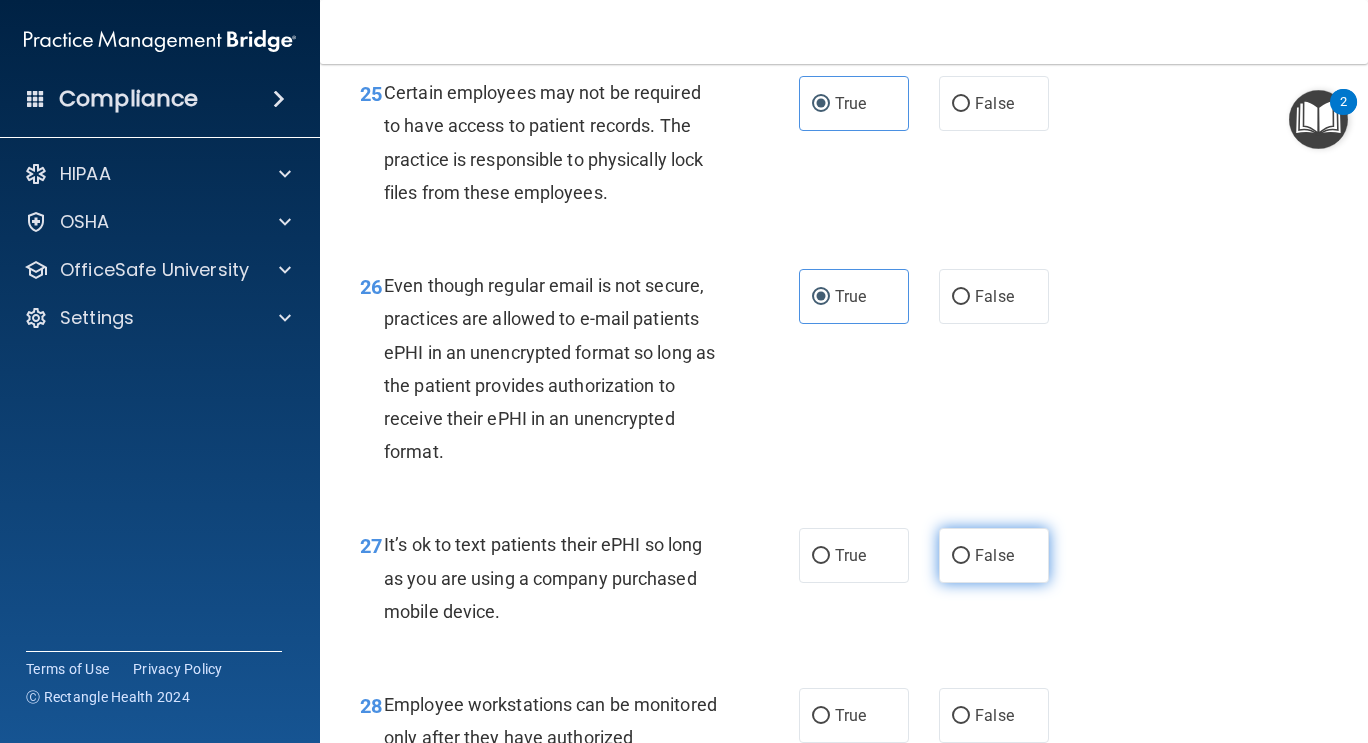 click on "False" at bounding box center (994, 555) 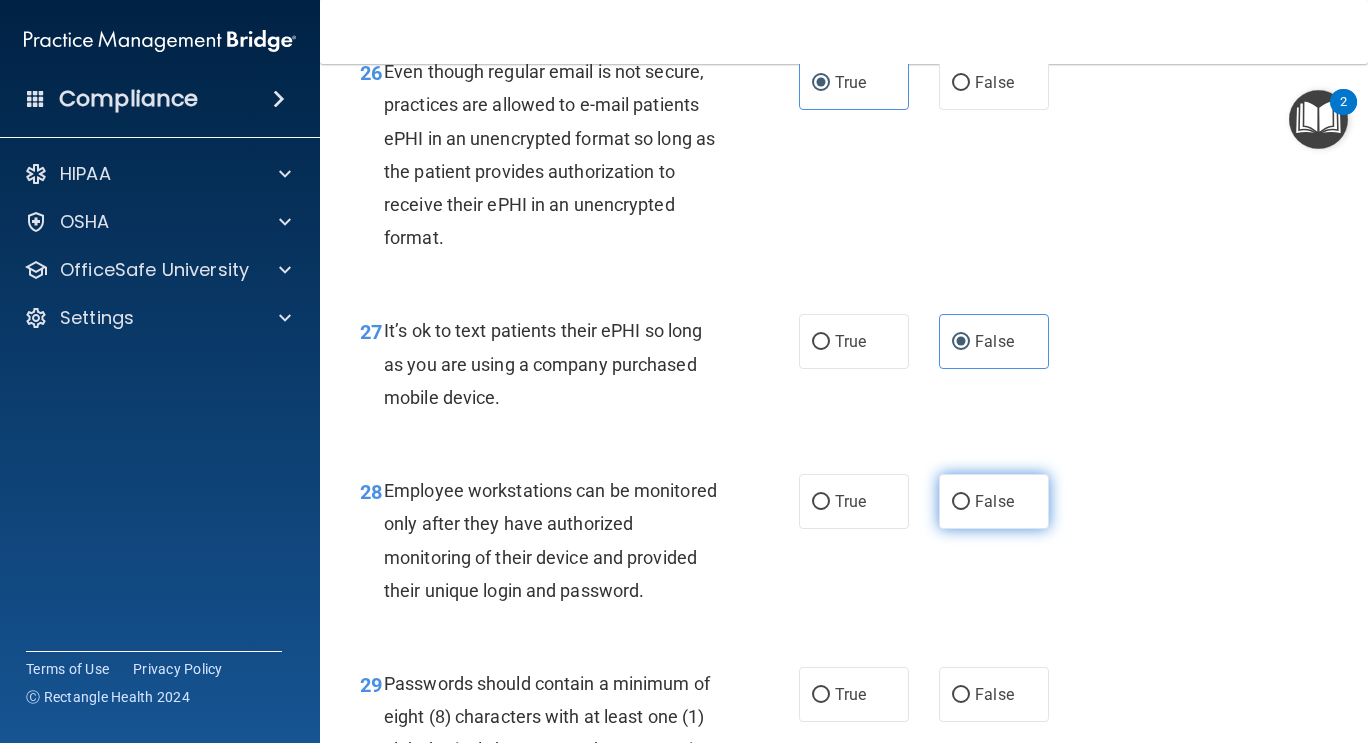 scroll, scrollTop: 5358, scrollLeft: 0, axis: vertical 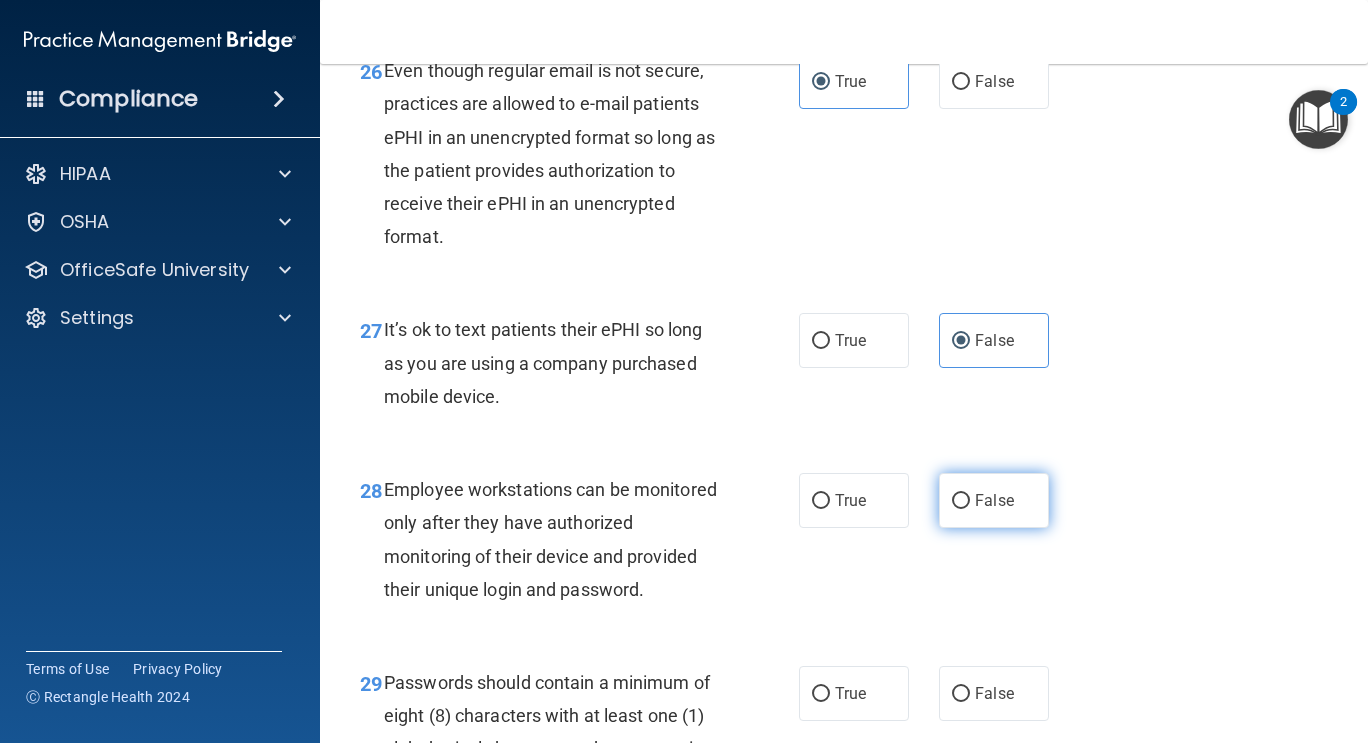 click on "False" at bounding box center (994, 500) 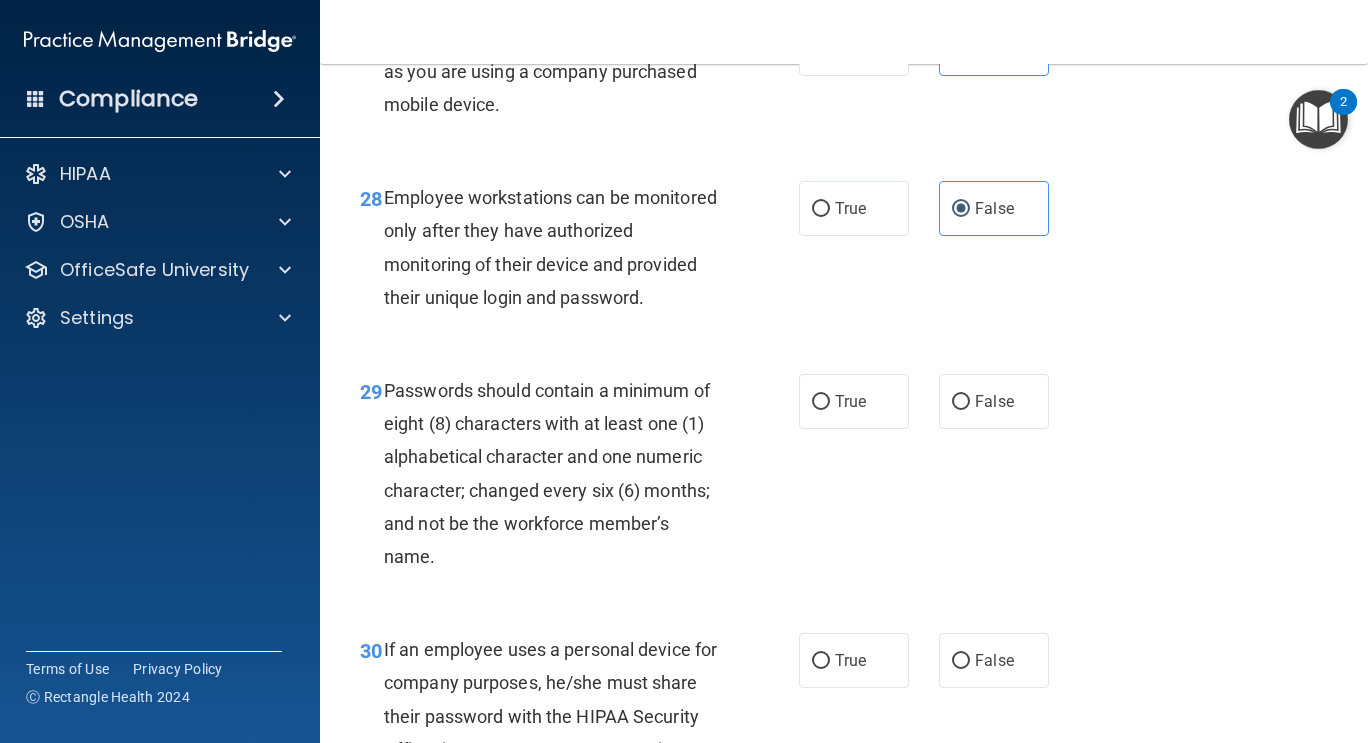 scroll, scrollTop: 5651, scrollLeft: 0, axis: vertical 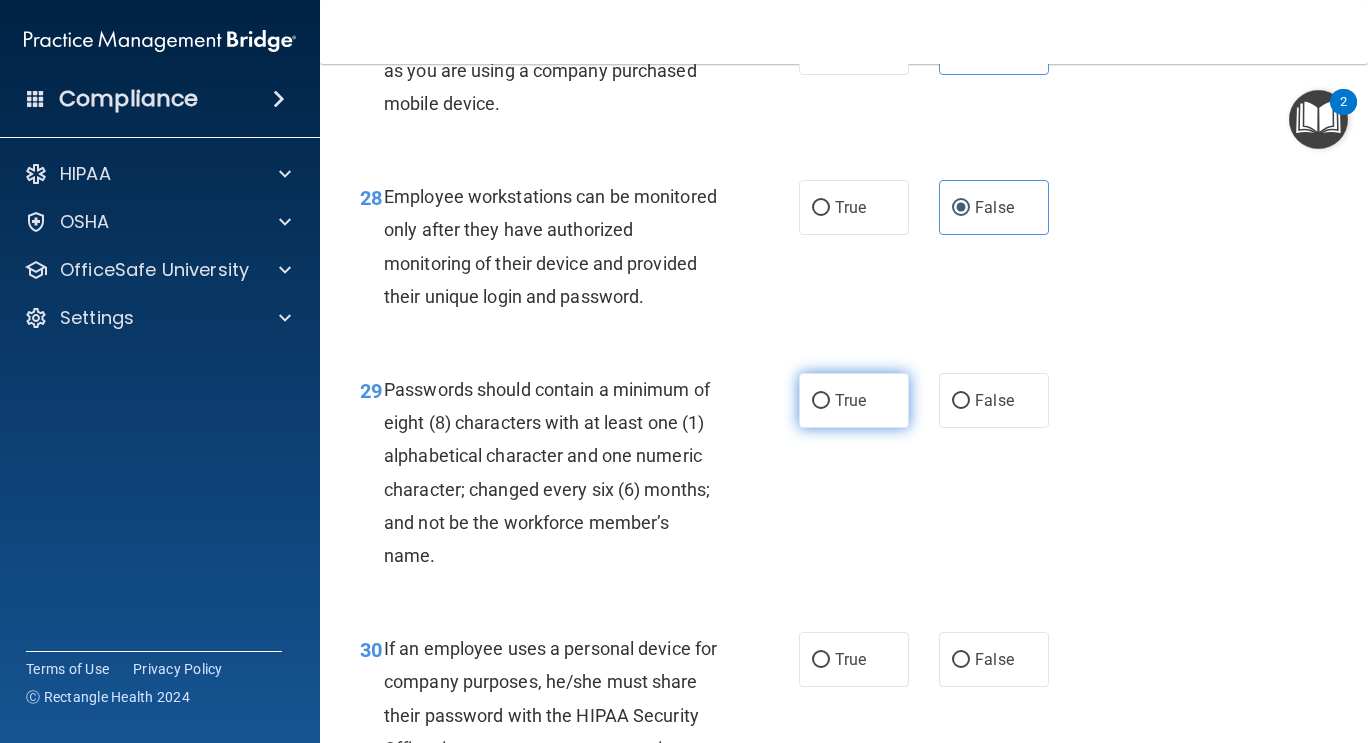 click on "True" at bounding box center (854, 400) 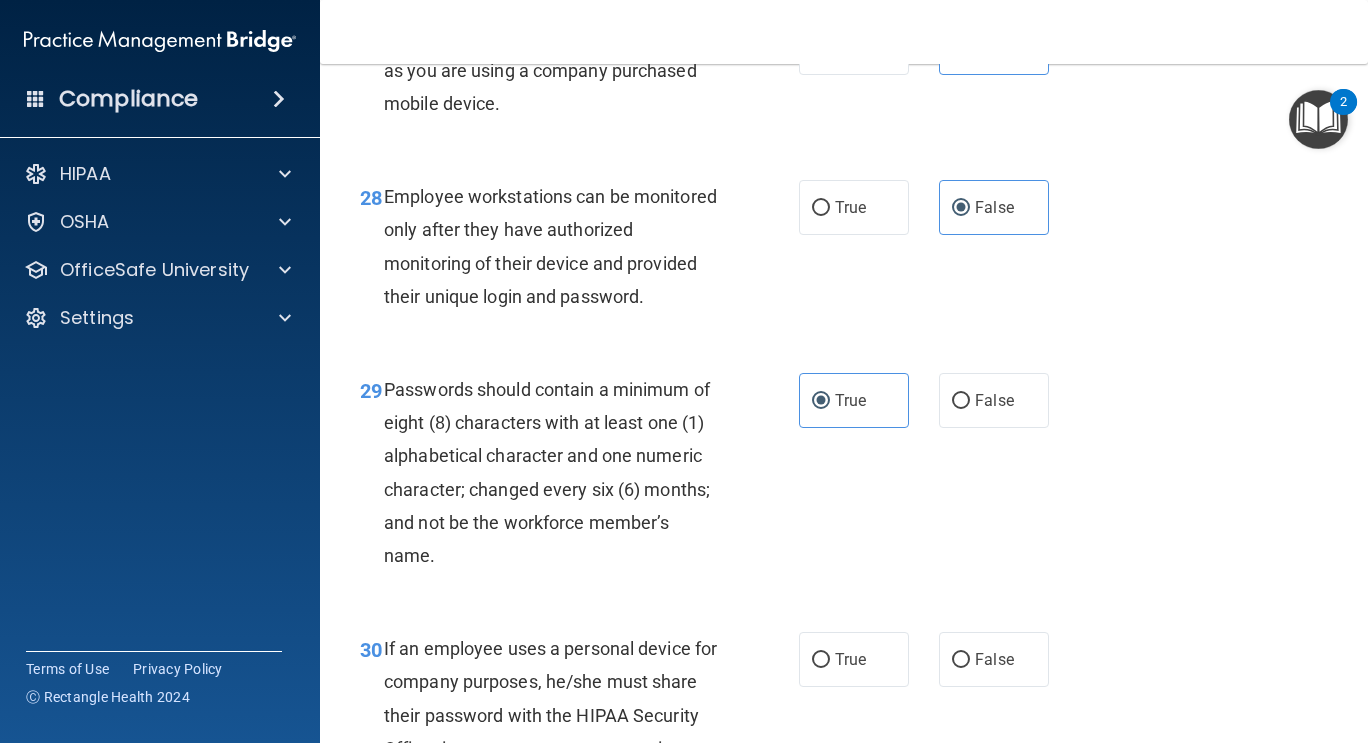 scroll, scrollTop: 5829, scrollLeft: 0, axis: vertical 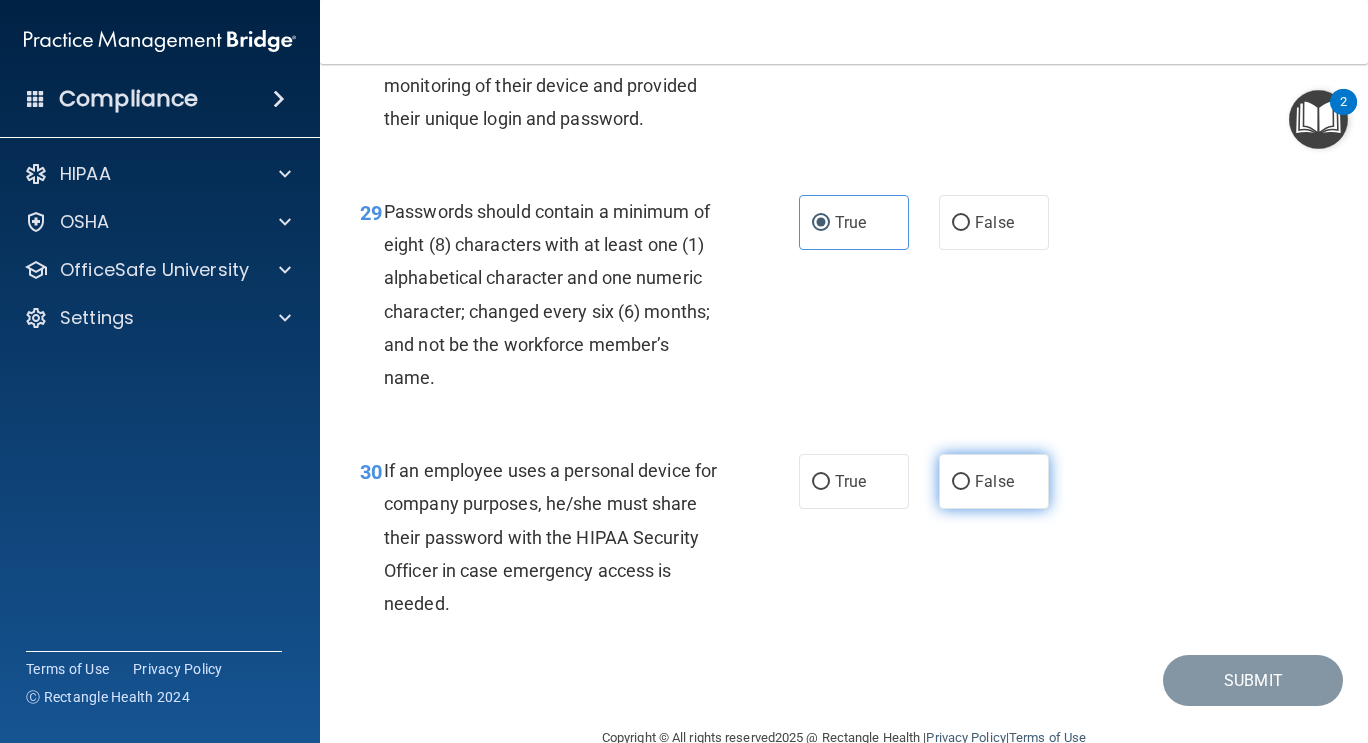 click on "False" at bounding box center [994, 481] 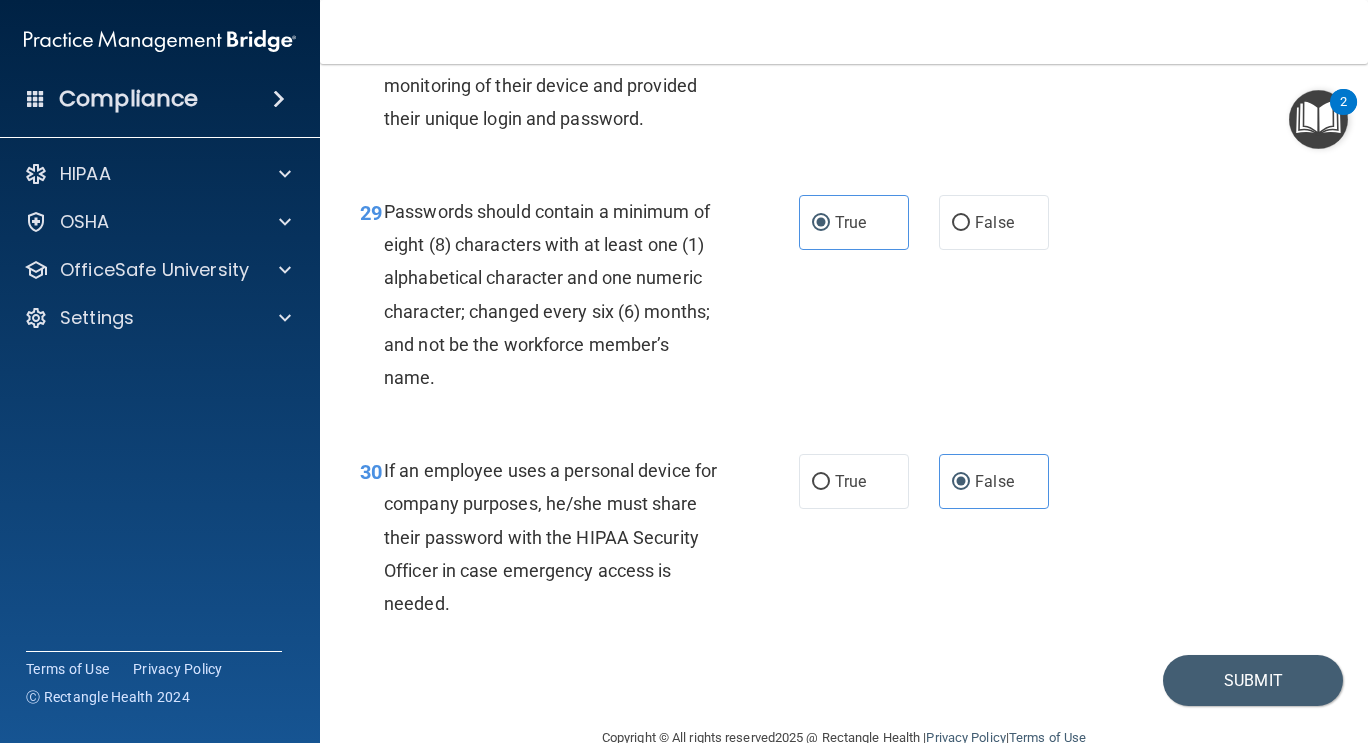 scroll, scrollTop: 5939, scrollLeft: 0, axis: vertical 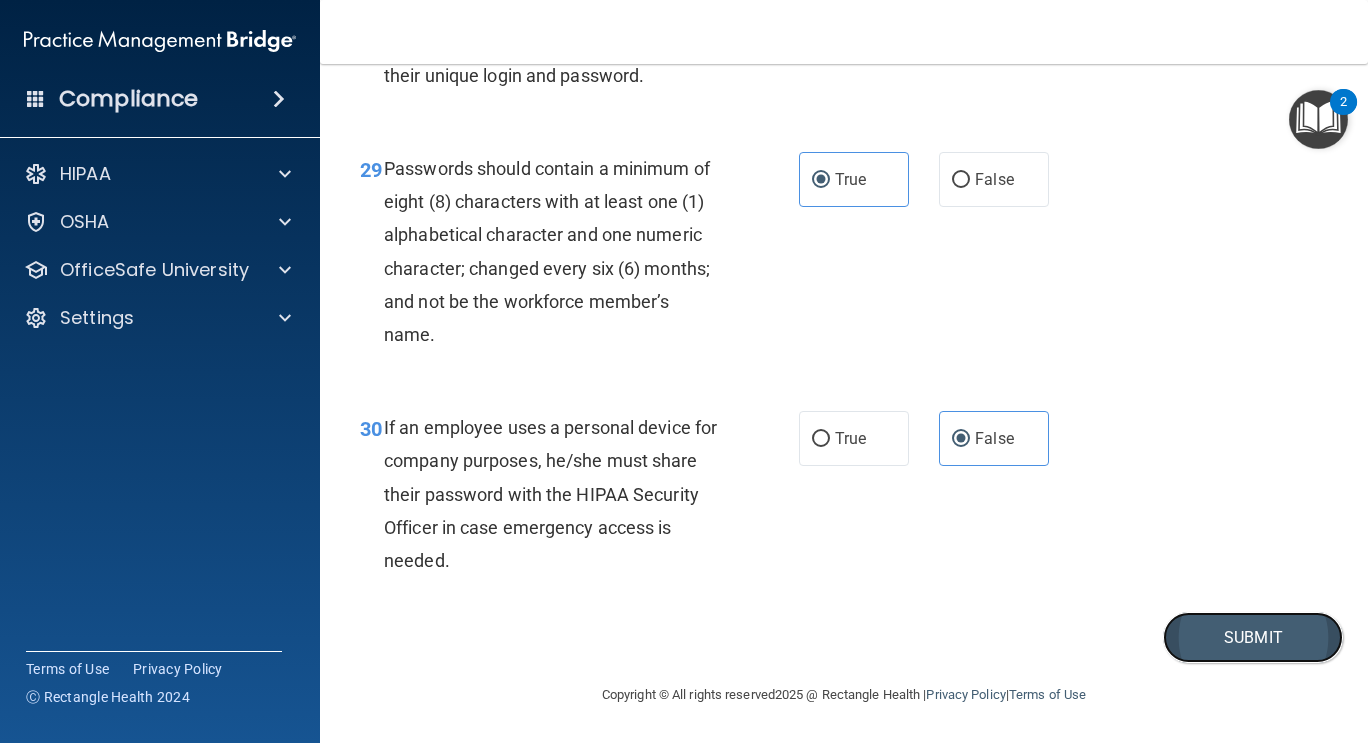 click on "Submit" at bounding box center (1253, 637) 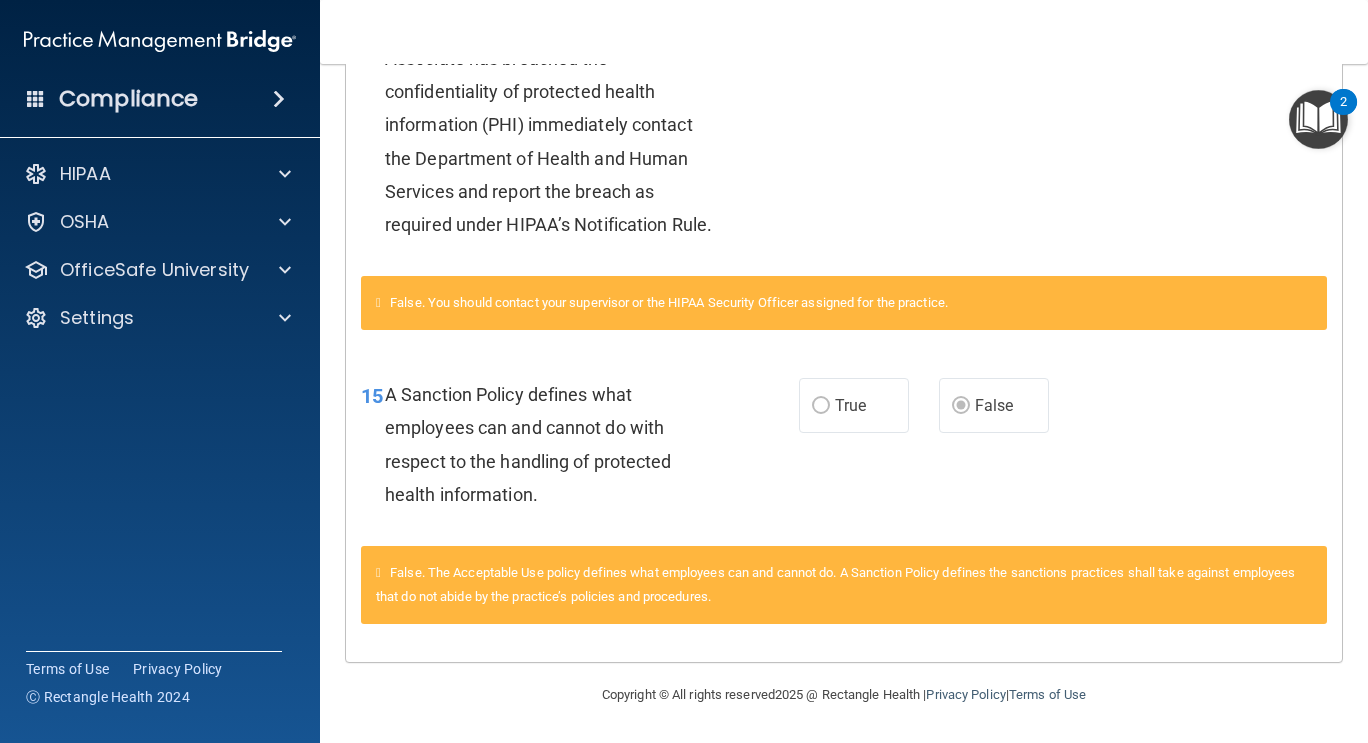 scroll, scrollTop: 0, scrollLeft: 0, axis: both 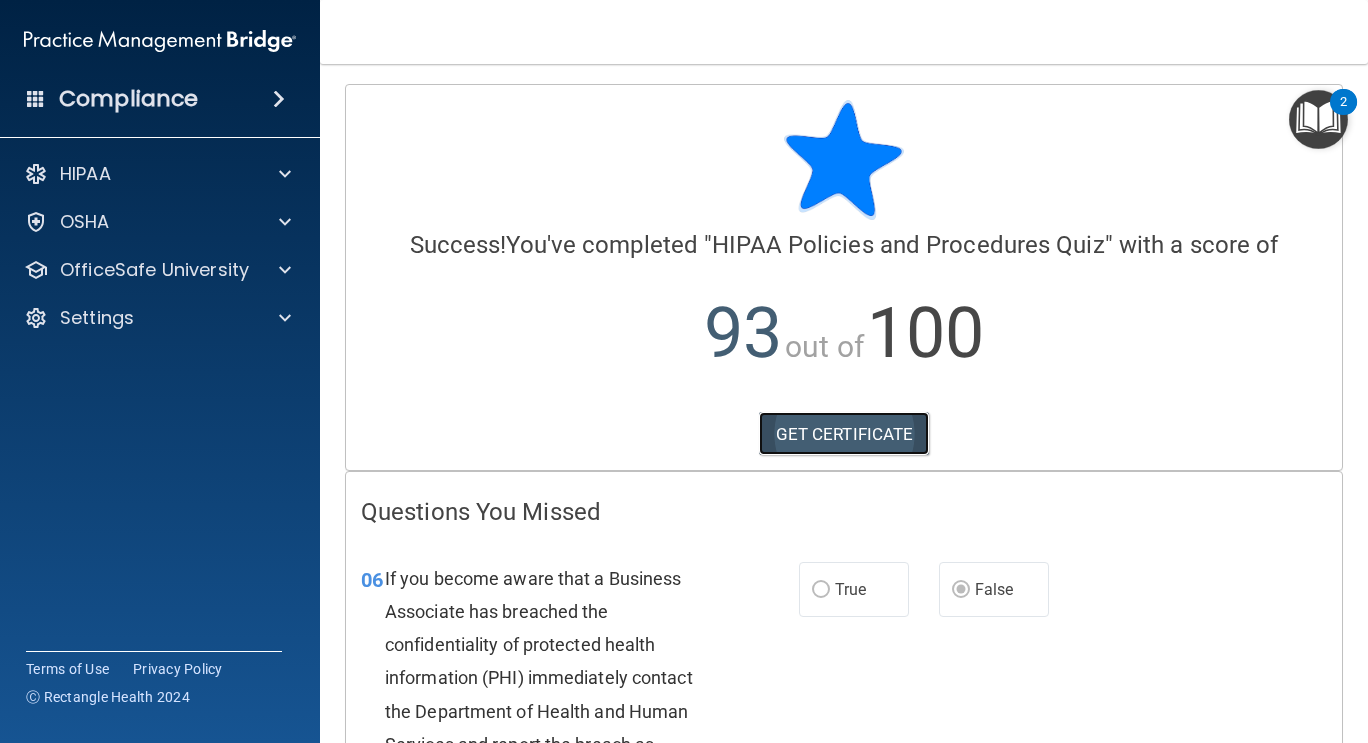 drag, startPoint x: 834, startPoint y: 431, endPoint x: 793, endPoint y: 425, distance: 41.4367 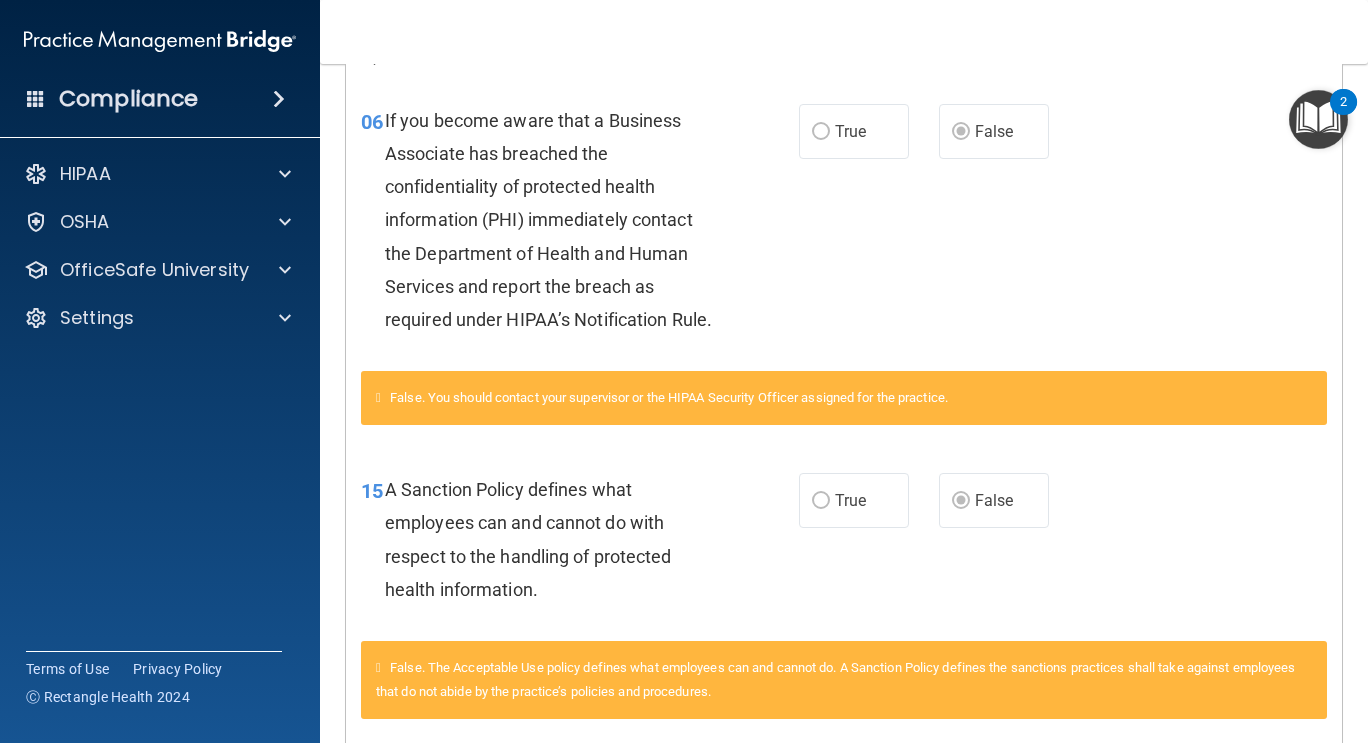 scroll, scrollTop: 553, scrollLeft: 0, axis: vertical 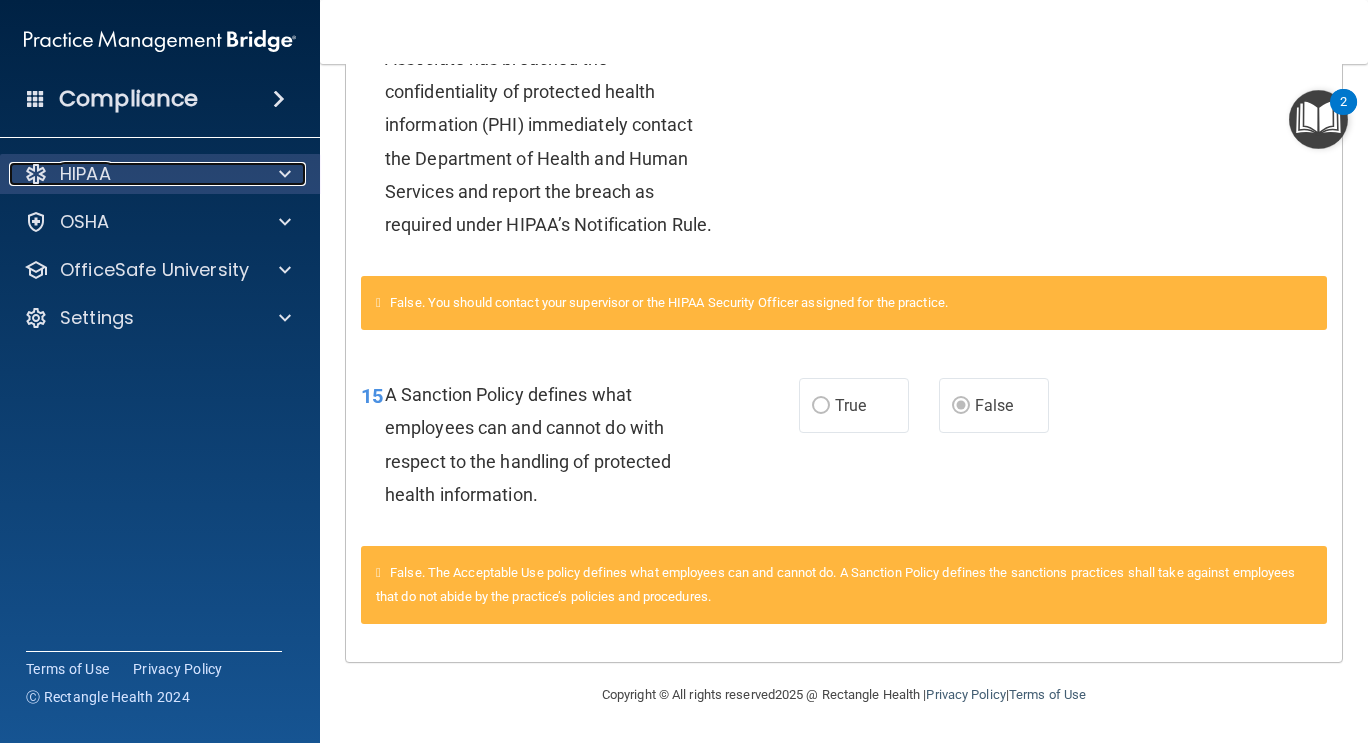 click at bounding box center [282, 174] 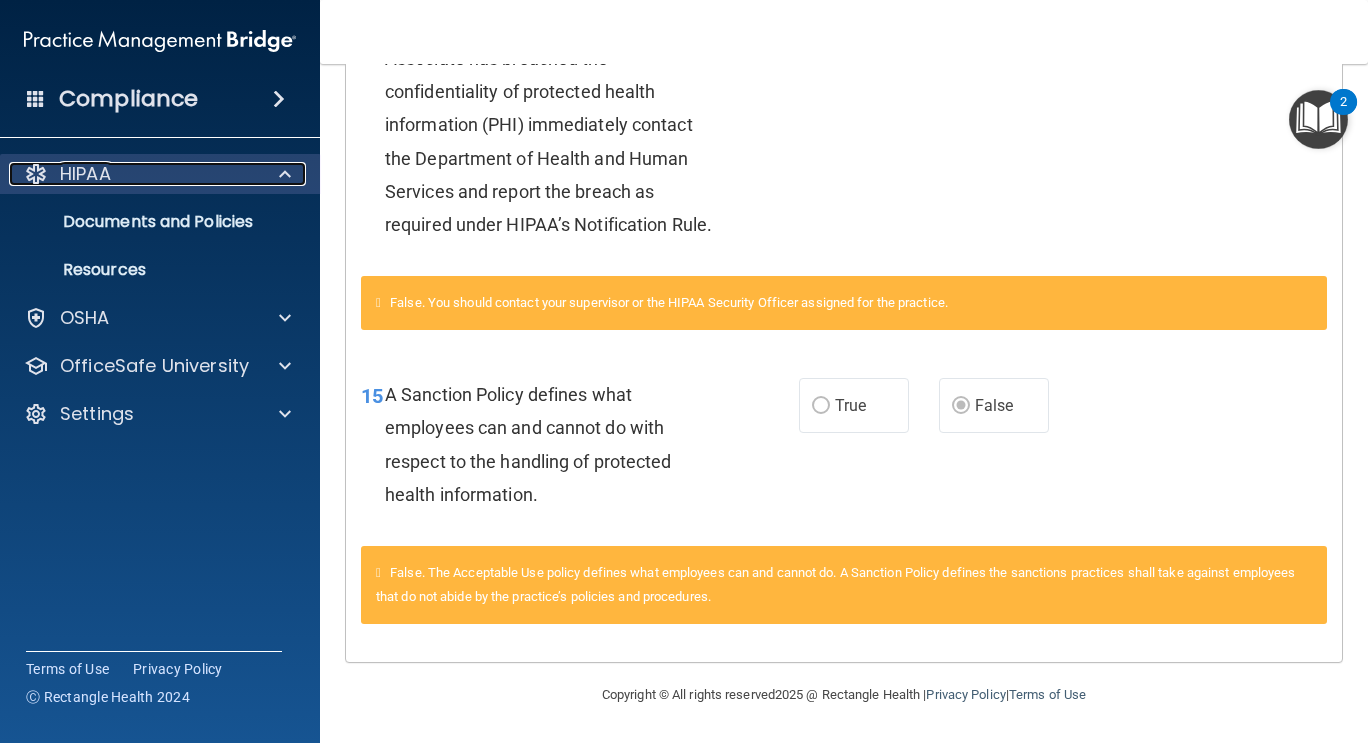 click on "HIPAA" at bounding box center [133, 174] 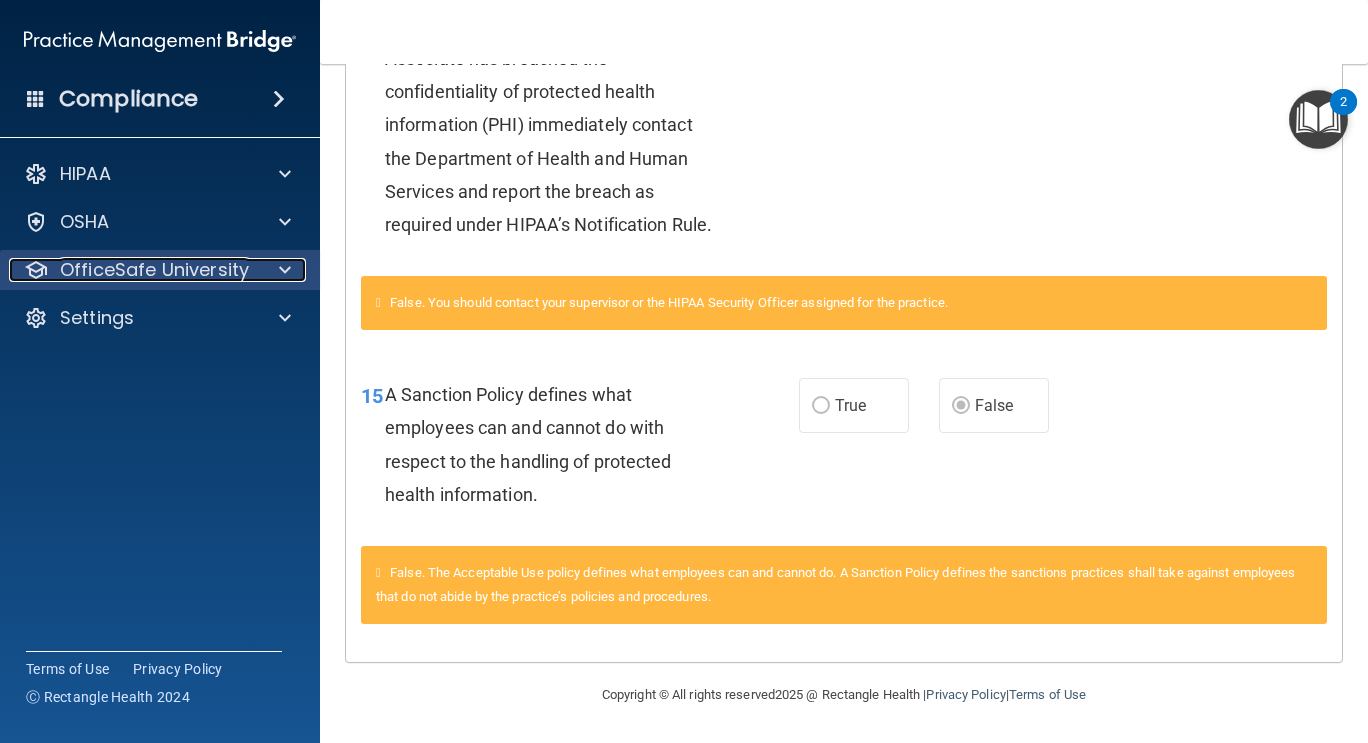 click on "OfficeSafe University" at bounding box center (154, 270) 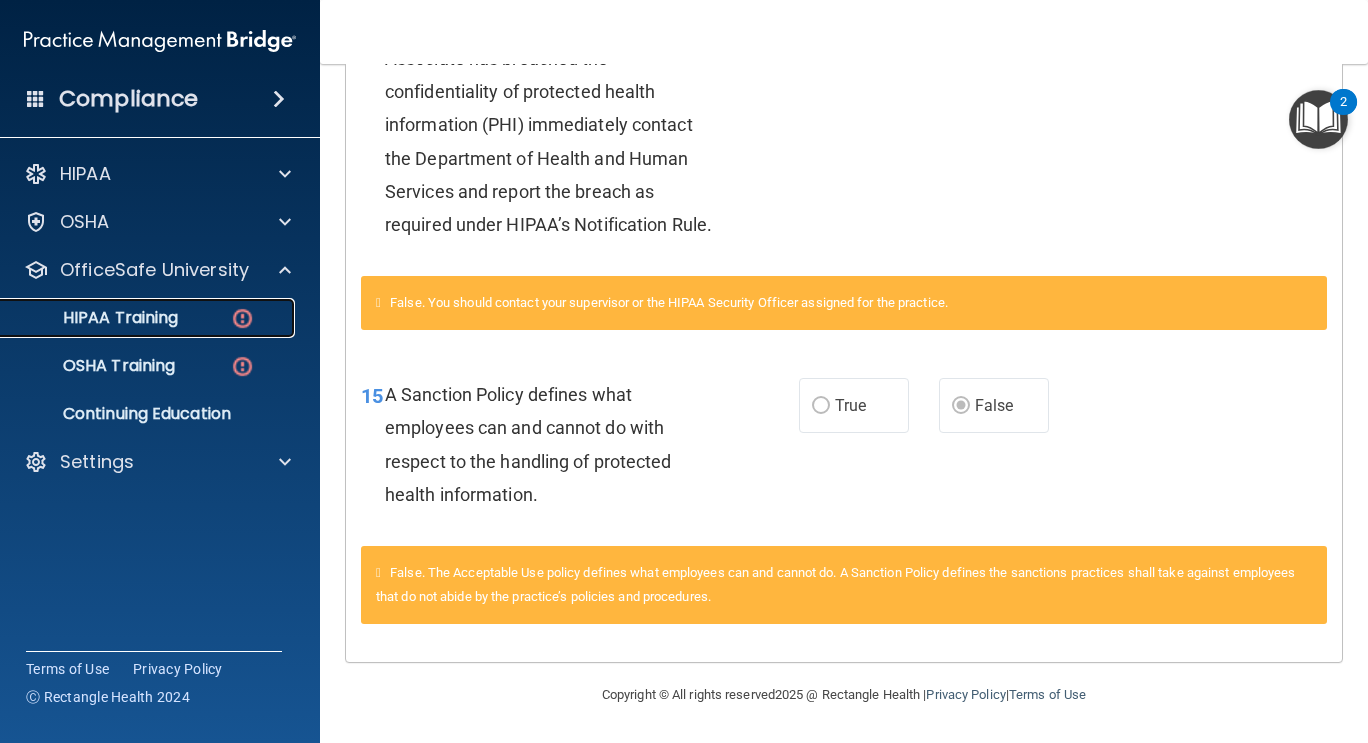 click on "HIPAA Training" at bounding box center [95, 318] 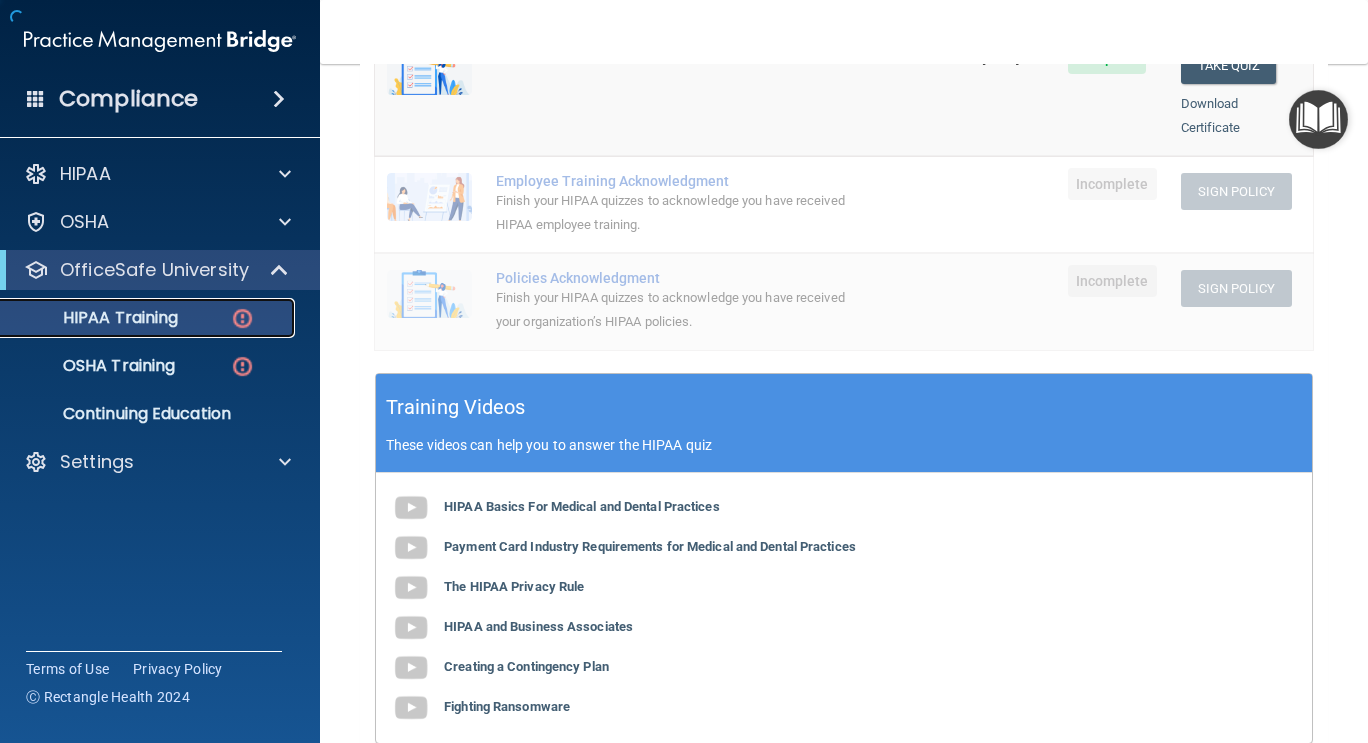 scroll, scrollTop: 781, scrollLeft: 0, axis: vertical 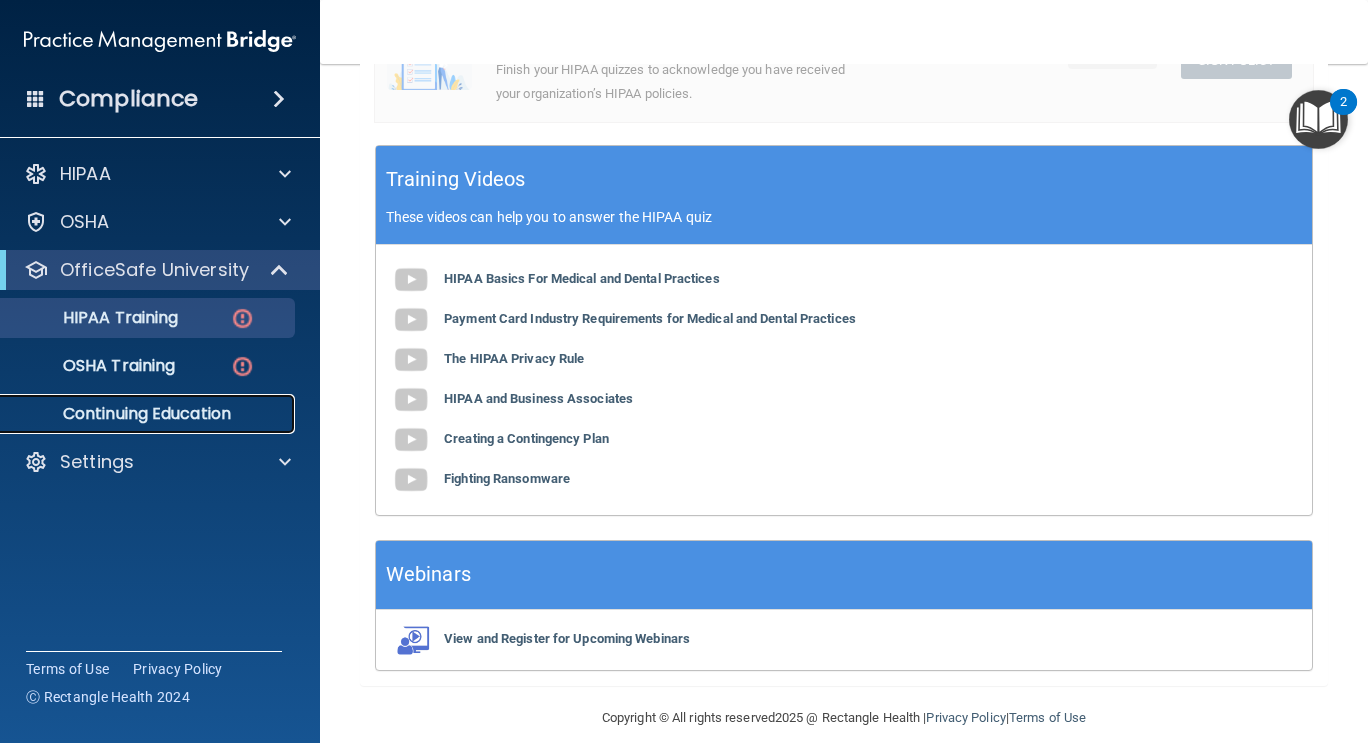 click on "Continuing Education" at bounding box center [149, 414] 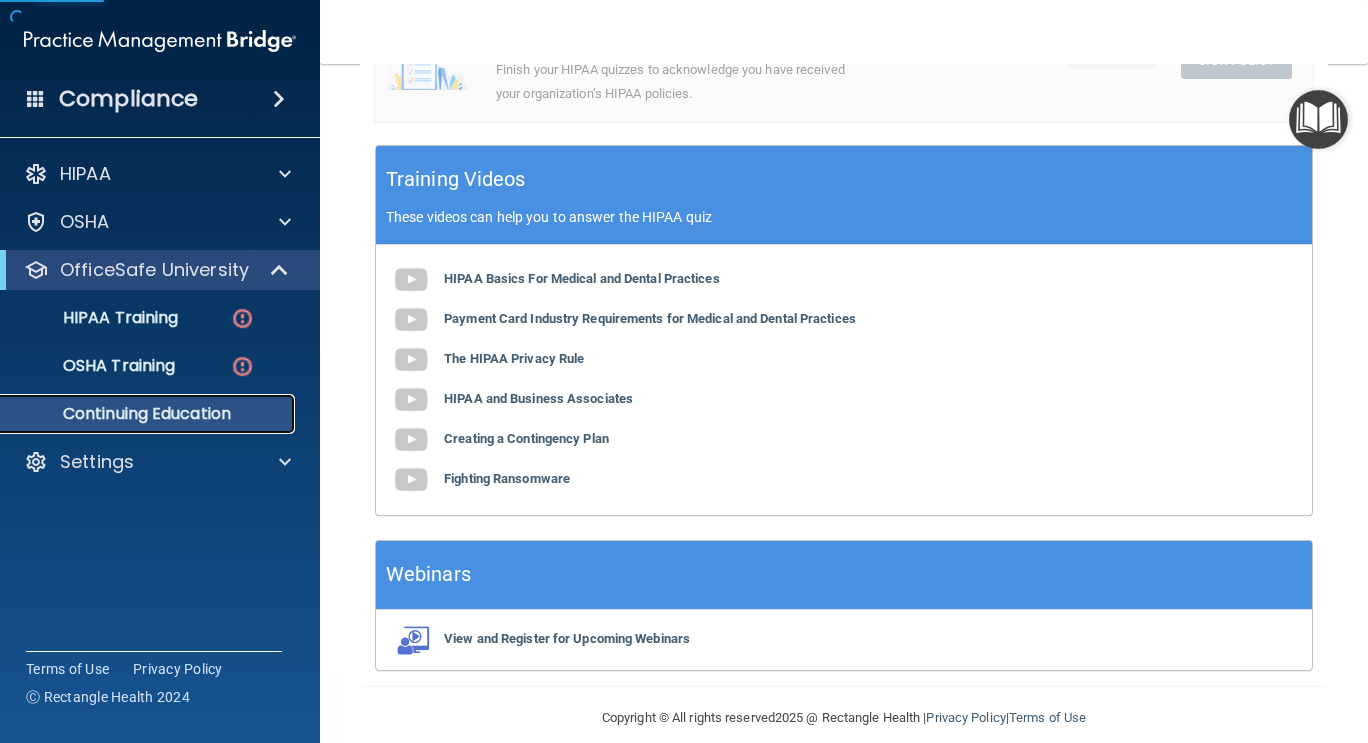 scroll, scrollTop: 0, scrollLeft: 0, axis: both 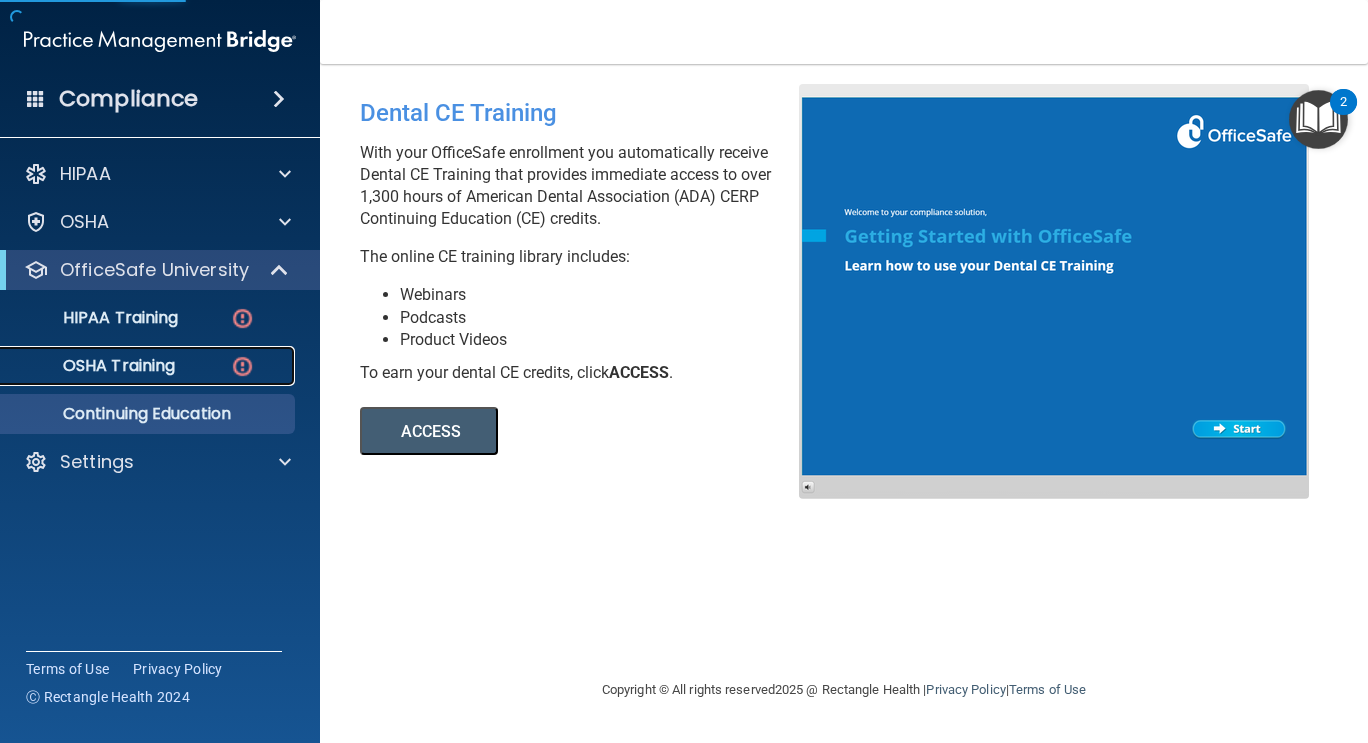 click on "OSHA Training" at bounding box center (94, 366) 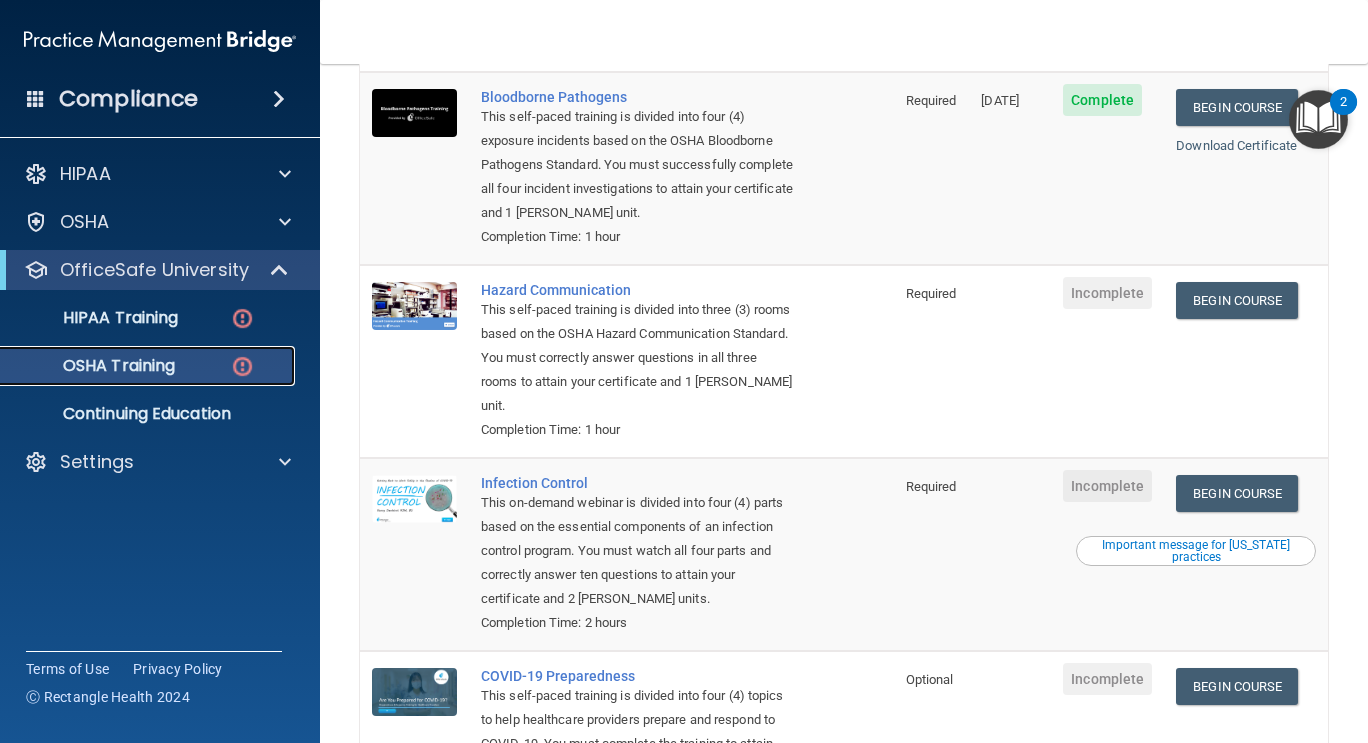 scroll, scrollTop: 417, scrollLeft: 0, axis: vertical 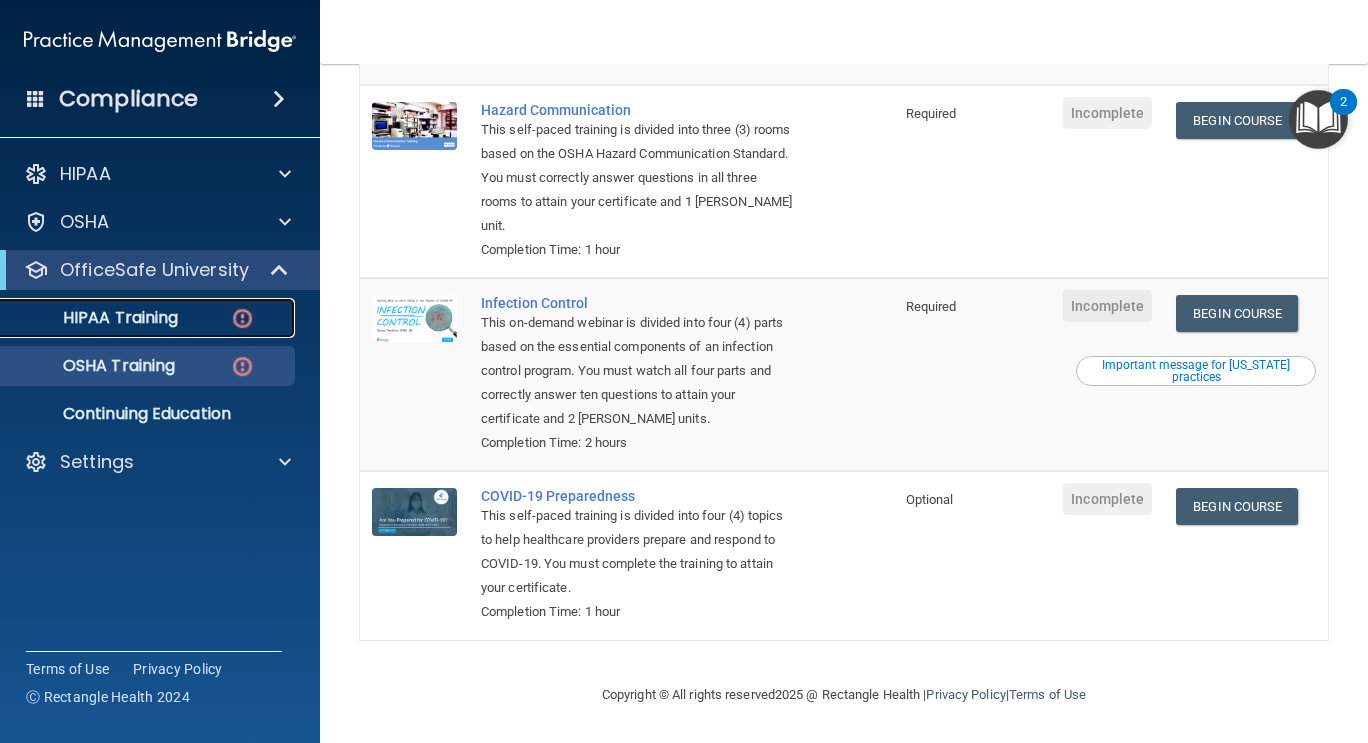 click on "HIPAA Training" at bounding box center (137, 318) 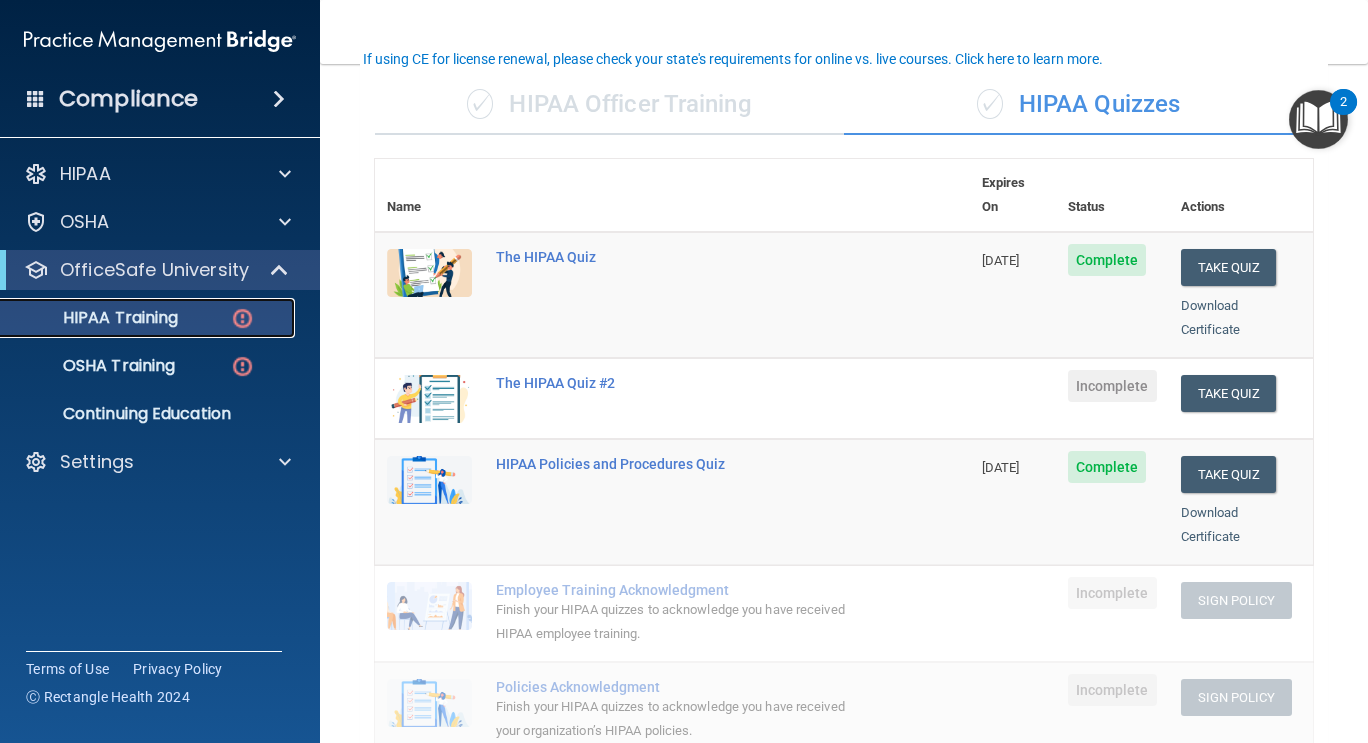 scroll, scrollTop: 145, scrollLeft: 0, axis: vertical 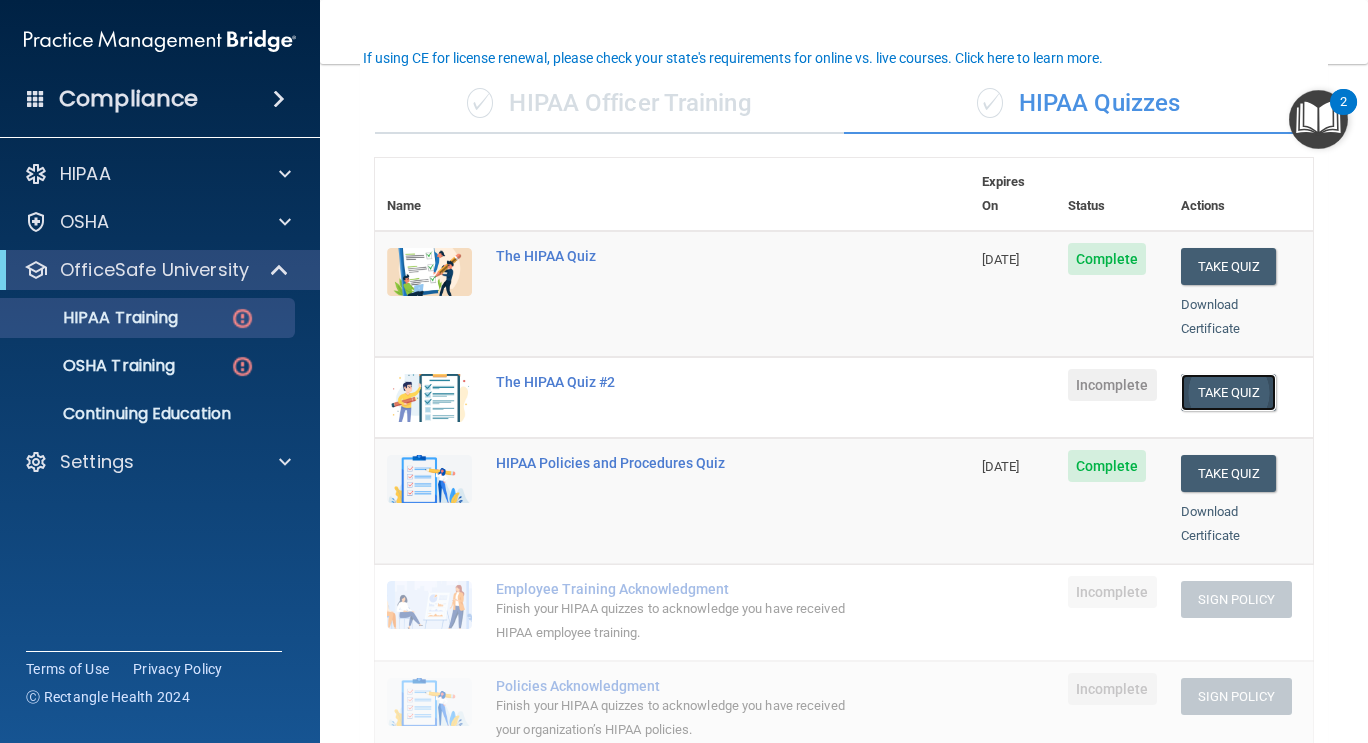 click on "Take Quiz" at bounding box center [1229, 392] 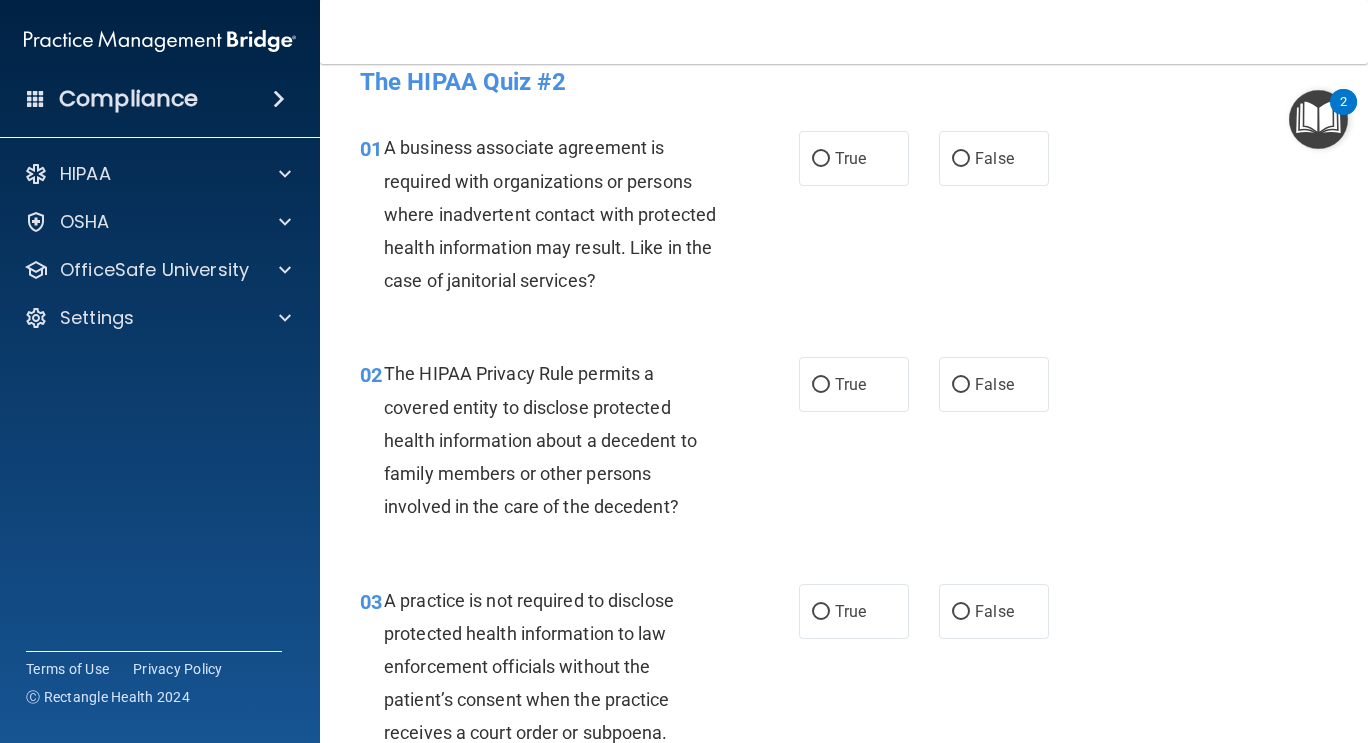 scroll, scrollTop: 0, scrollLeft: 0, axis: both 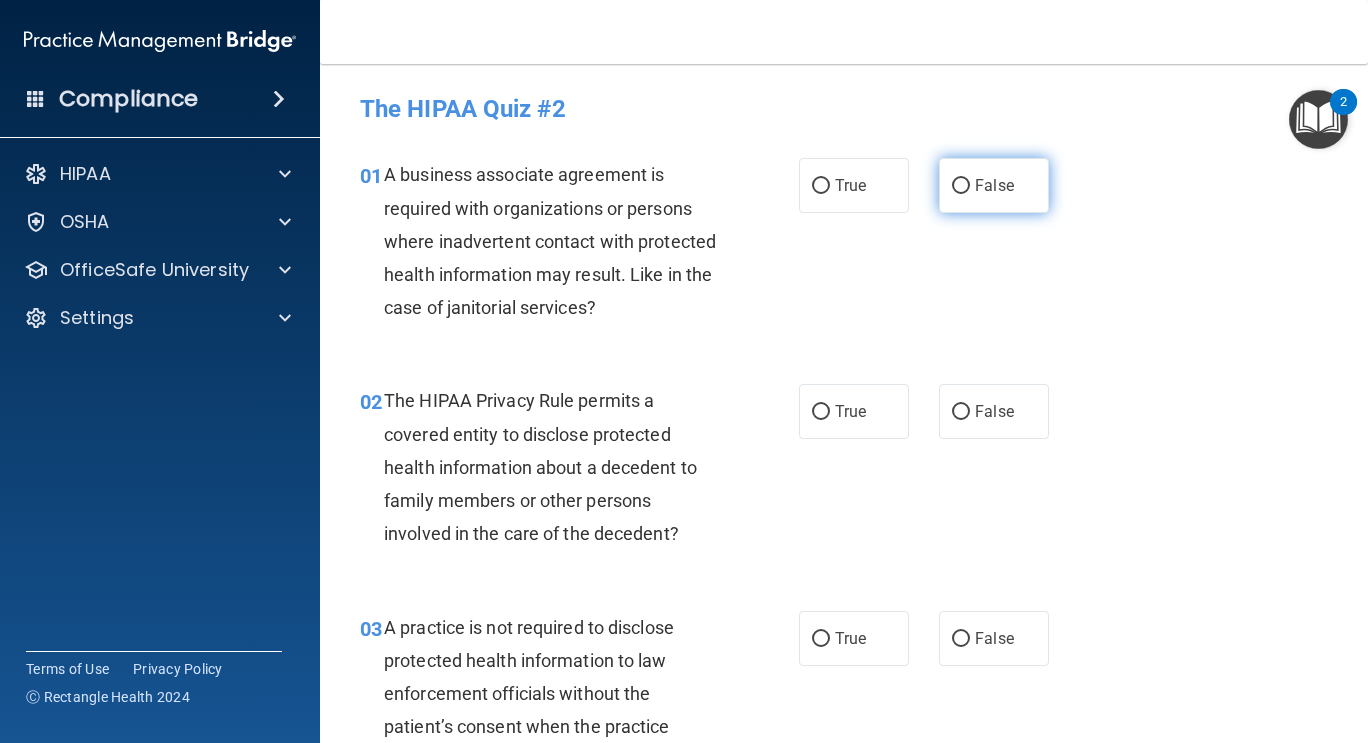 click on "False" at bounding box center (994, 185) 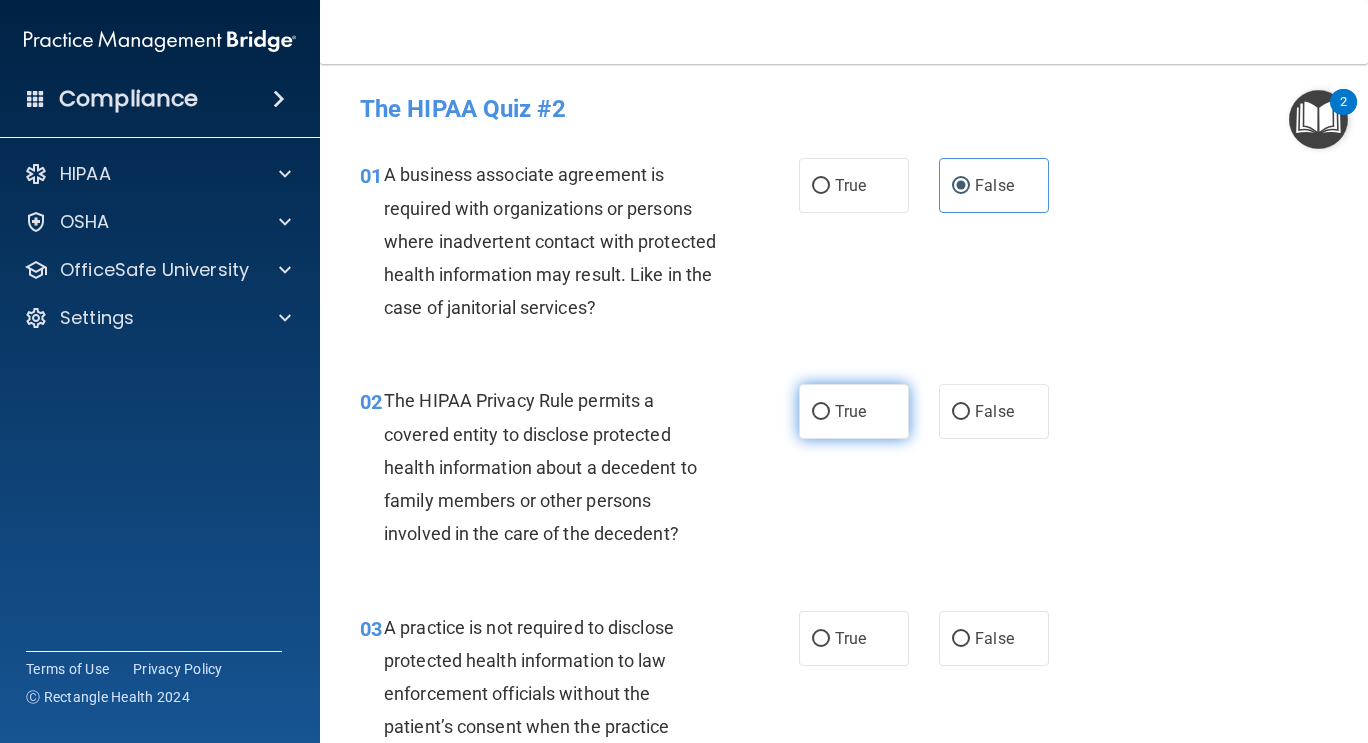 click on "True" at bounding box center [854, 411] 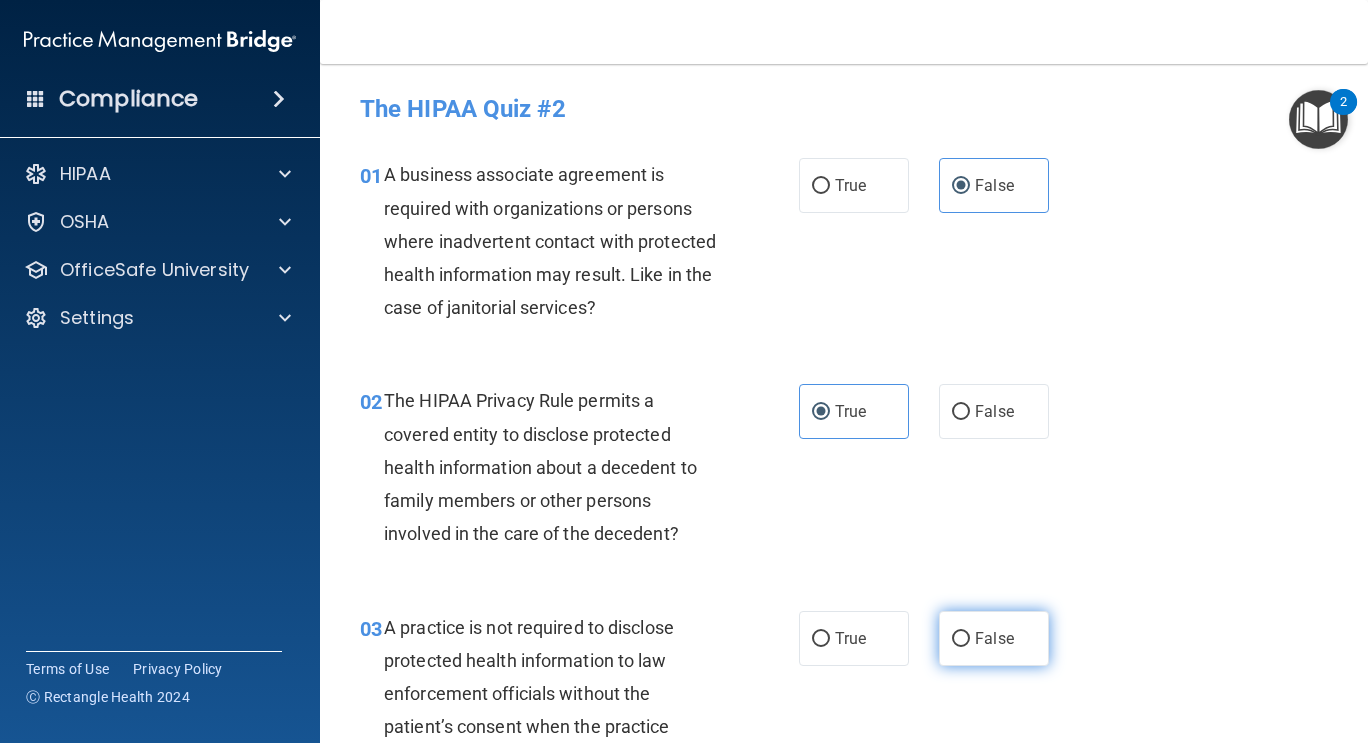 click on "False" at bounding box center (994, 638) 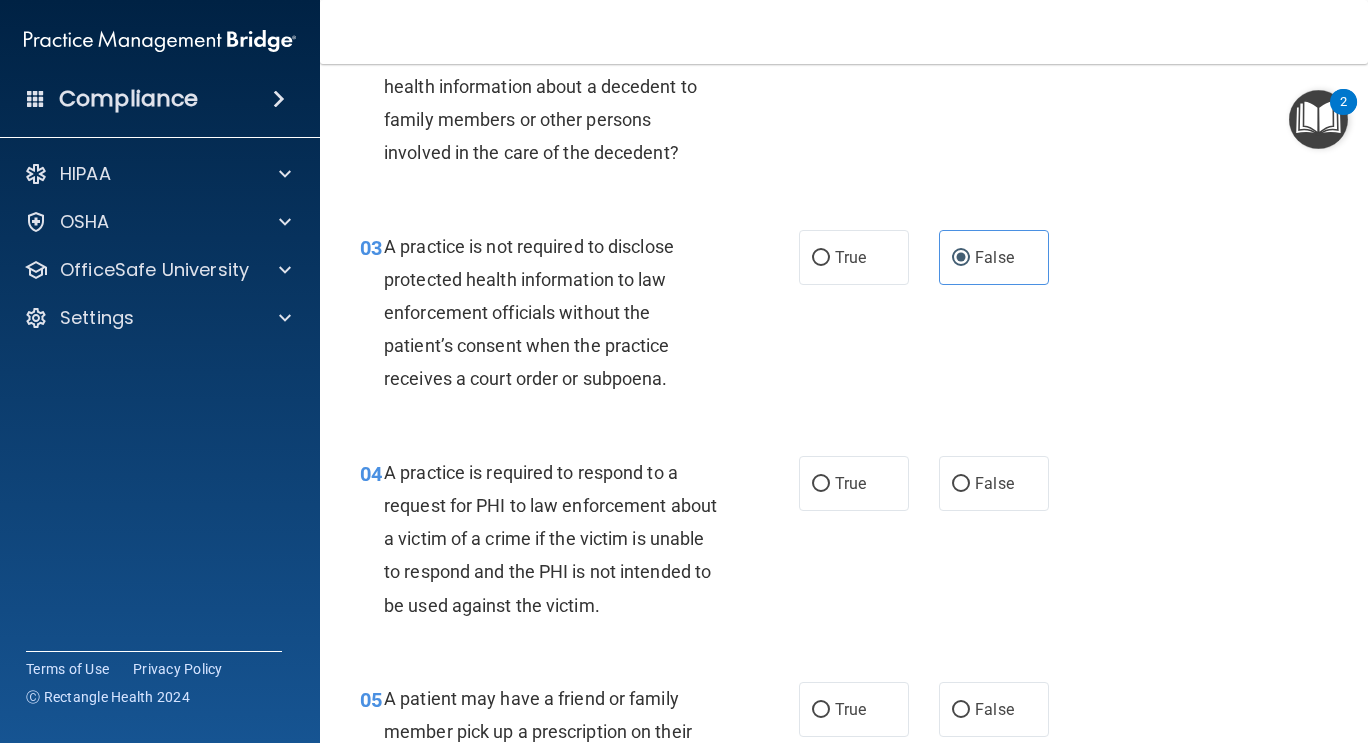scroll, scrollTop: 384, scrollLeft: 0, axis: vertical 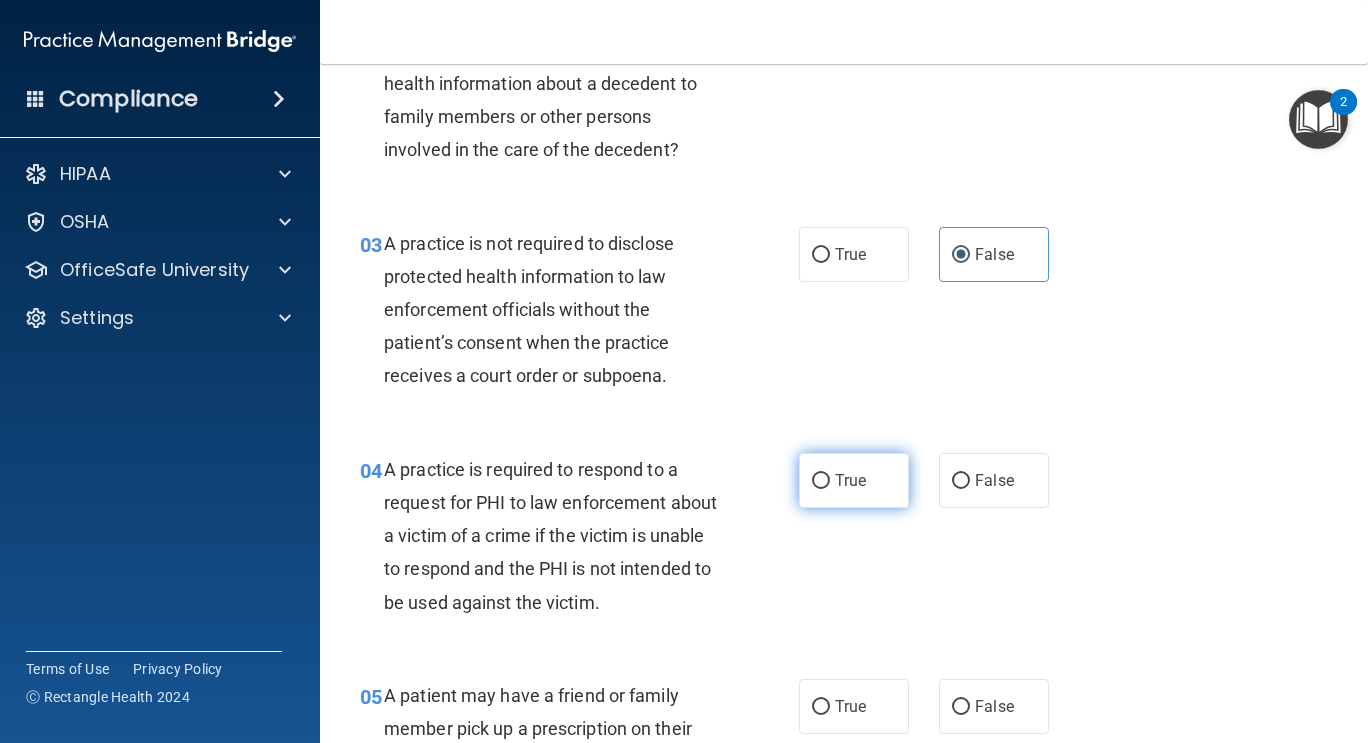 click on "True" at bounding box center (854, 480) 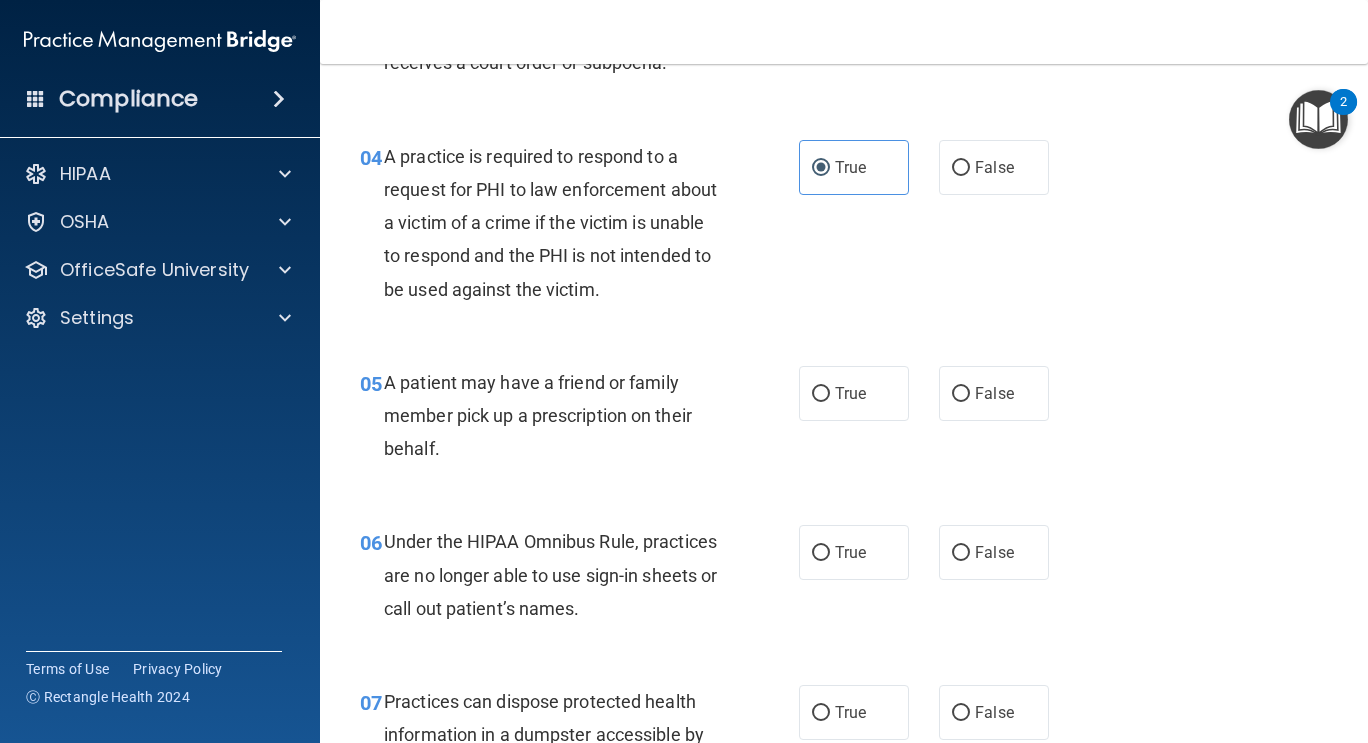 scroll, scrollTop: 698, scrollLeft: 0, axis: vertical 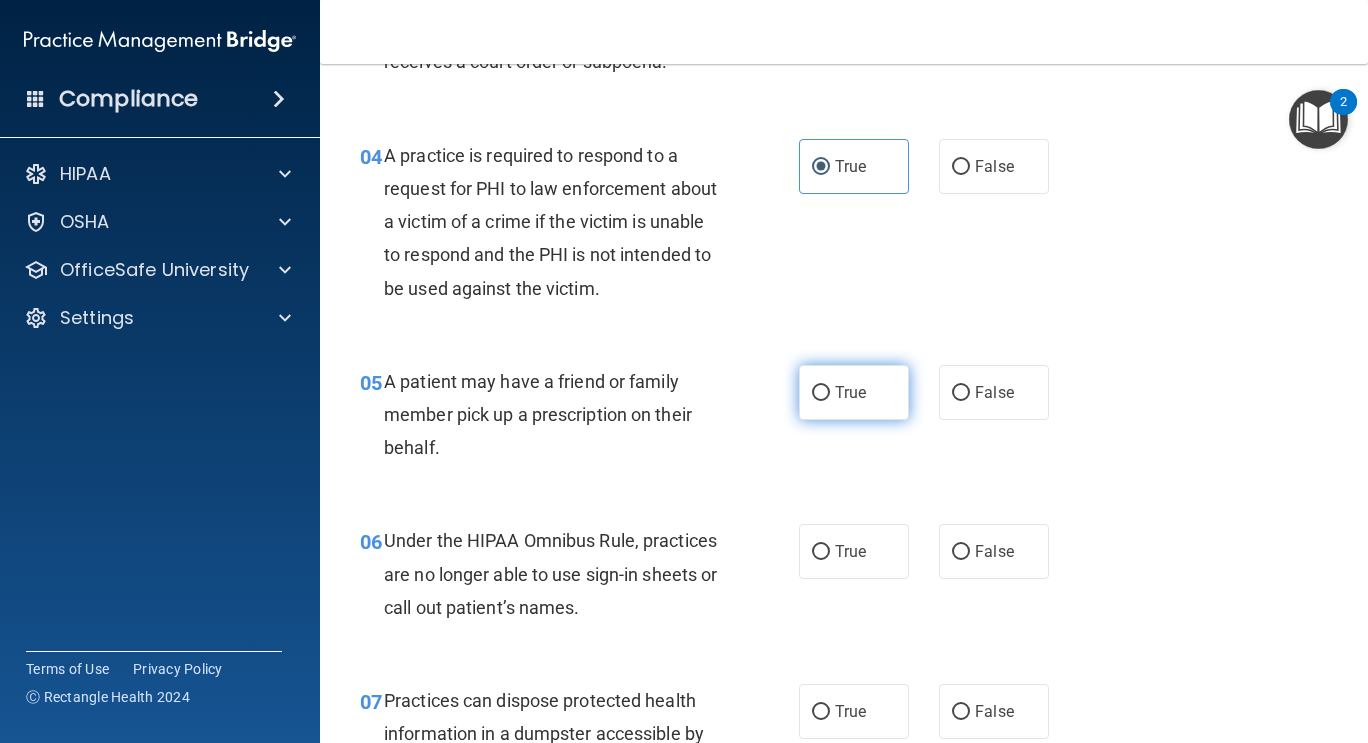 click on "True" at bounding box center (850, 392) 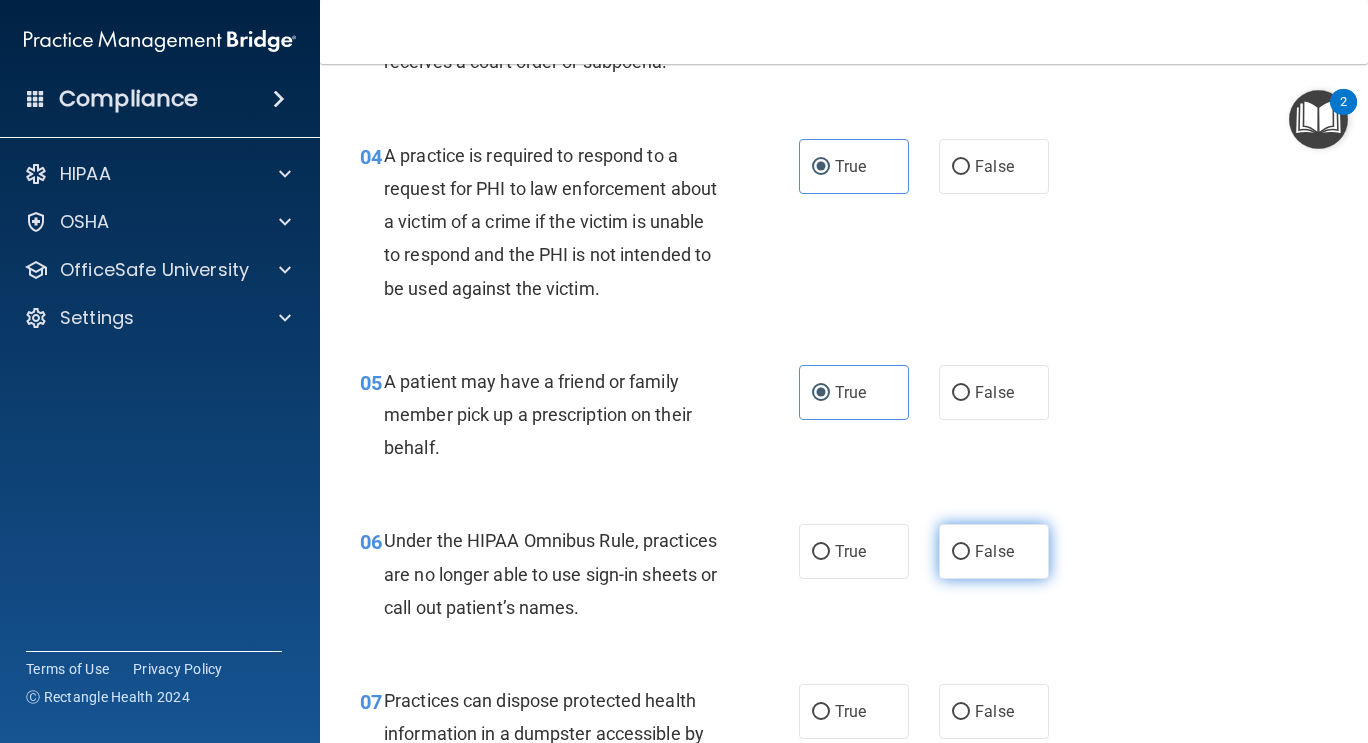 click on "False" at bounding box center [994, 551] 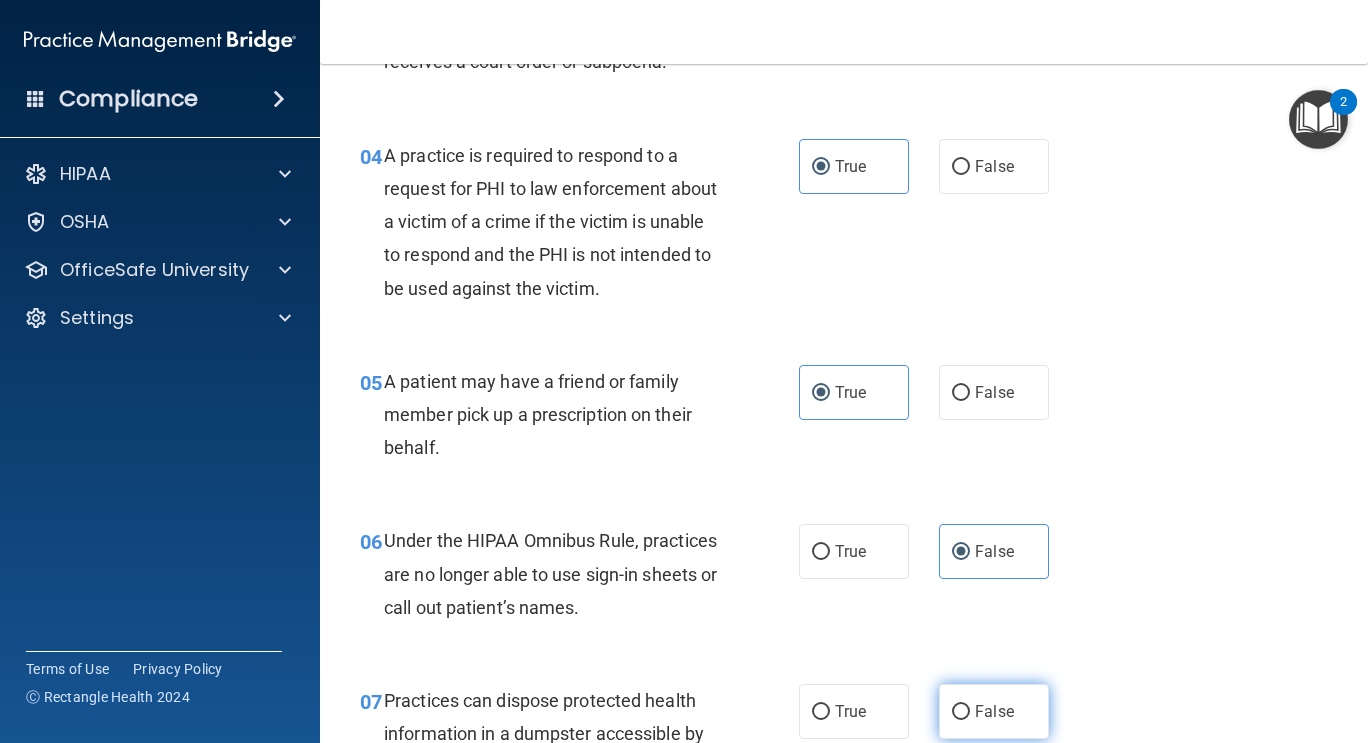 click on "False" at bounding box center [994, 711] 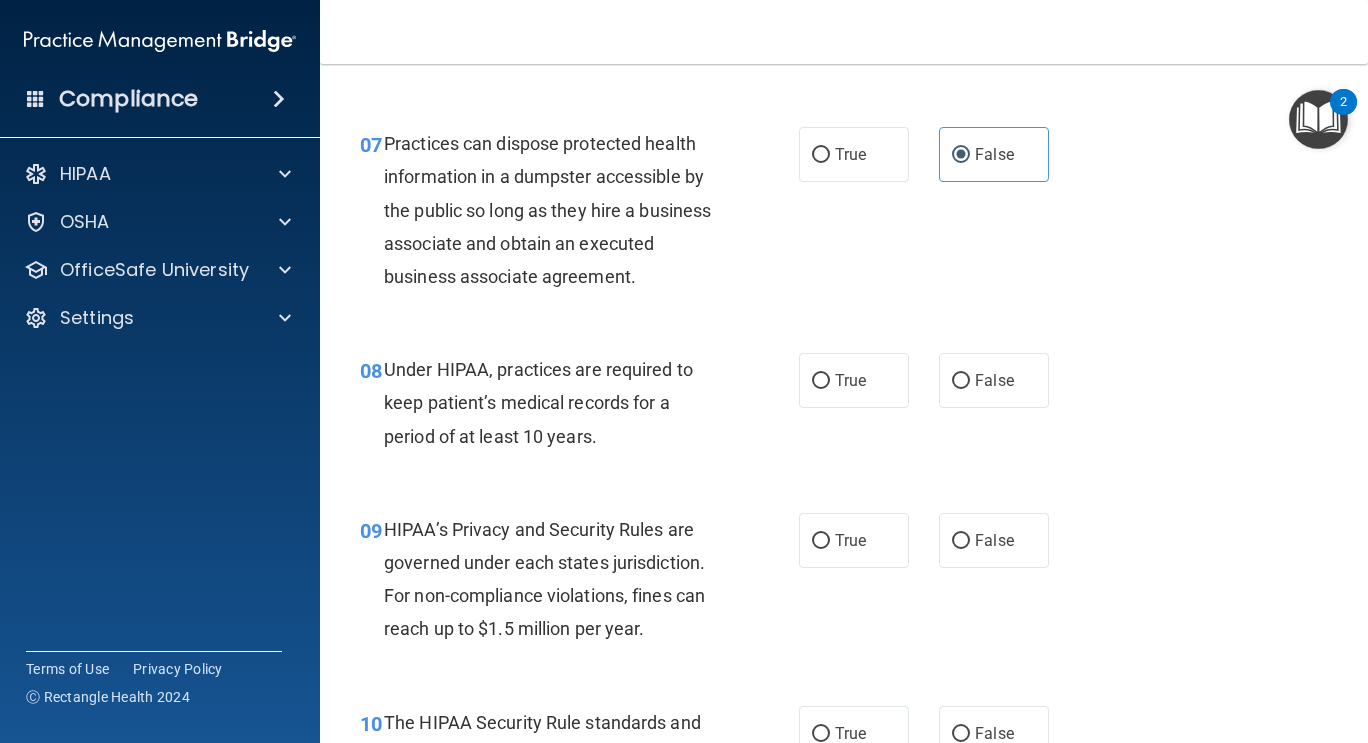 scroll, scrollTop: 1256, scrollLeft: 0, axis: vertical 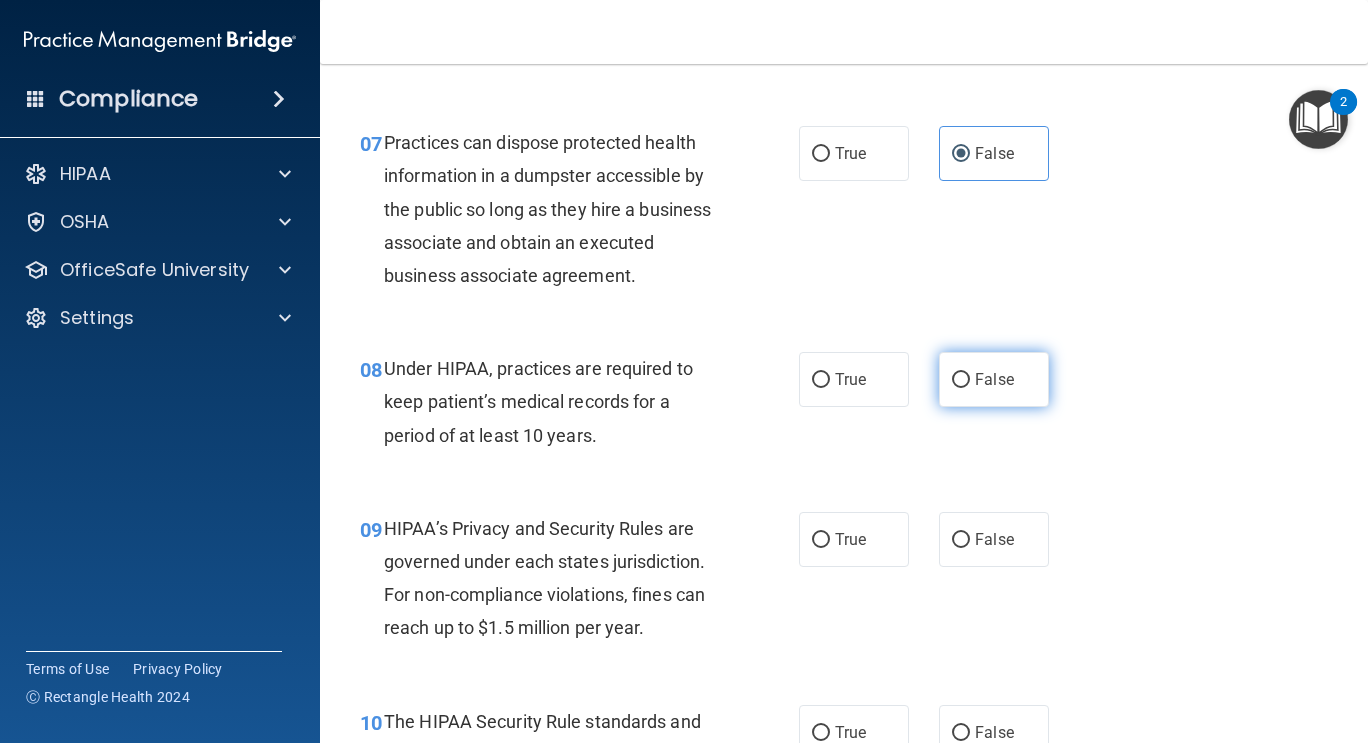 click on "False" at bounding box center [961, 380] 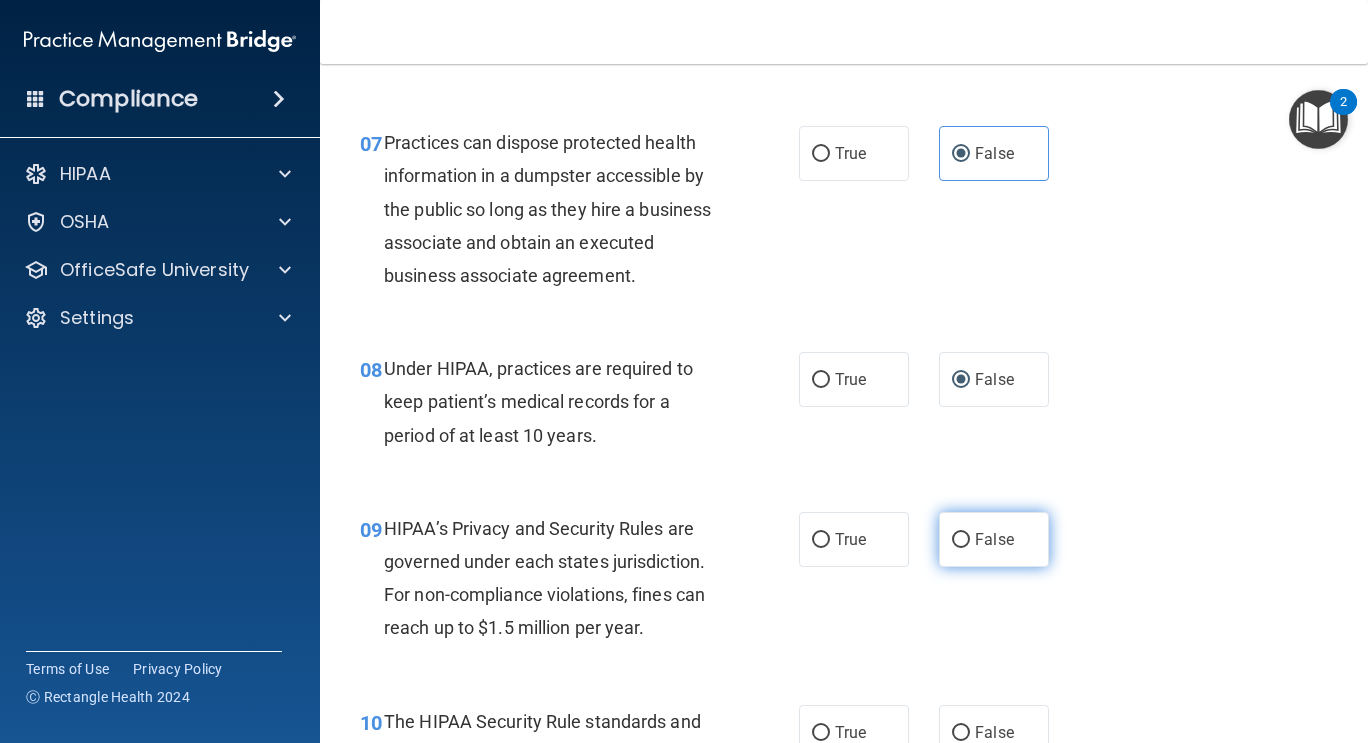 click on "False" at bounding box center [994, 539] 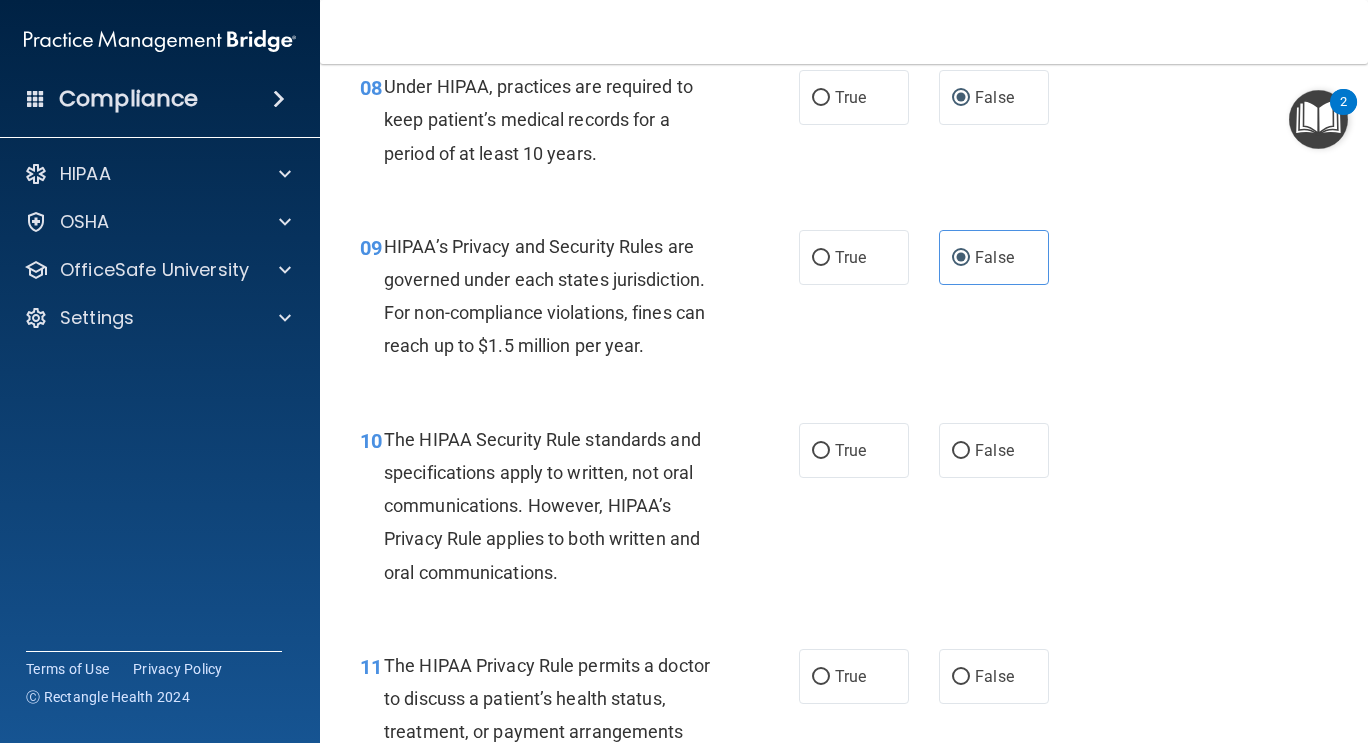 scroll, scrollTop: 1539, scrollLeft: 0, axis: vertical 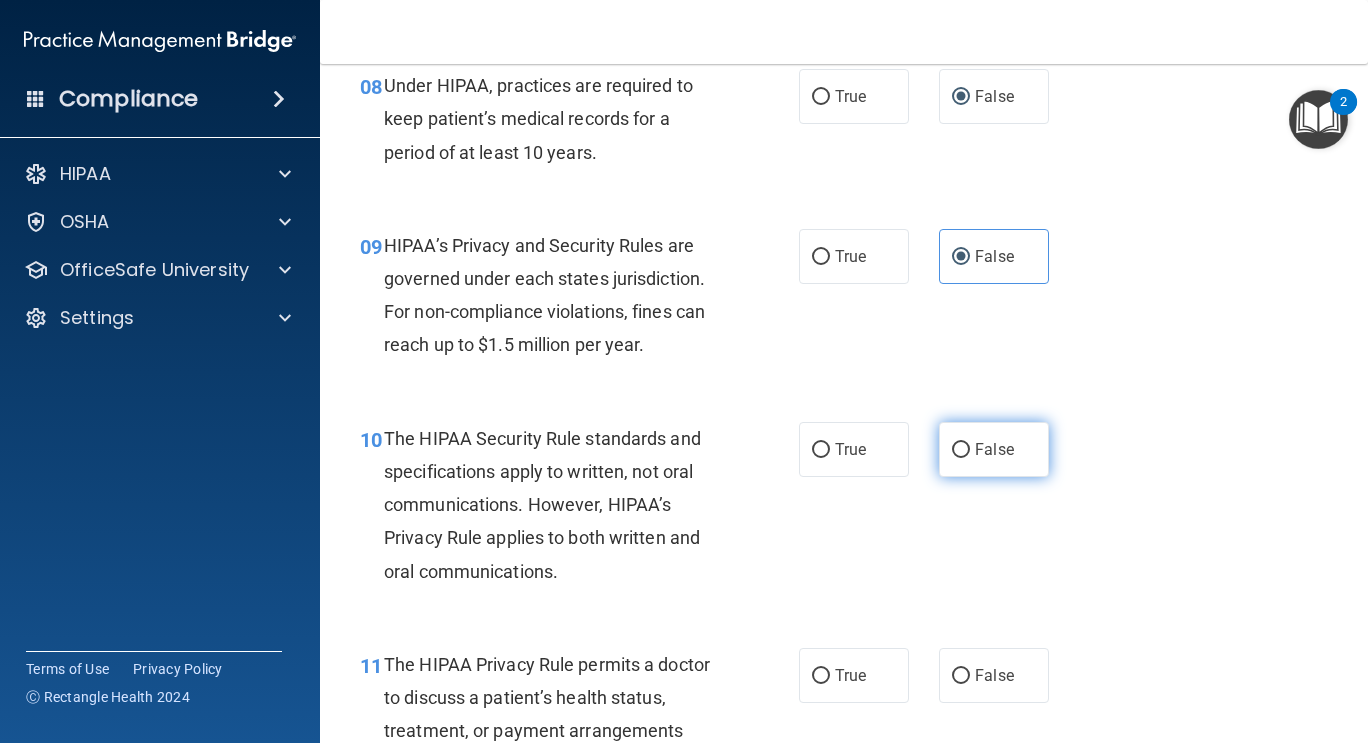 click on "False" at bounding box center (994, 449) 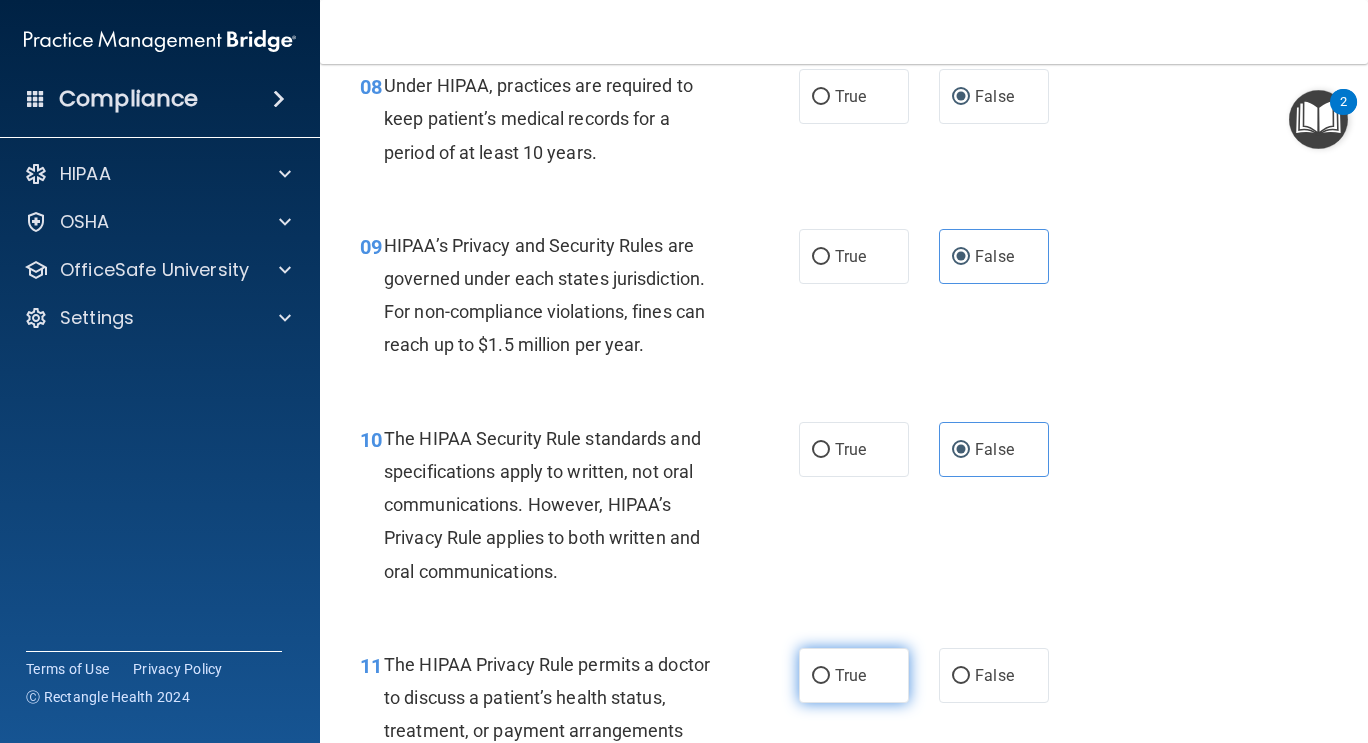 click on "True" at bounding box center [854, 675] 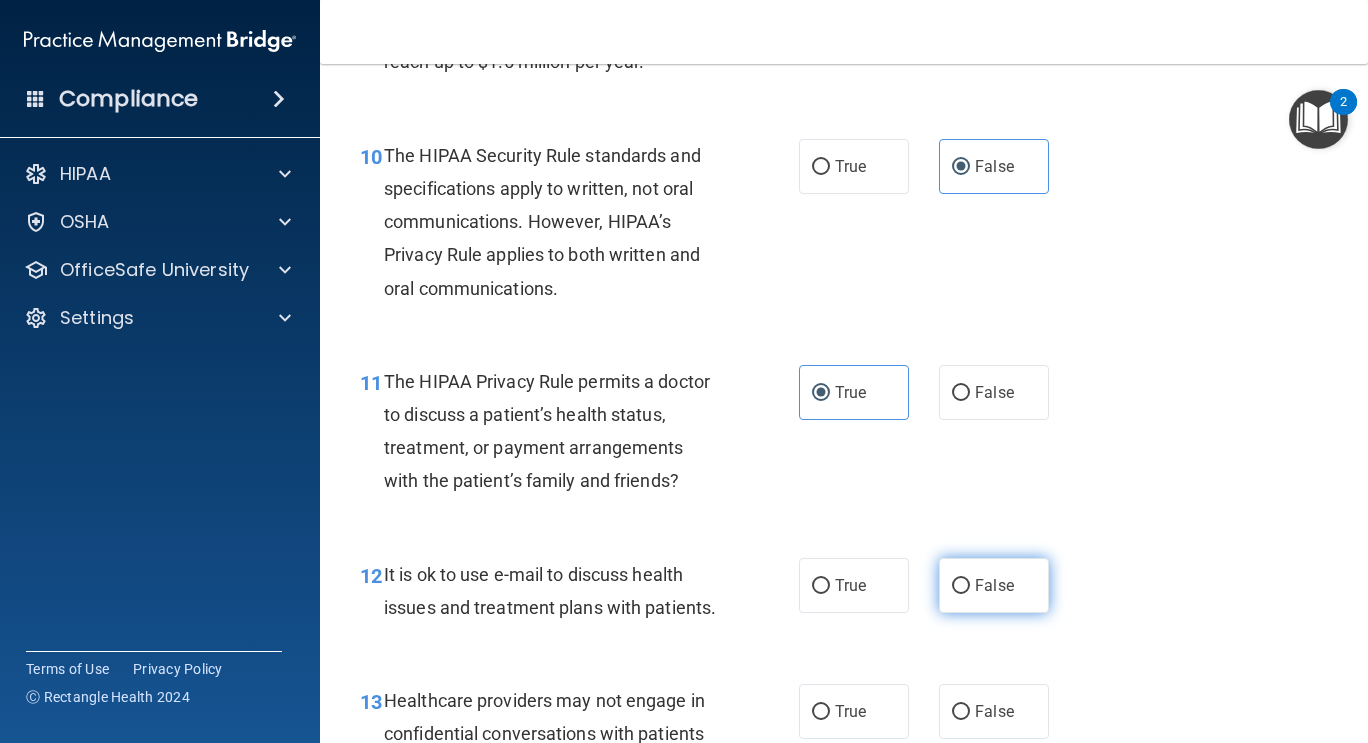 scroll, scrollTop: 1826, scrollLeft: 0, axis: vertical 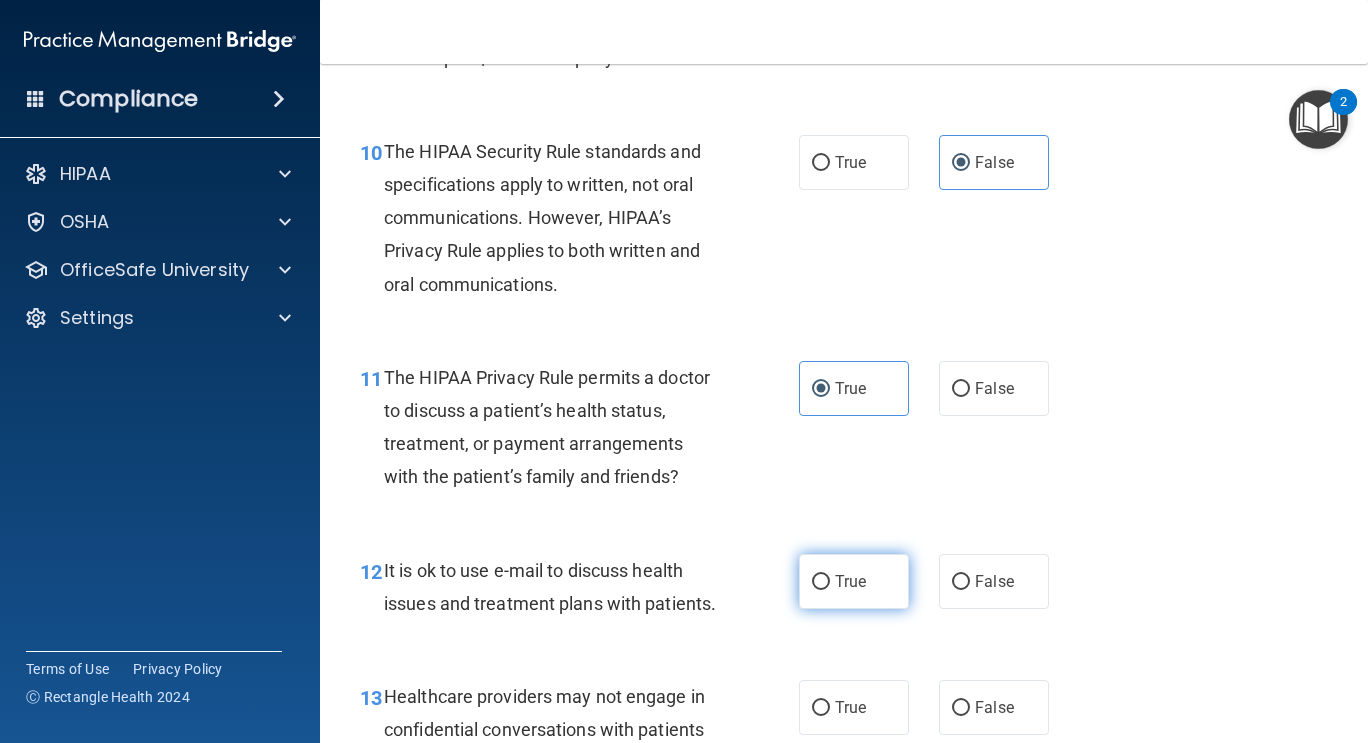 click on "True" at bounding box center [854, 581] 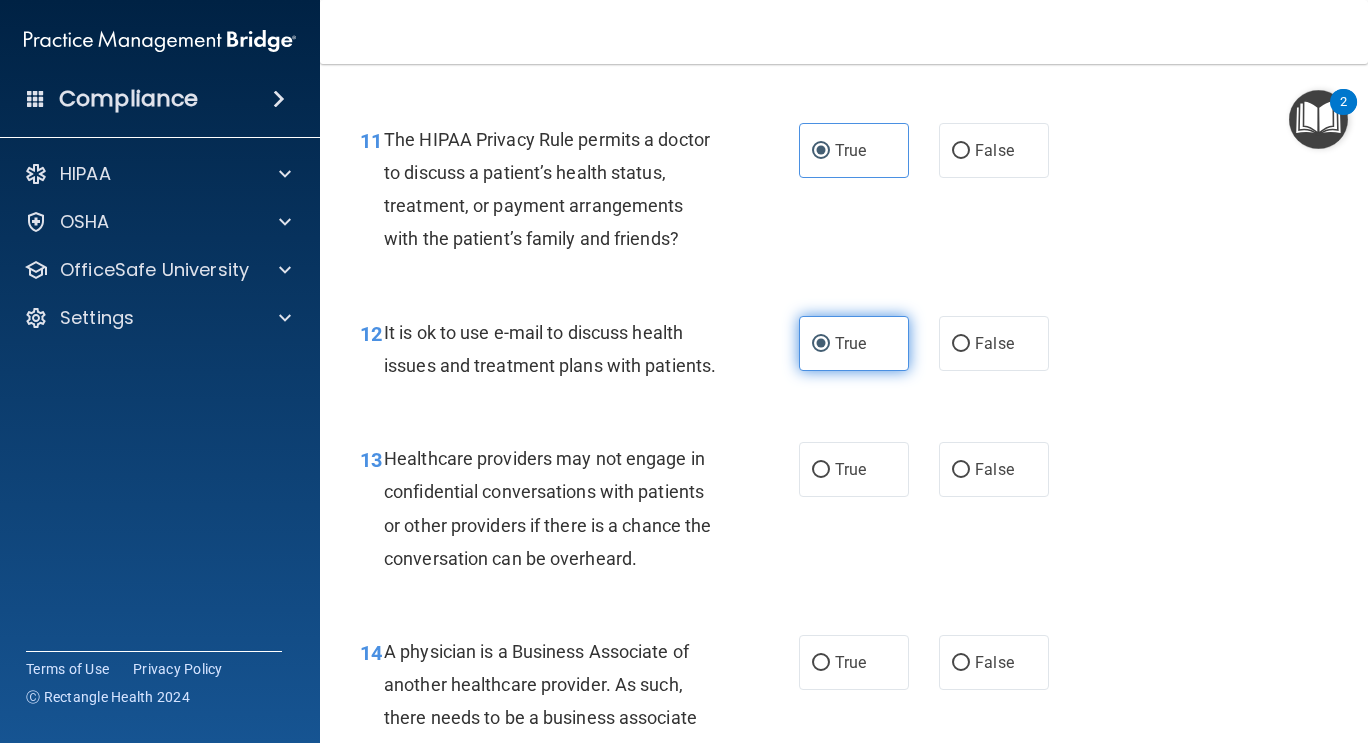 scroll, scrollTop: 2067, scrollLeft: 0, axis: vertical 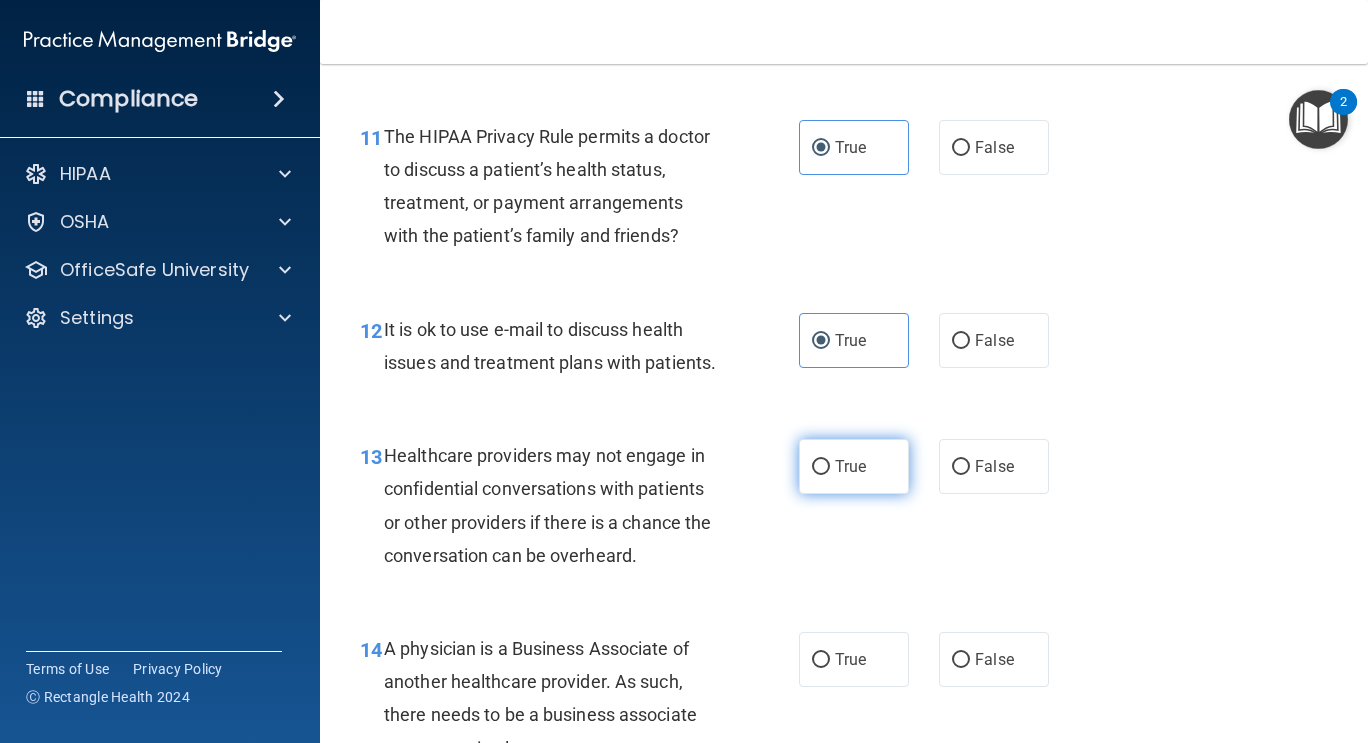 click on "True" at bounding box center [850, 466] 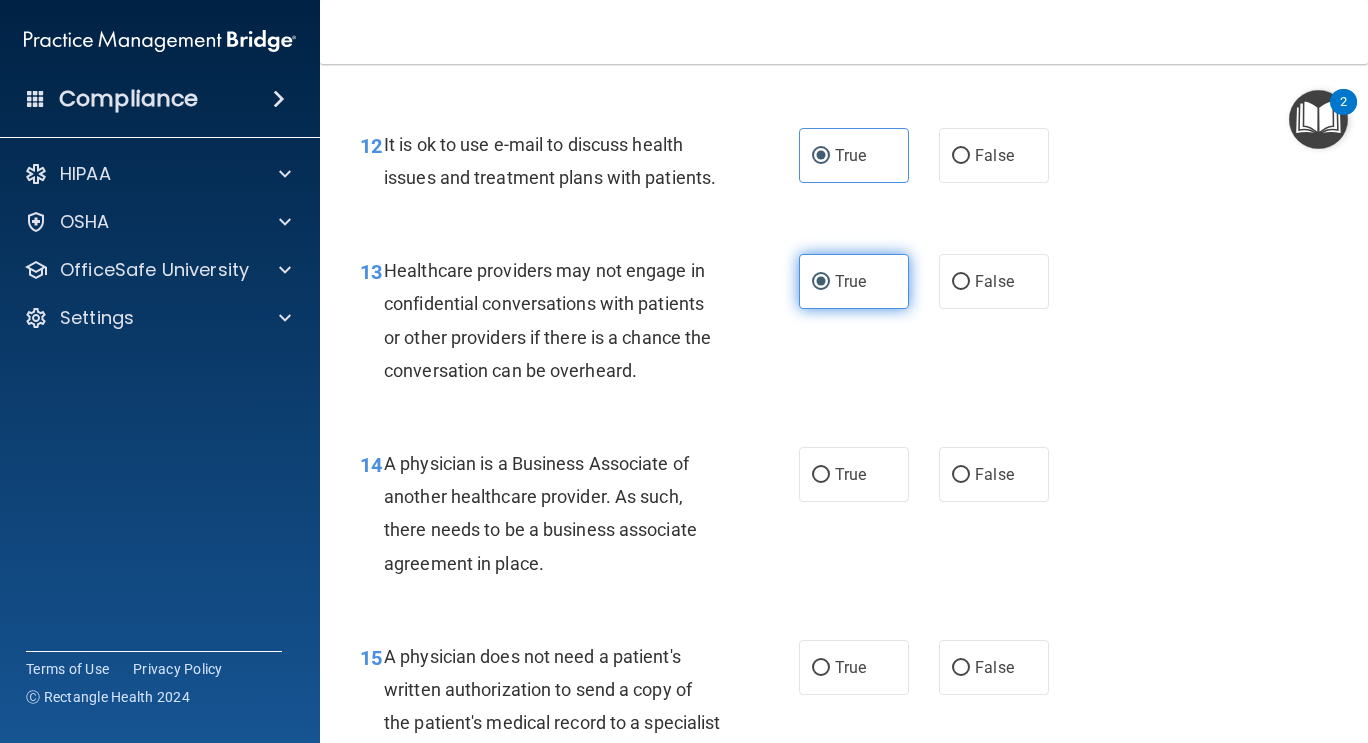 scroll, scrollTop: 2297, scrollLeft: 0, axis: vertical 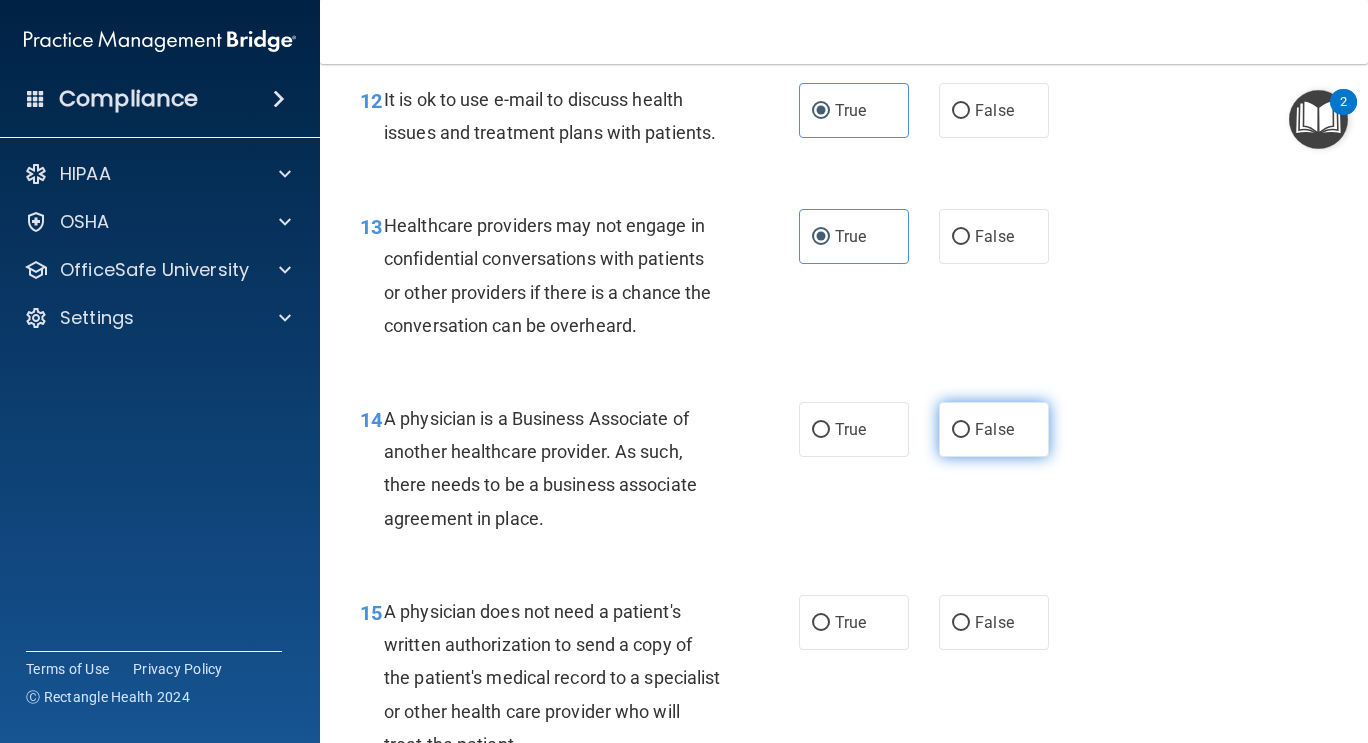 click on "False" at bounding box center [994, 429] 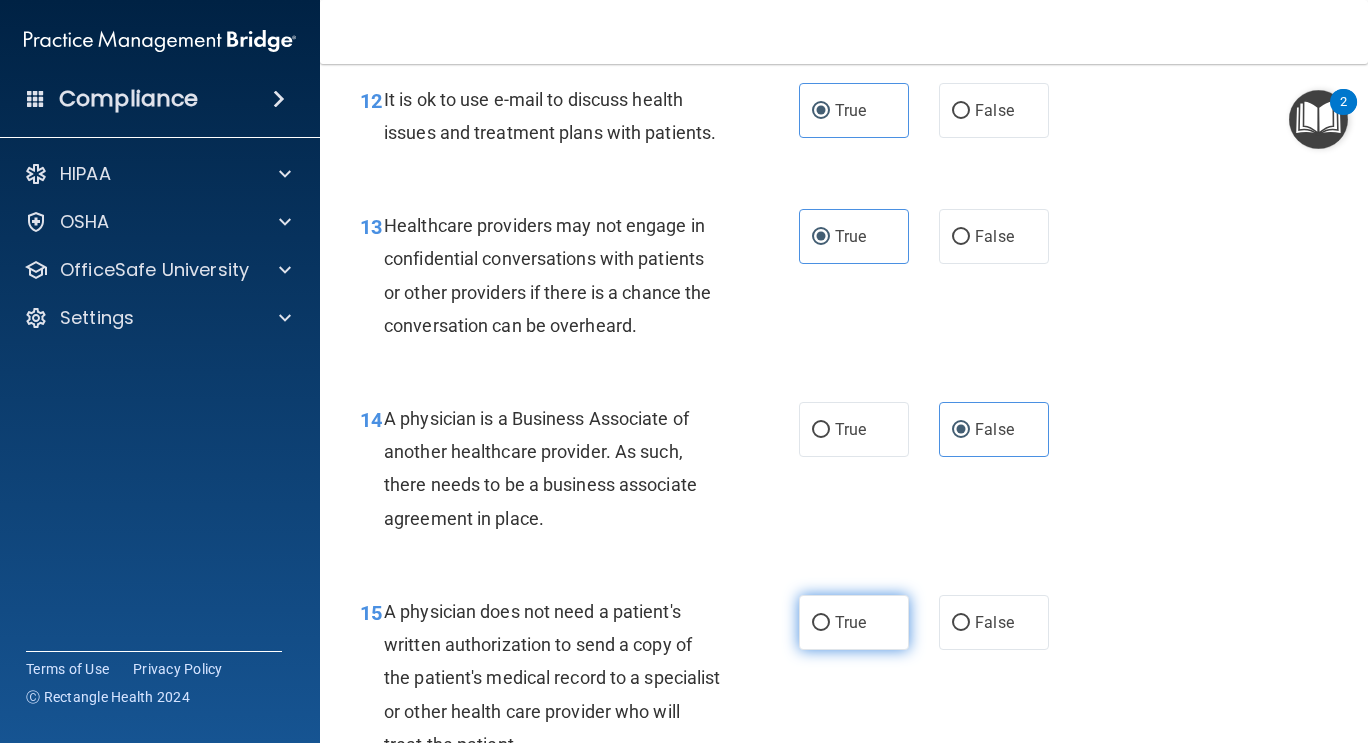 click on "True" at bounding box center [850, 622] 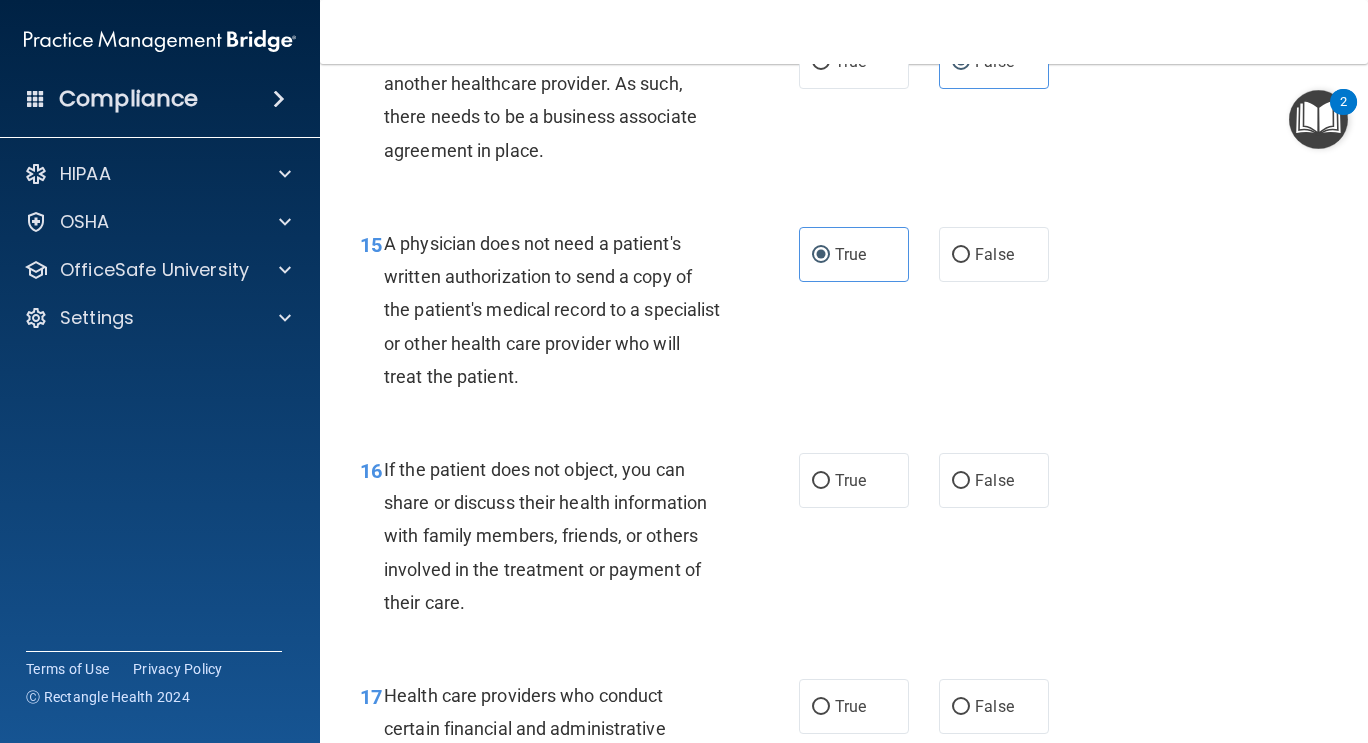 scroll, scrollTop: 2922, scrollLeft: 0, axis: vertical 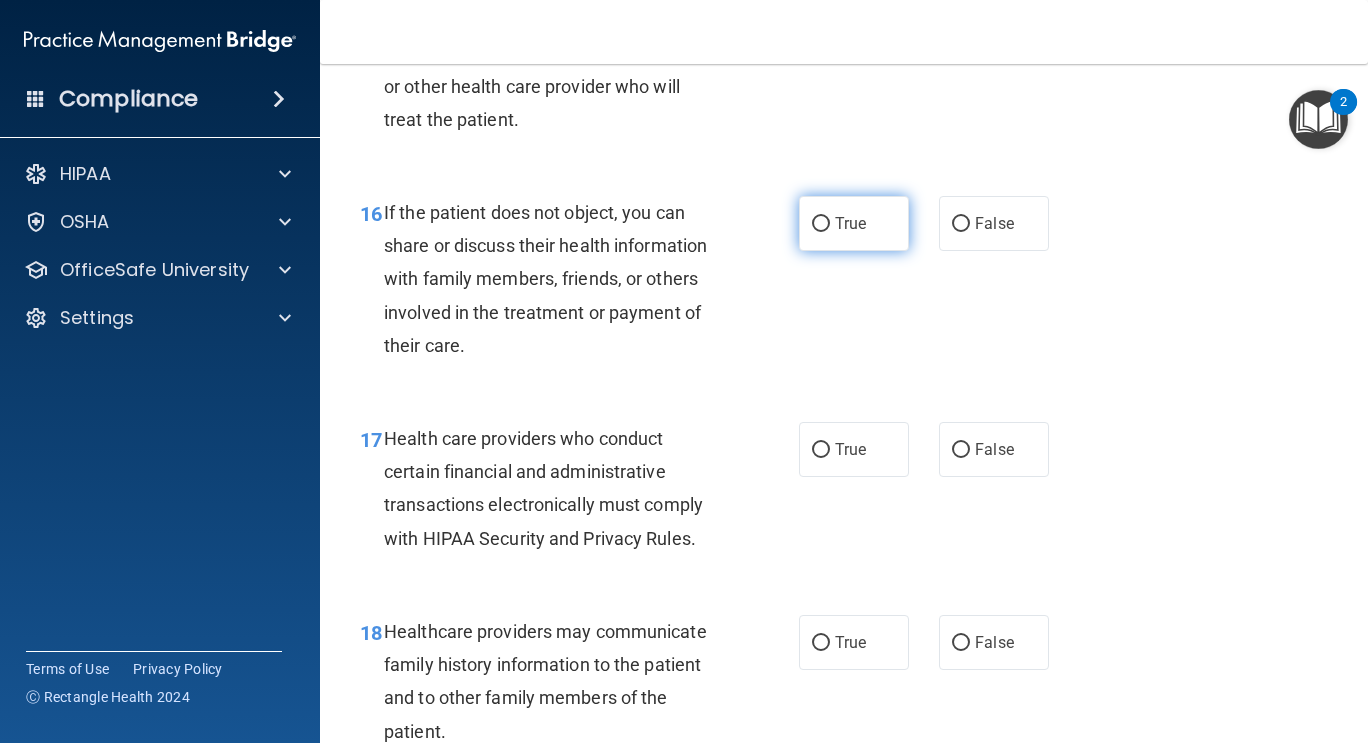 click on "True" at bounding box center [854, 223] 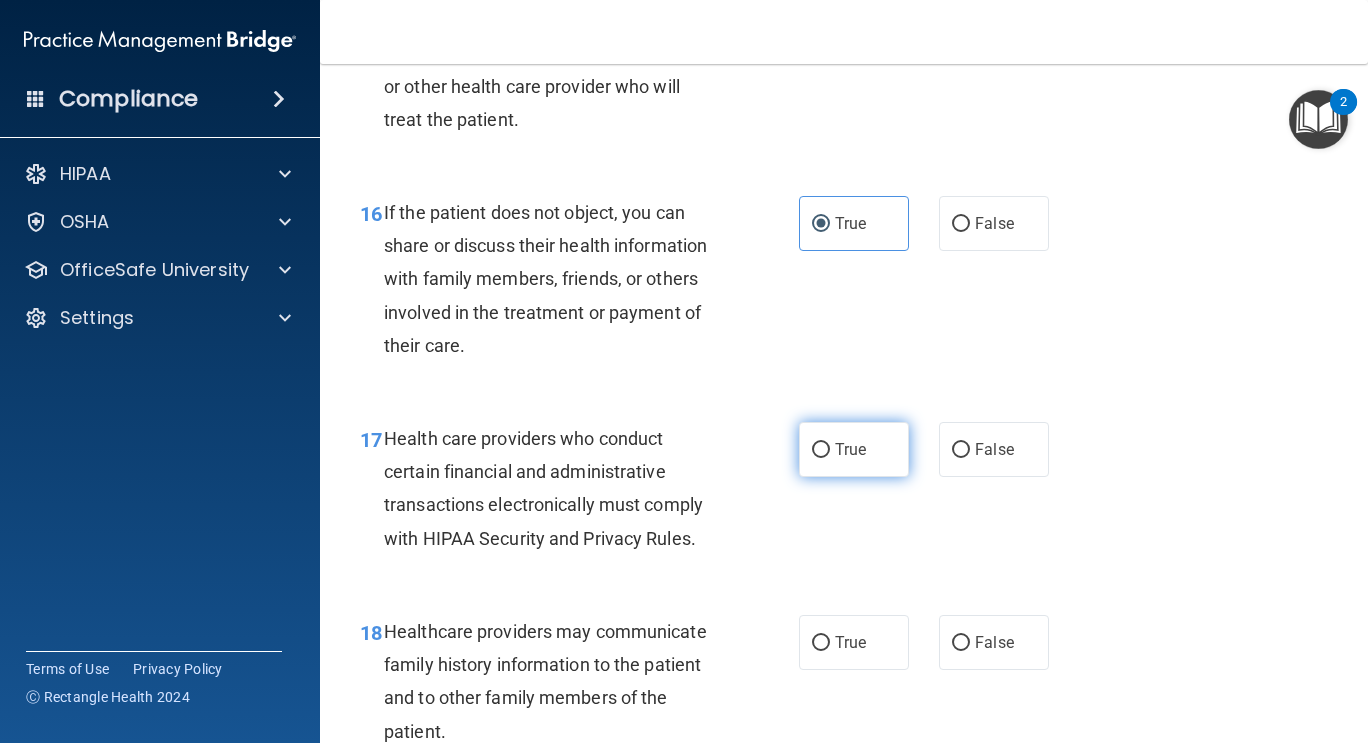 click on "True" at bounding box center (854, 449) 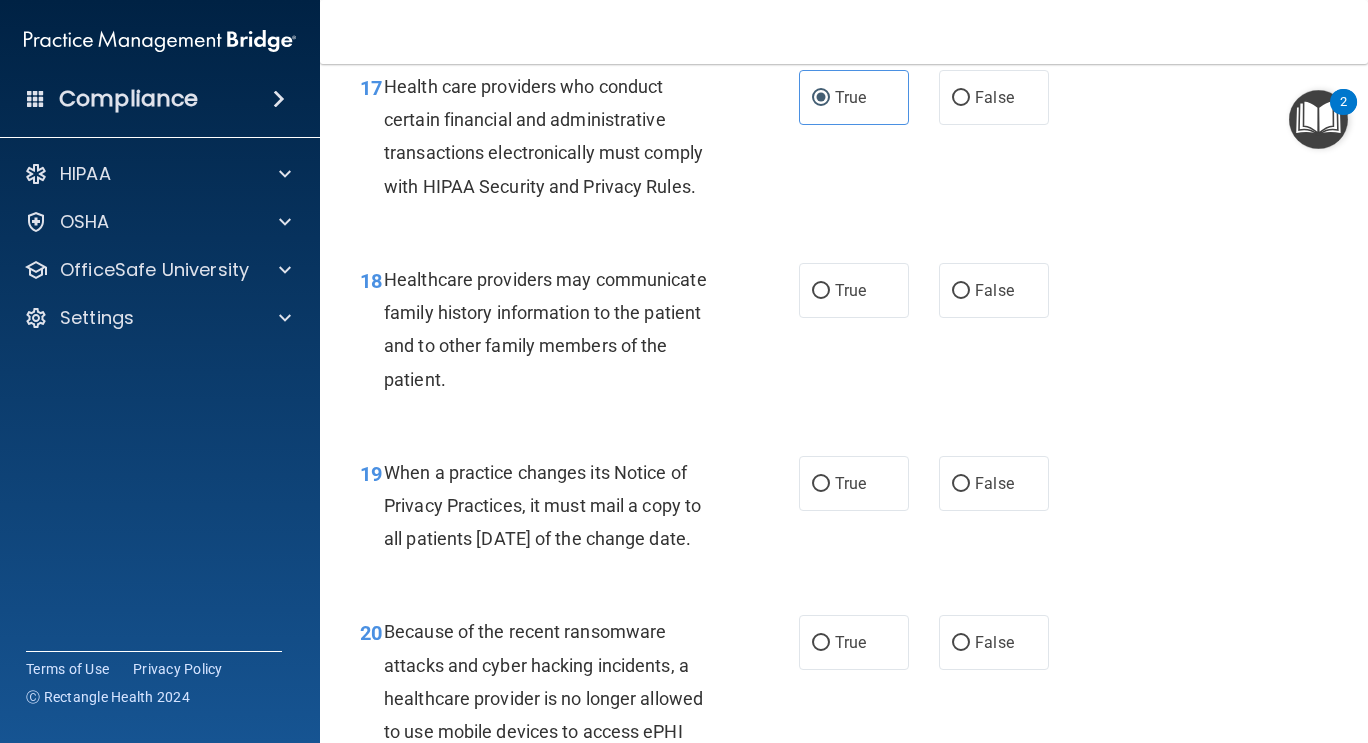 scroll, scrollTop: 3281, scrollLeft: 0, axis: vertical 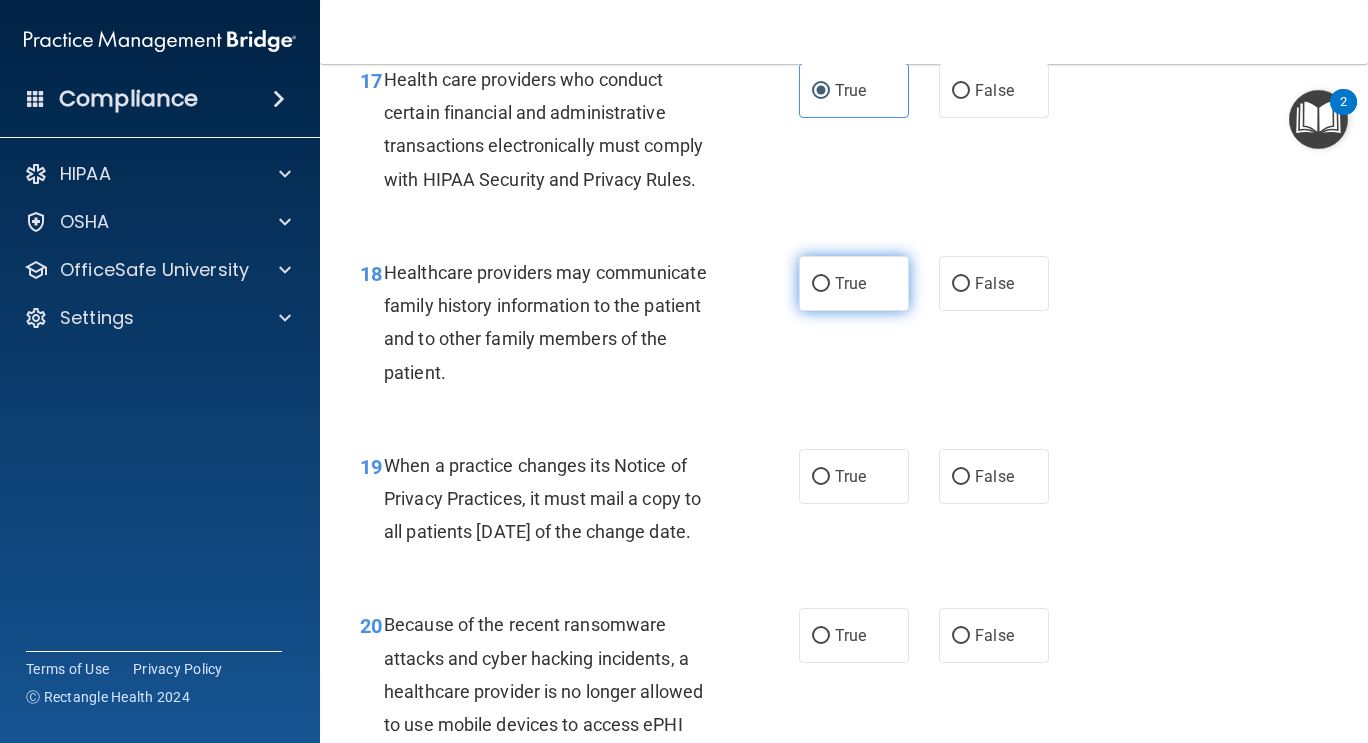 click on "True" at bounding box center (854, 283) 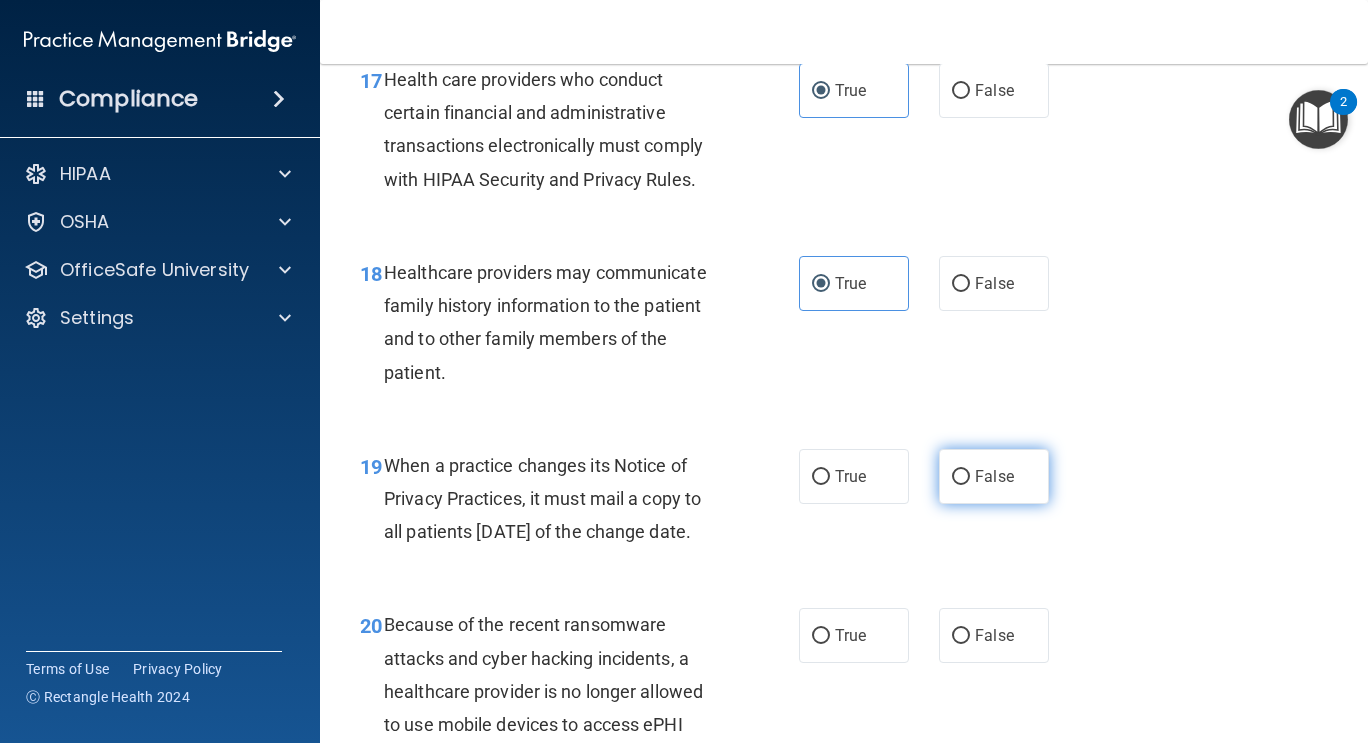 click on "False" at bounding box center [994, 476] 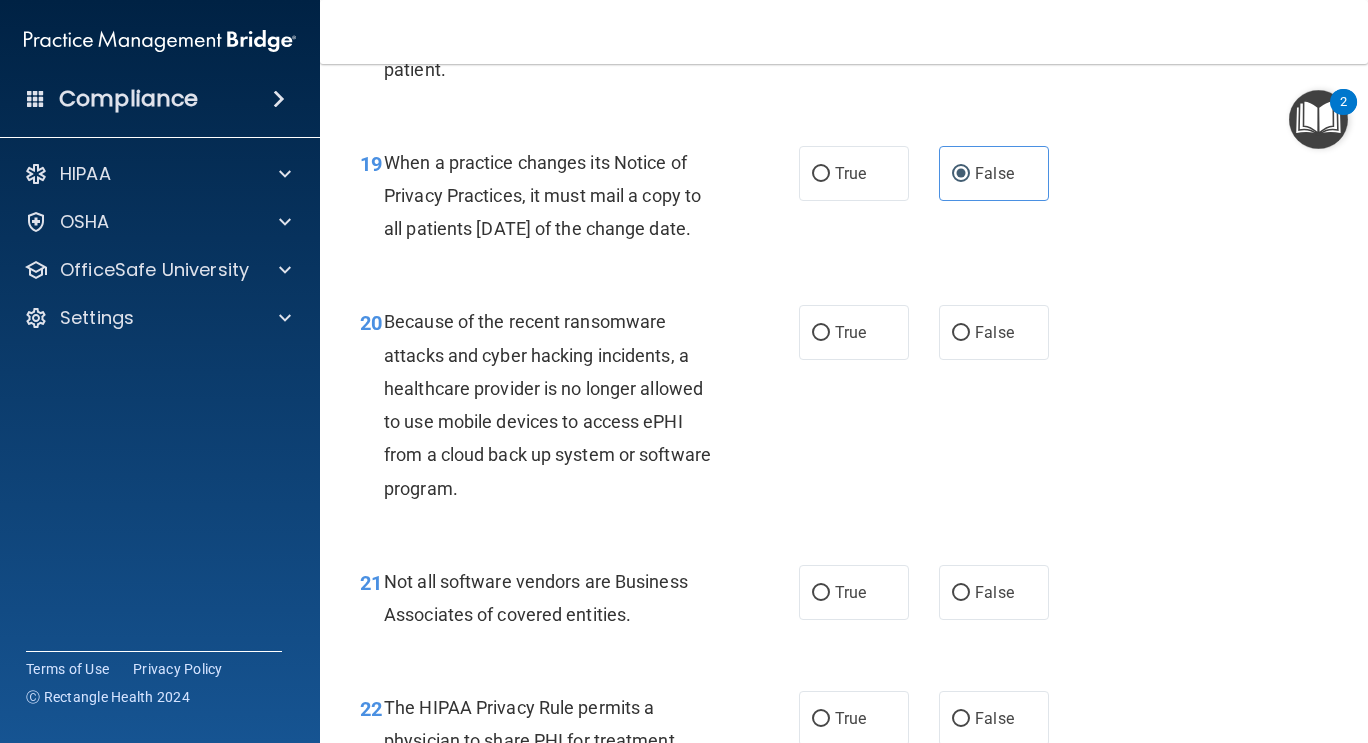 scroll, scrollTop: 3585, scrollLeft: 0, axis: vertical 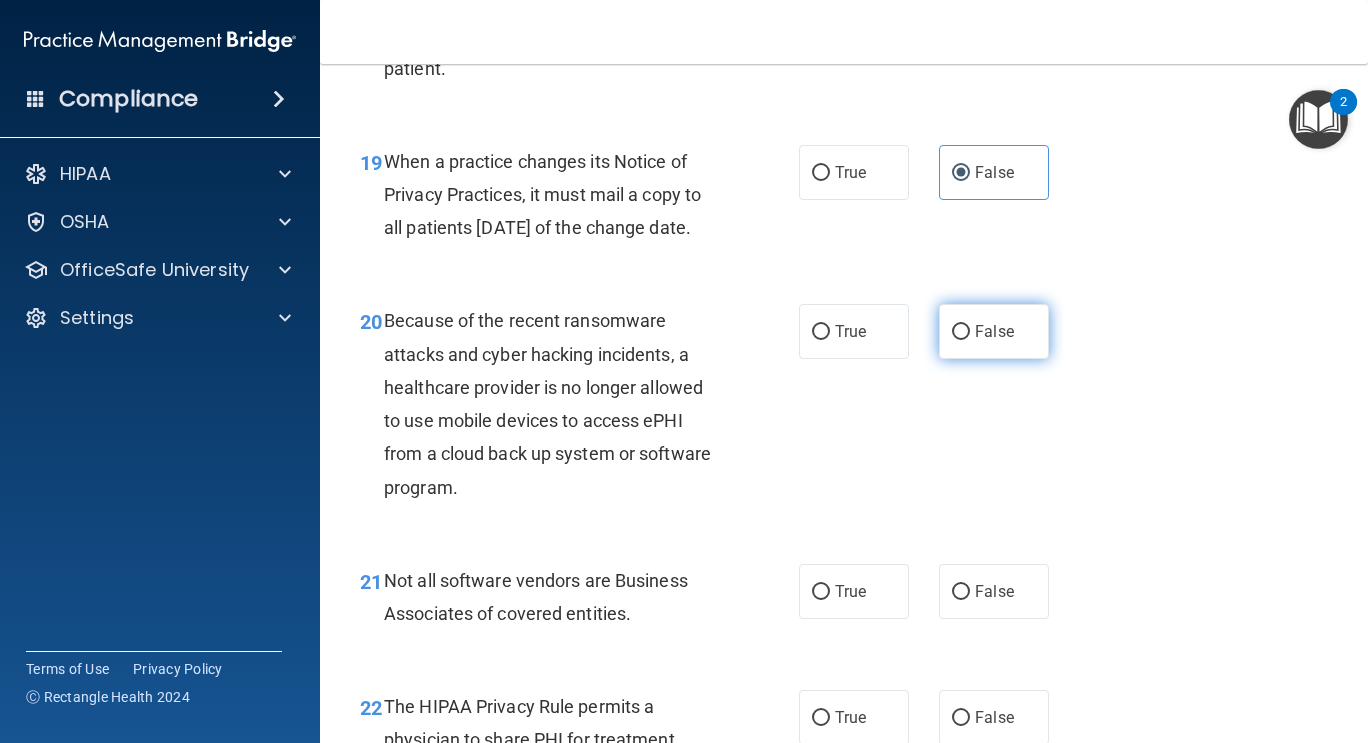 click on "False" at bounding box center [994, 331] 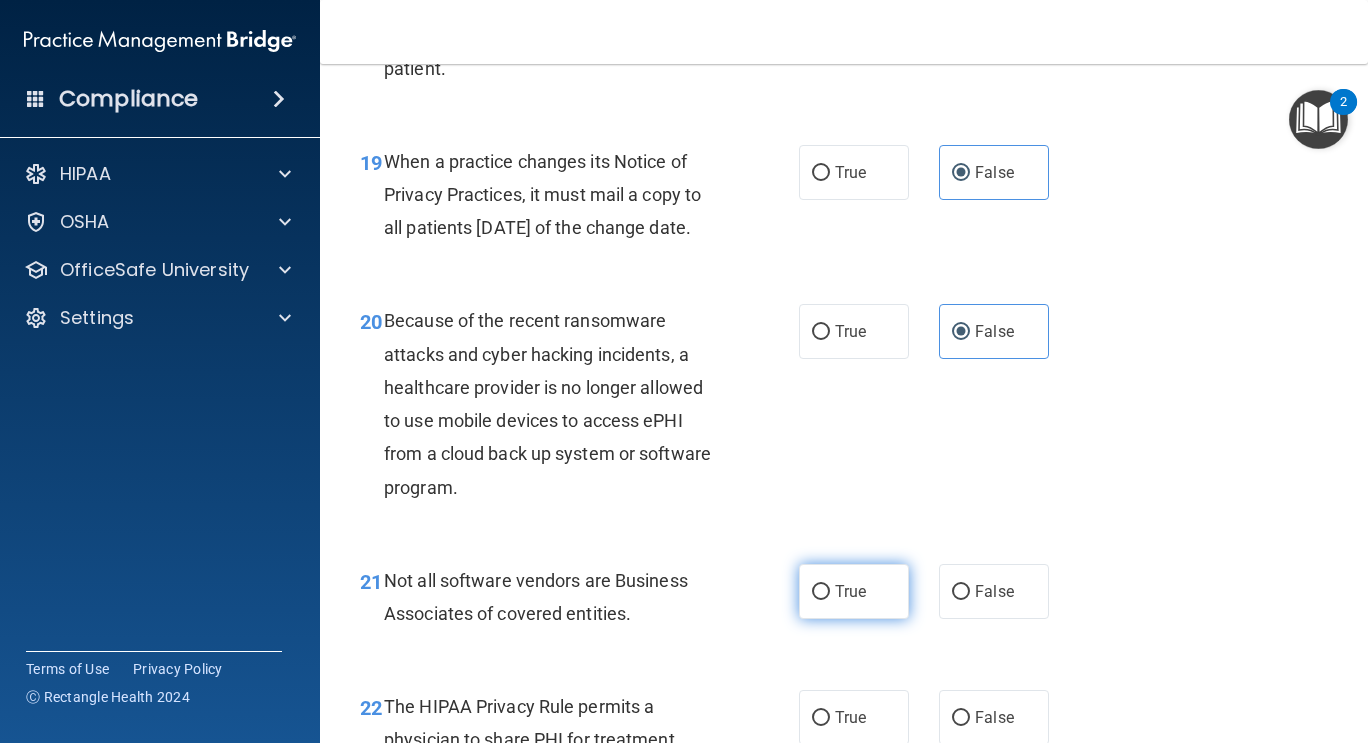 click on "True" at bounding box center (854, 591) 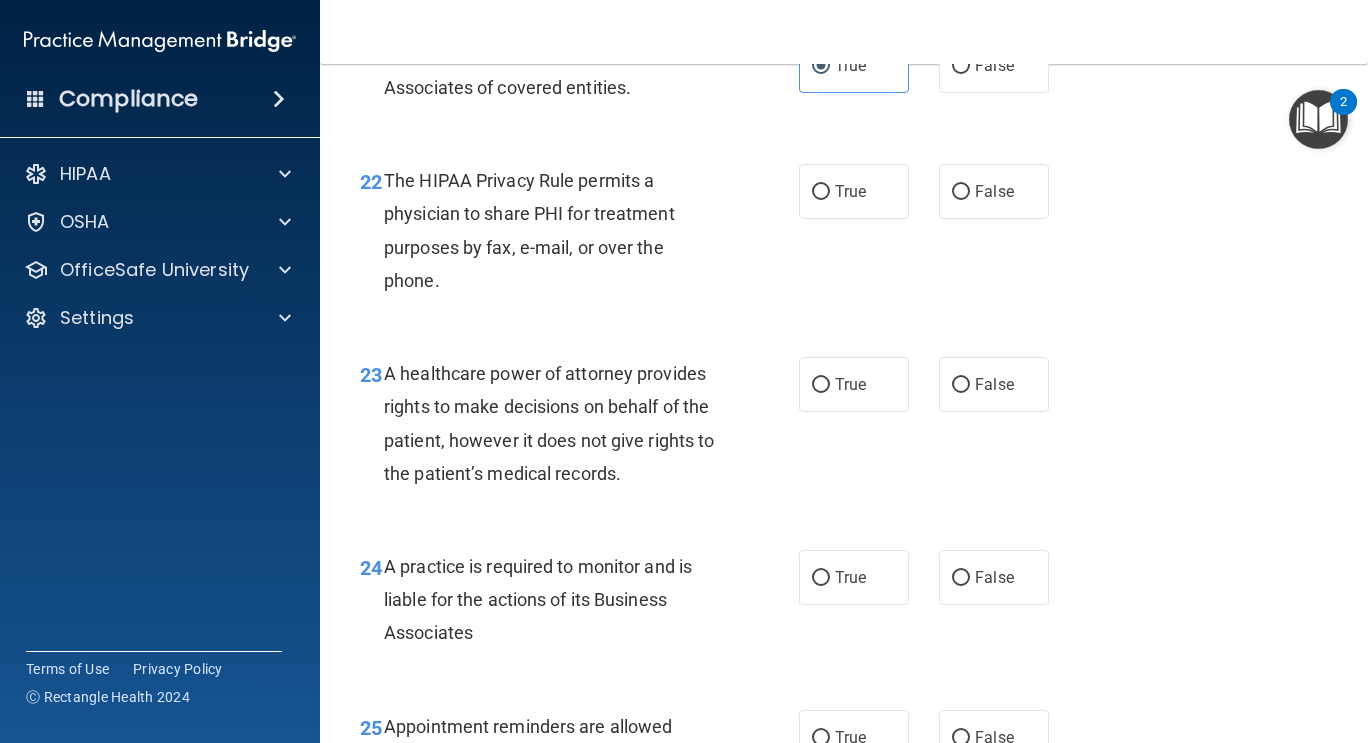 scroll, scrollTop: 4130, scrollLeft: 0, axis: vertical 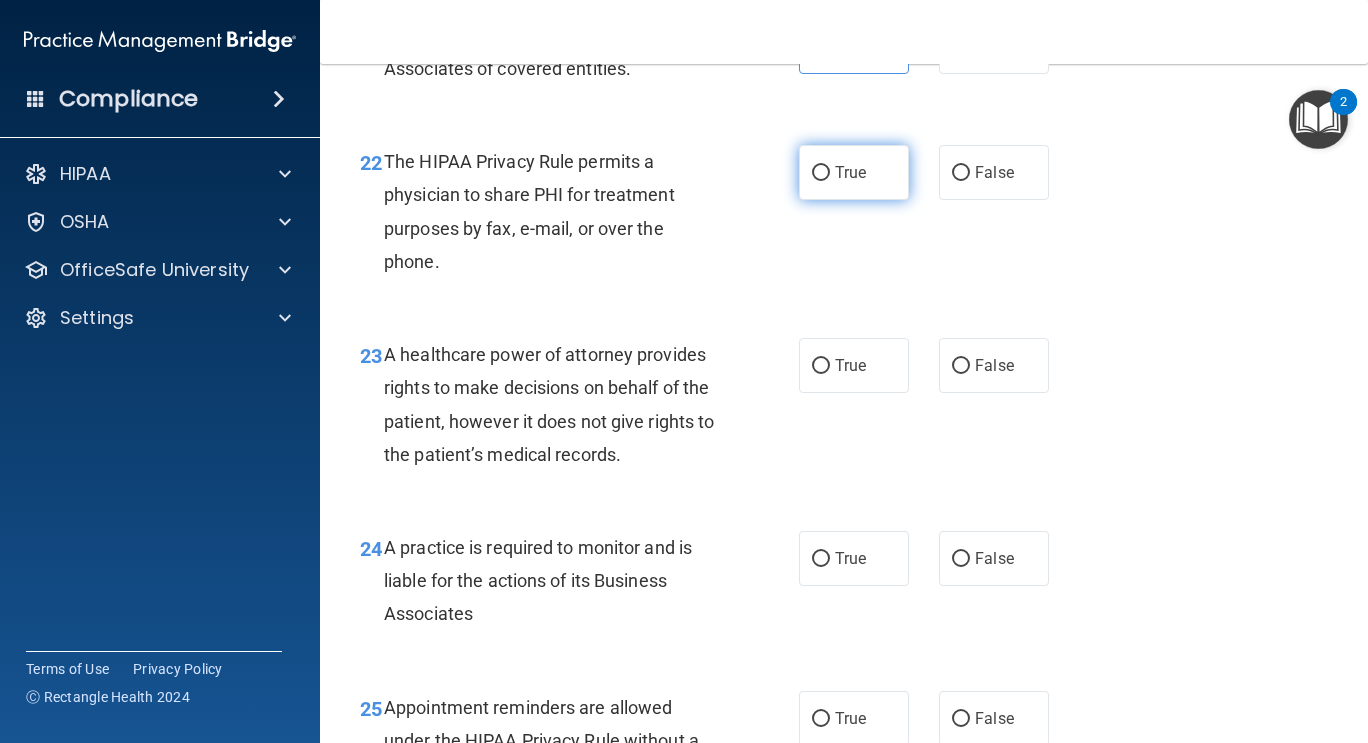 click on "True" at bounding box center [850, 172] 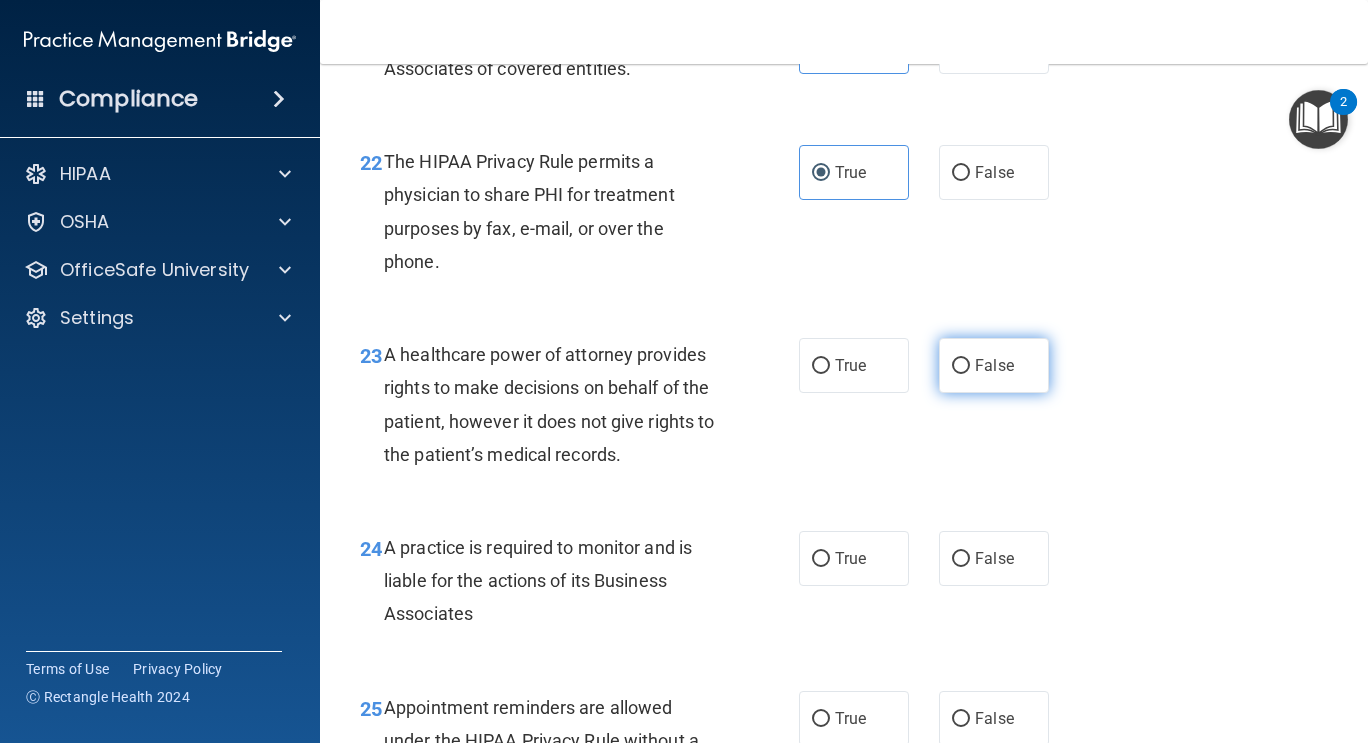 click on "False" at bounding box center (994, 365) 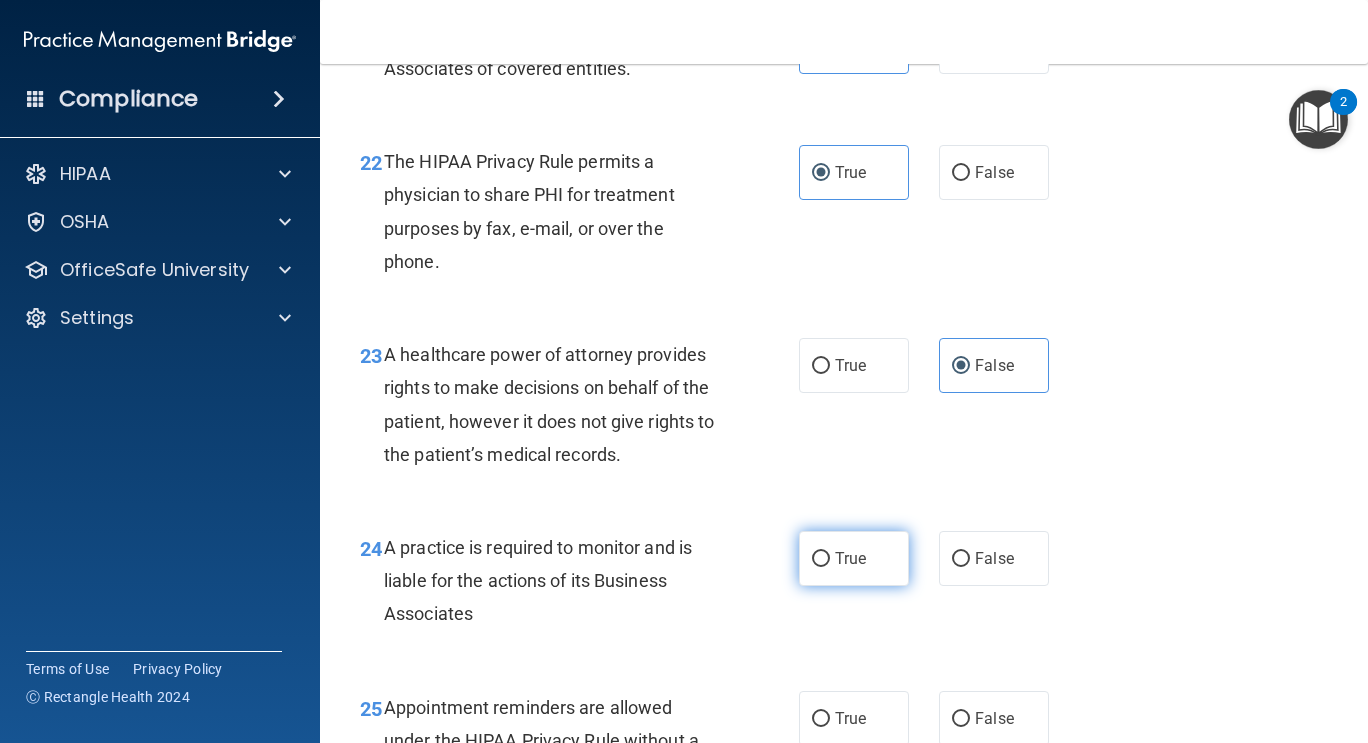 click on "True" at bounding box center (850, 558) 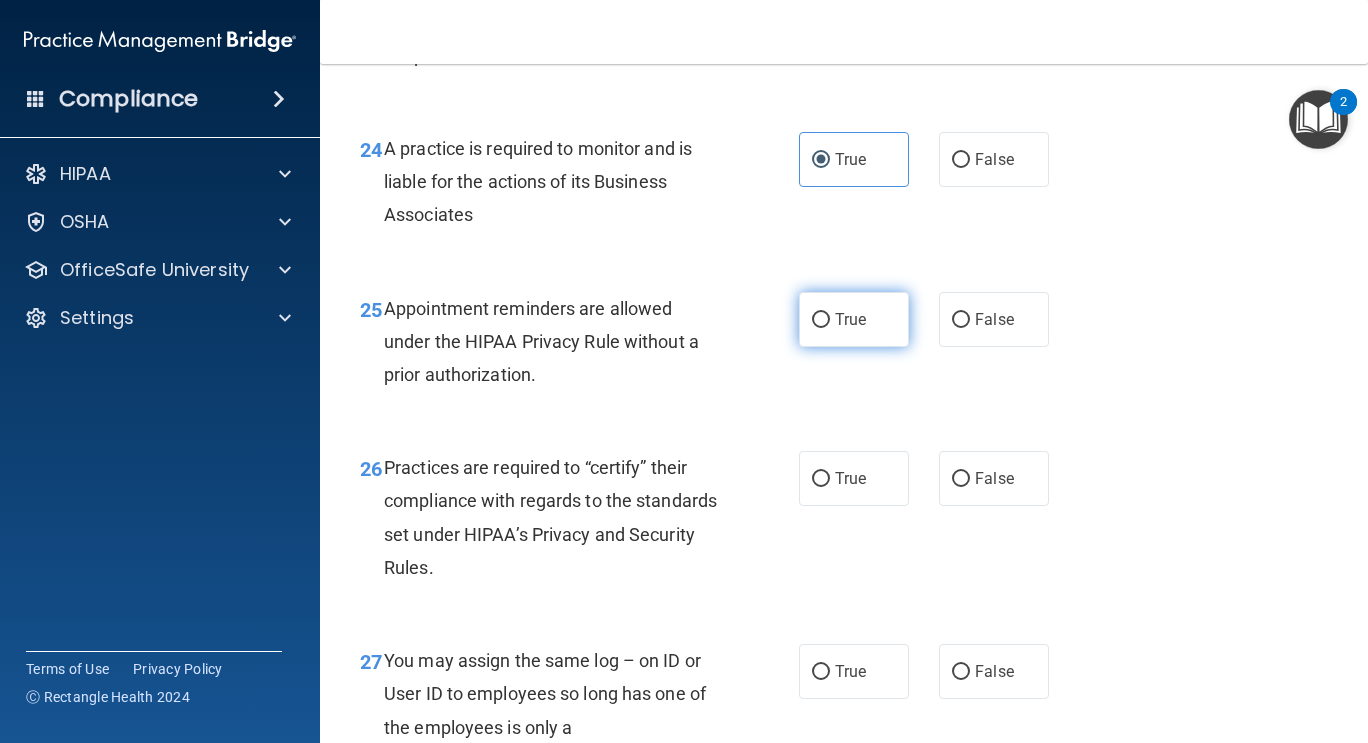 scroll, scrollTop: 4534, scrollLeft: 0, axis: vertical 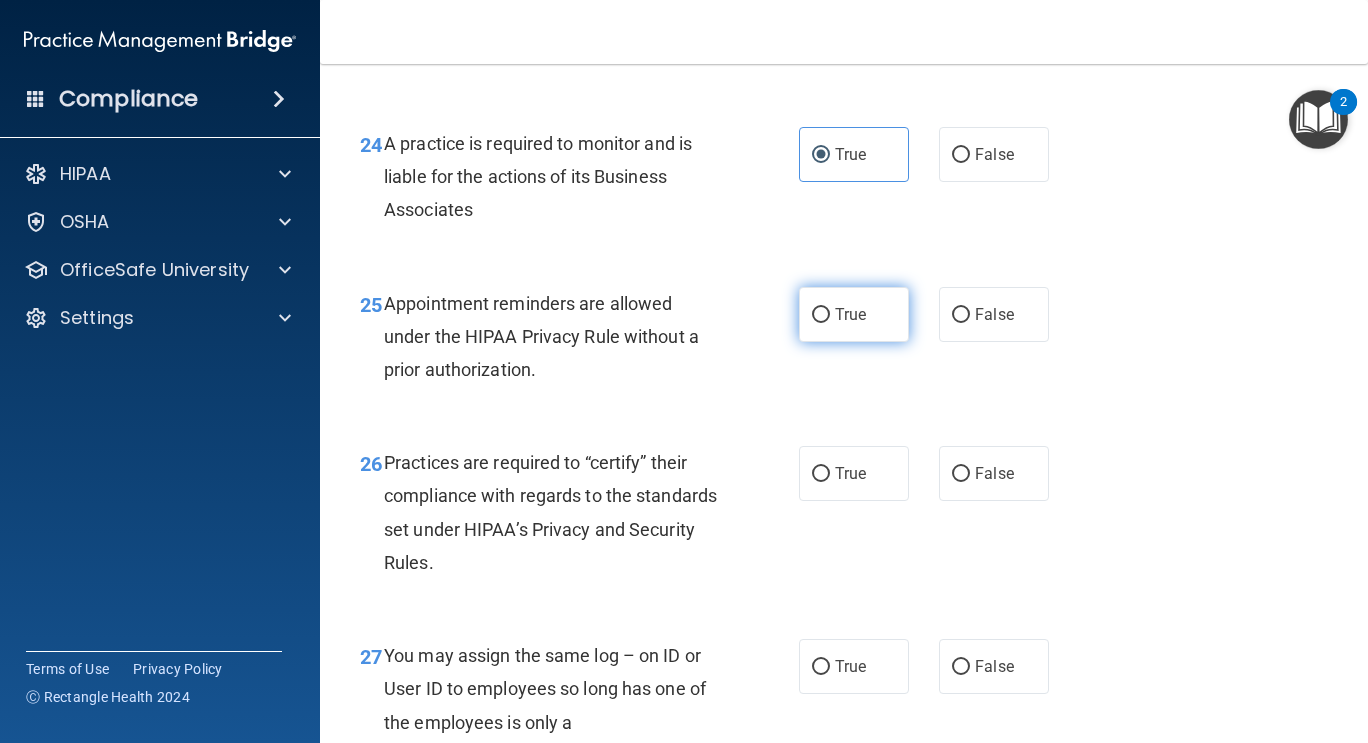 click on "True" at bounding box center [850, 314] 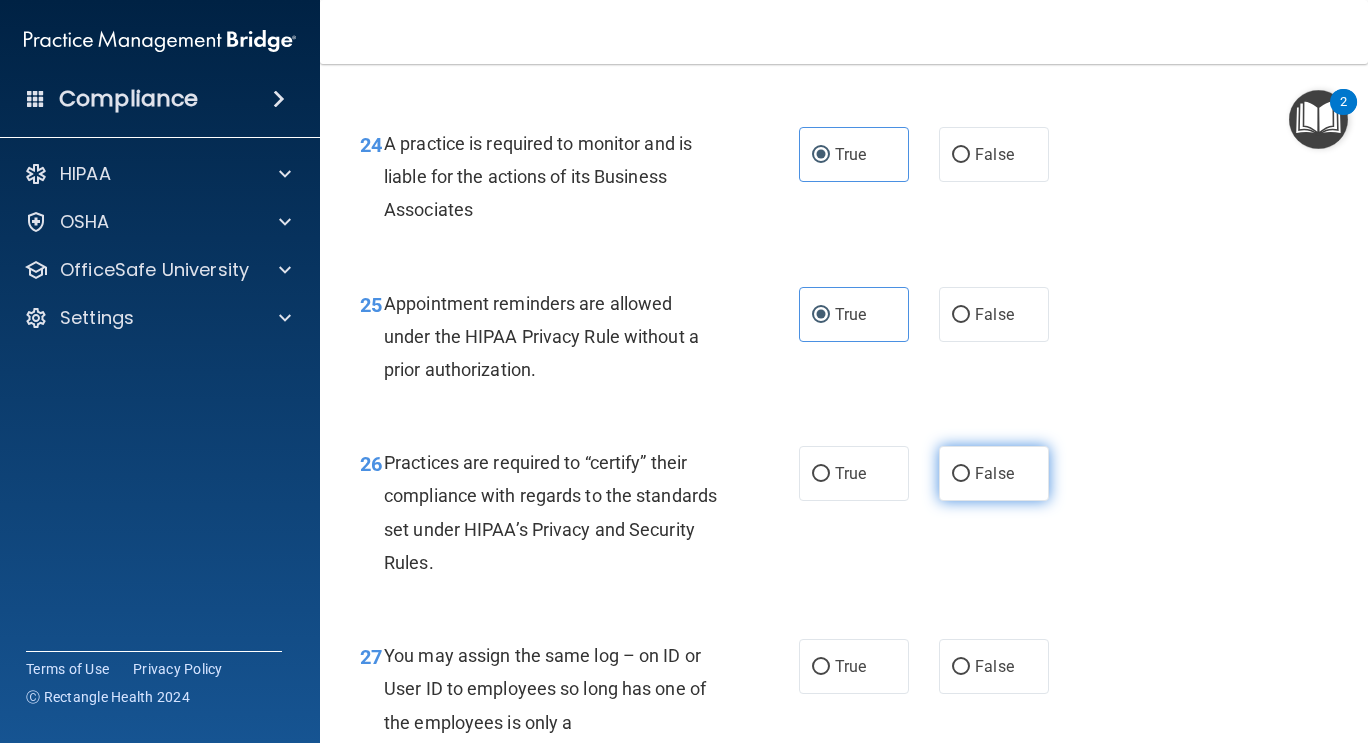 click on "False" at bounding box center [994, 473] 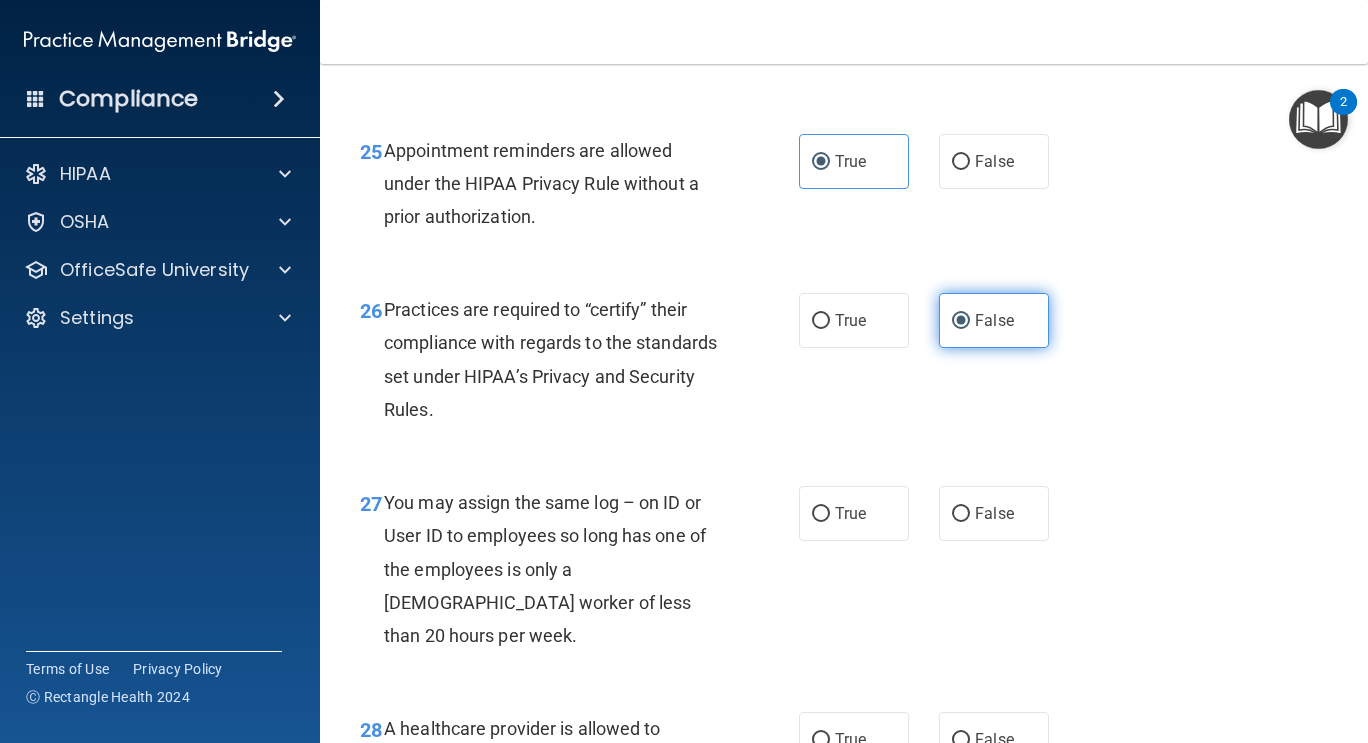 scroll, scrollTop: 4689, scrollLeft: 0, axis: vertical 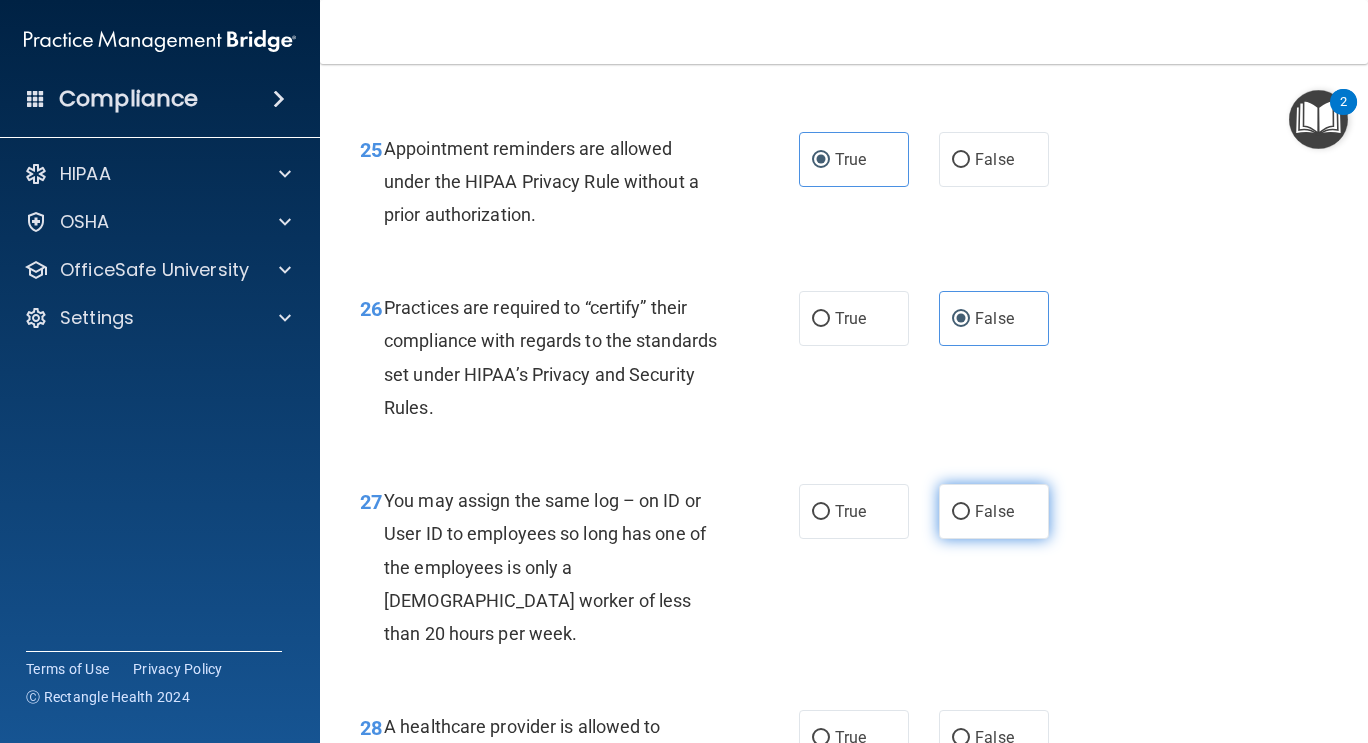 click on "False" at bounding box center (994, 511) 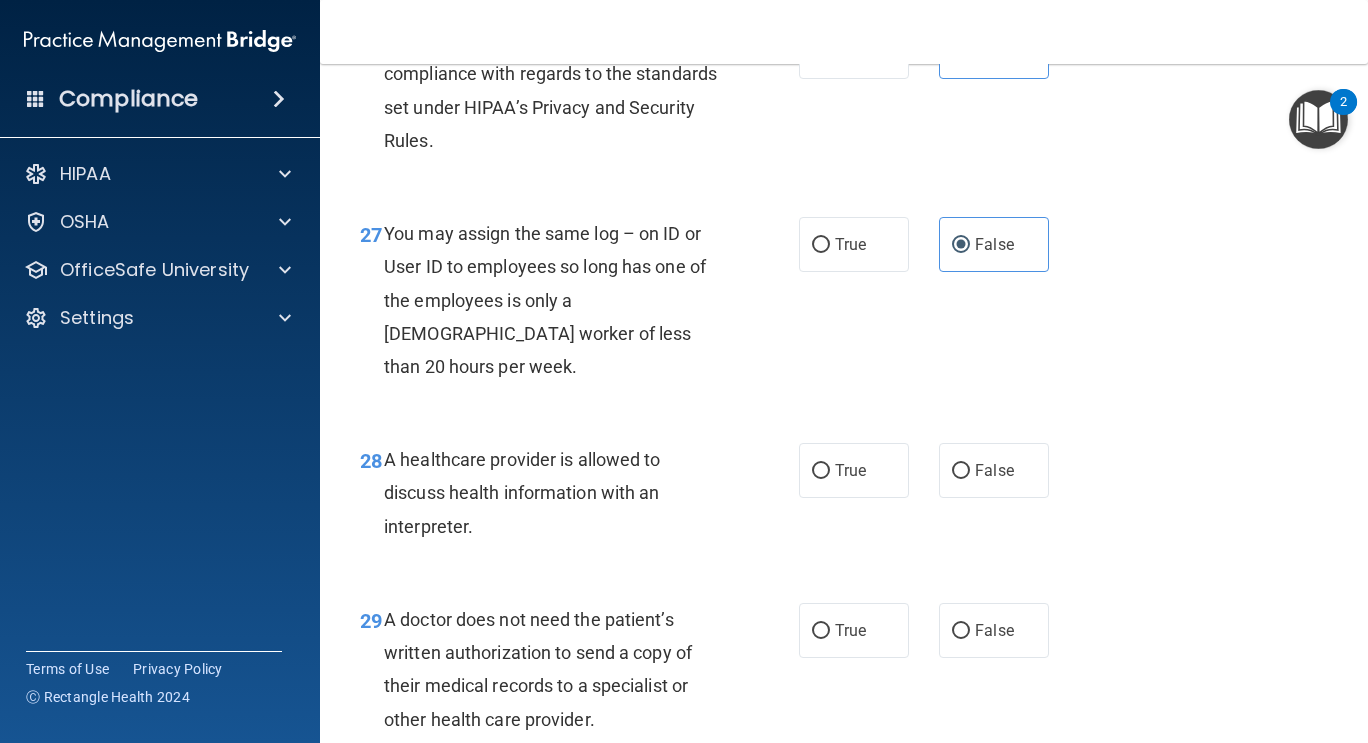 scroll, scrollTop: 4959, scrollLeft: 0, axis: vertical 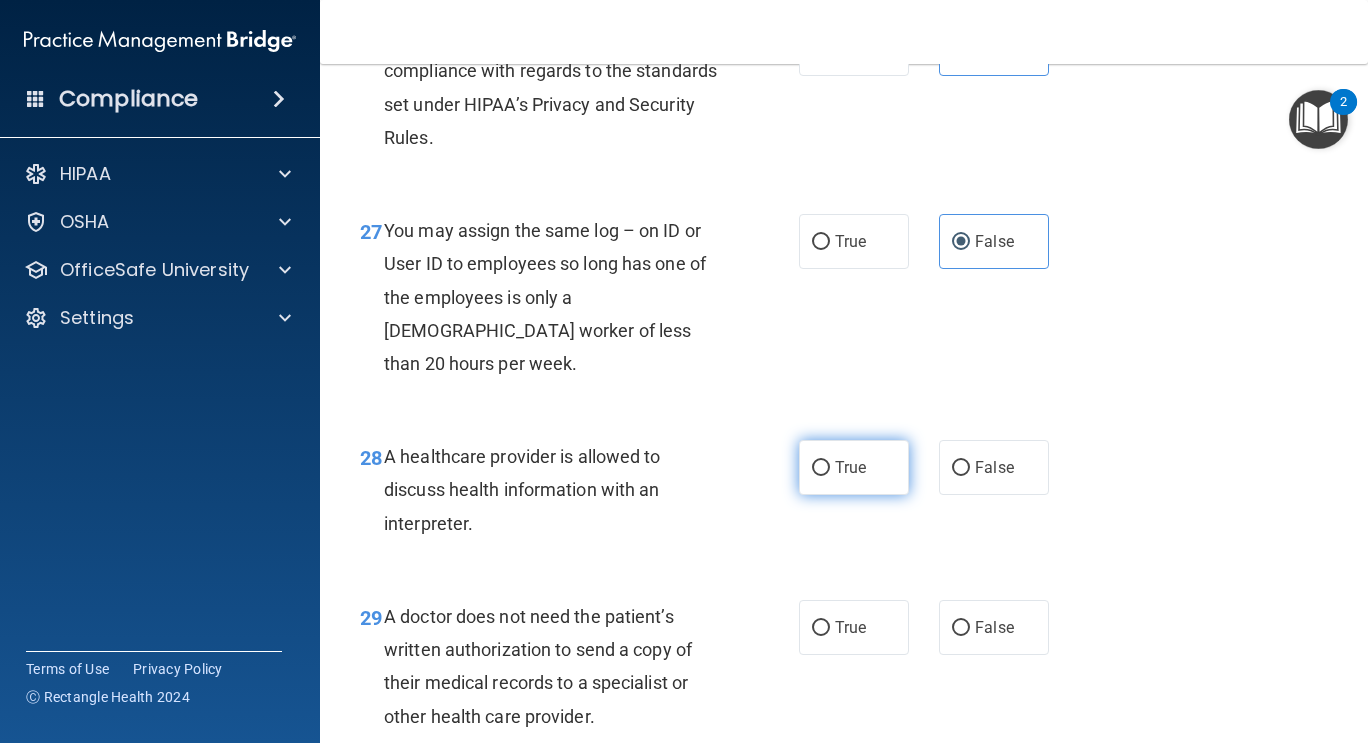 click on "True" at bounding box center (854, 467) 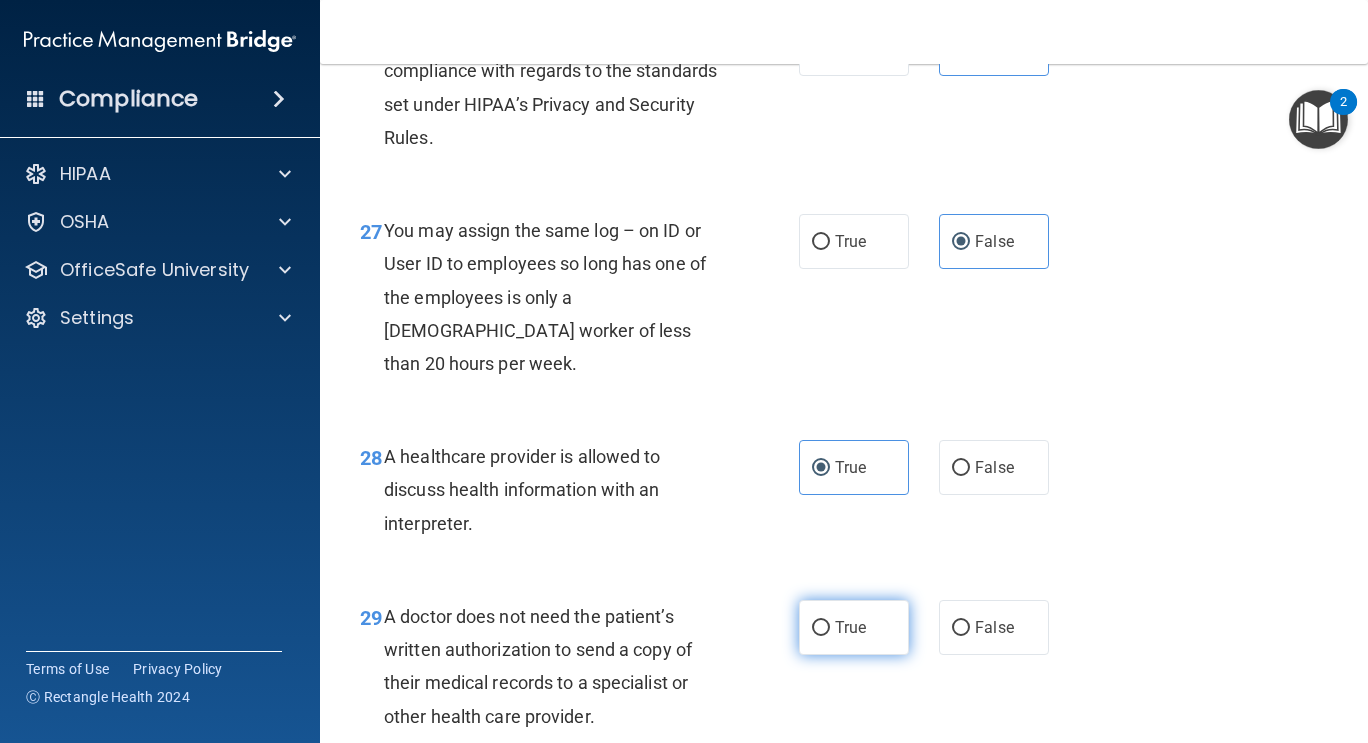 click on "True" at bounding box center [850, 627] 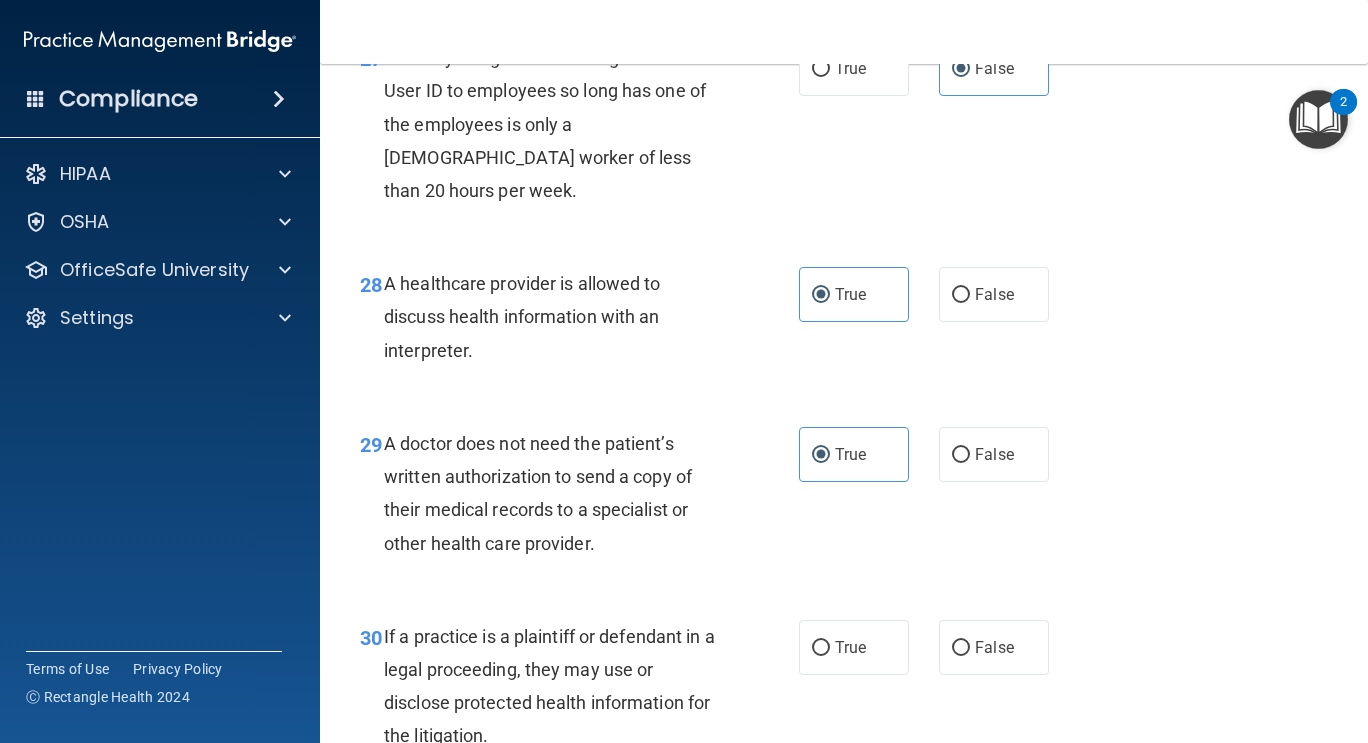 scroll, scrollTop: 5134, scrollLeft: 0, axis: vertical 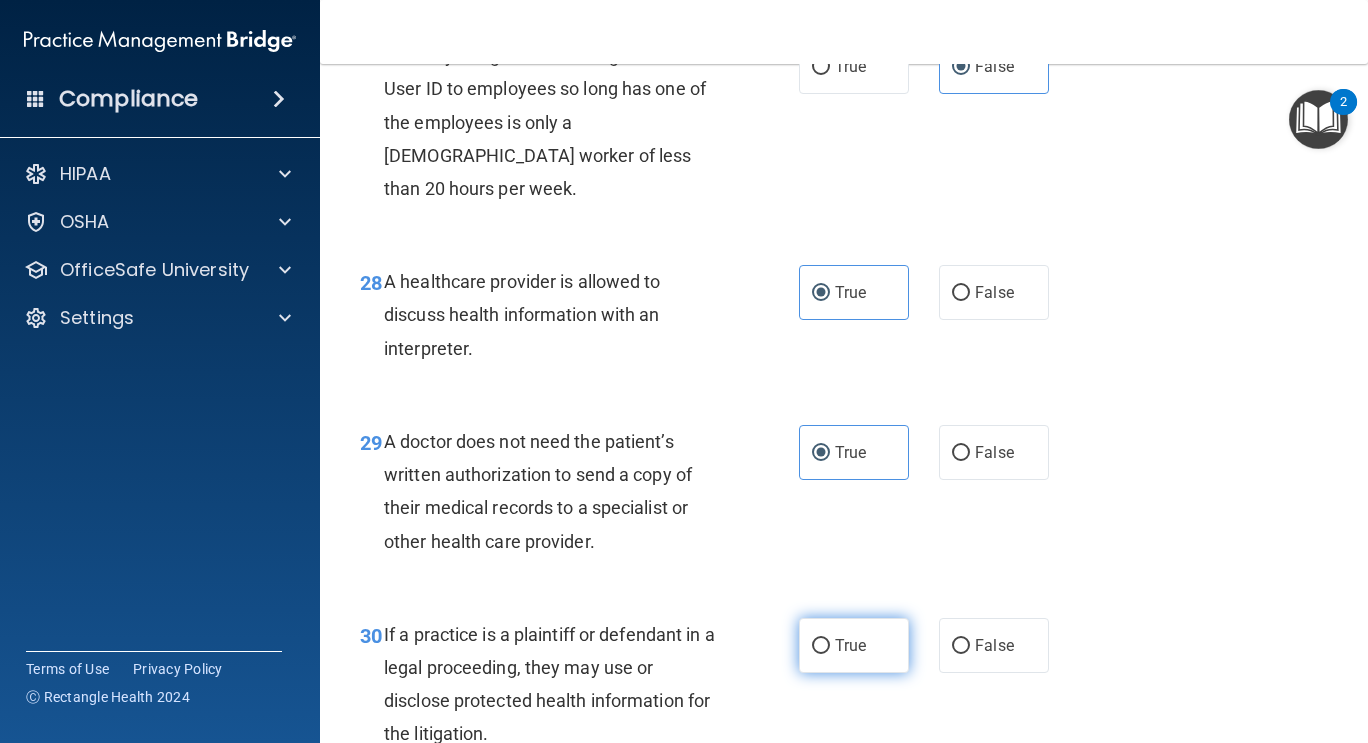 click on "True" at bounding box center (850, 645) 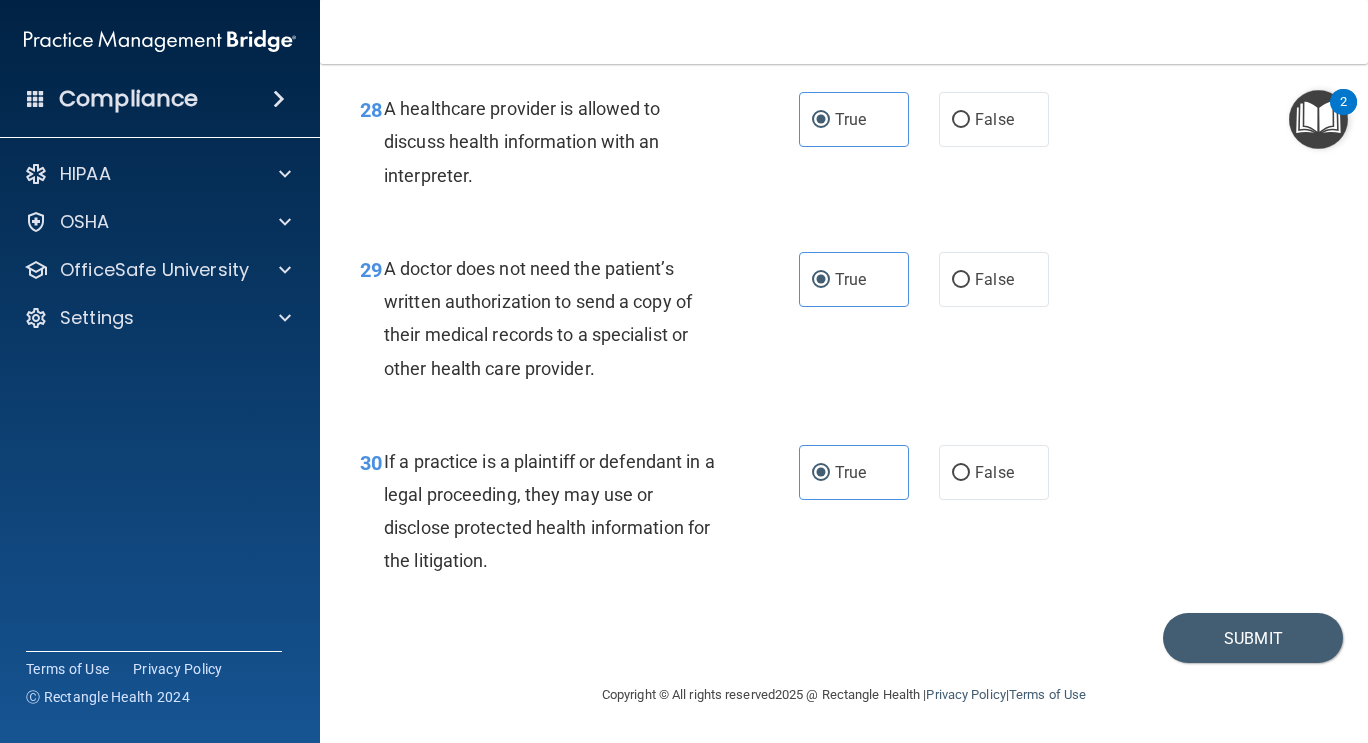 scroll, scrollTop: 5341, scrollLeft: 0, axis: vertical 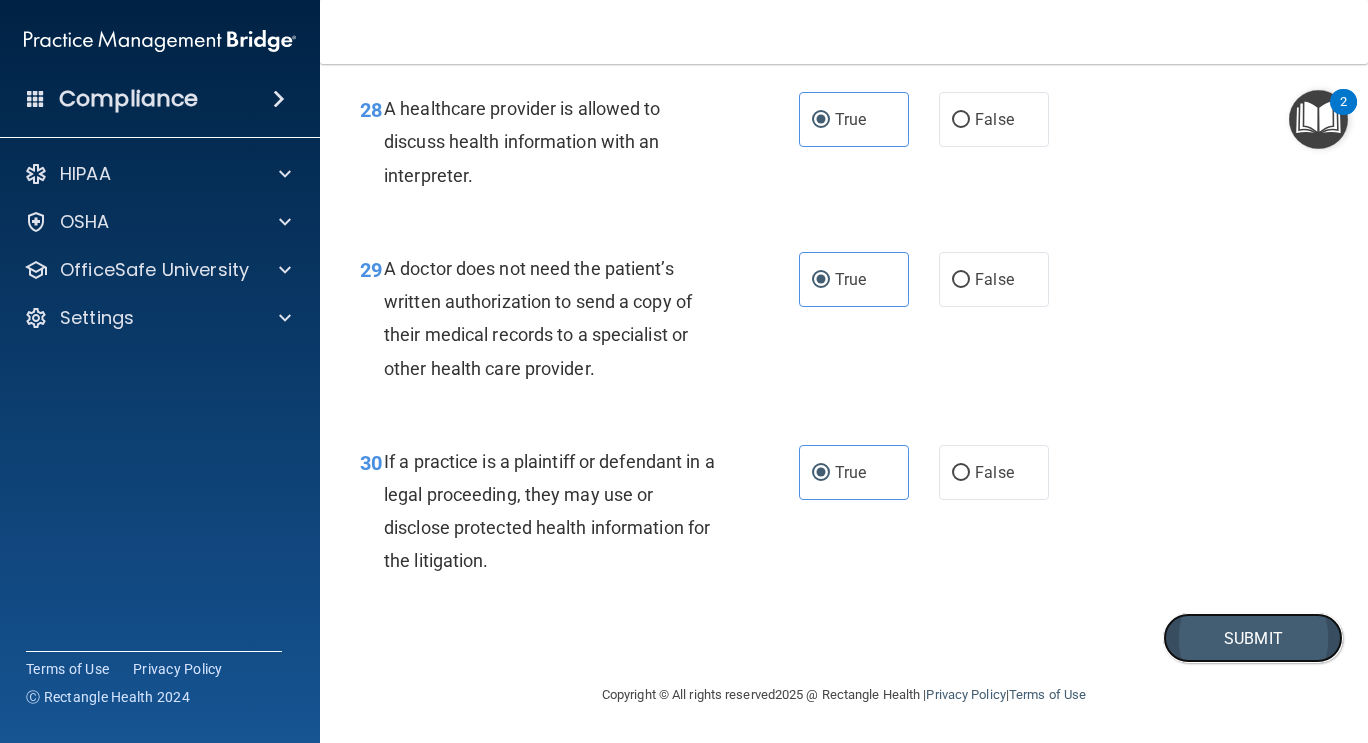 click on "Submit" at bounding box center [1253, 638] 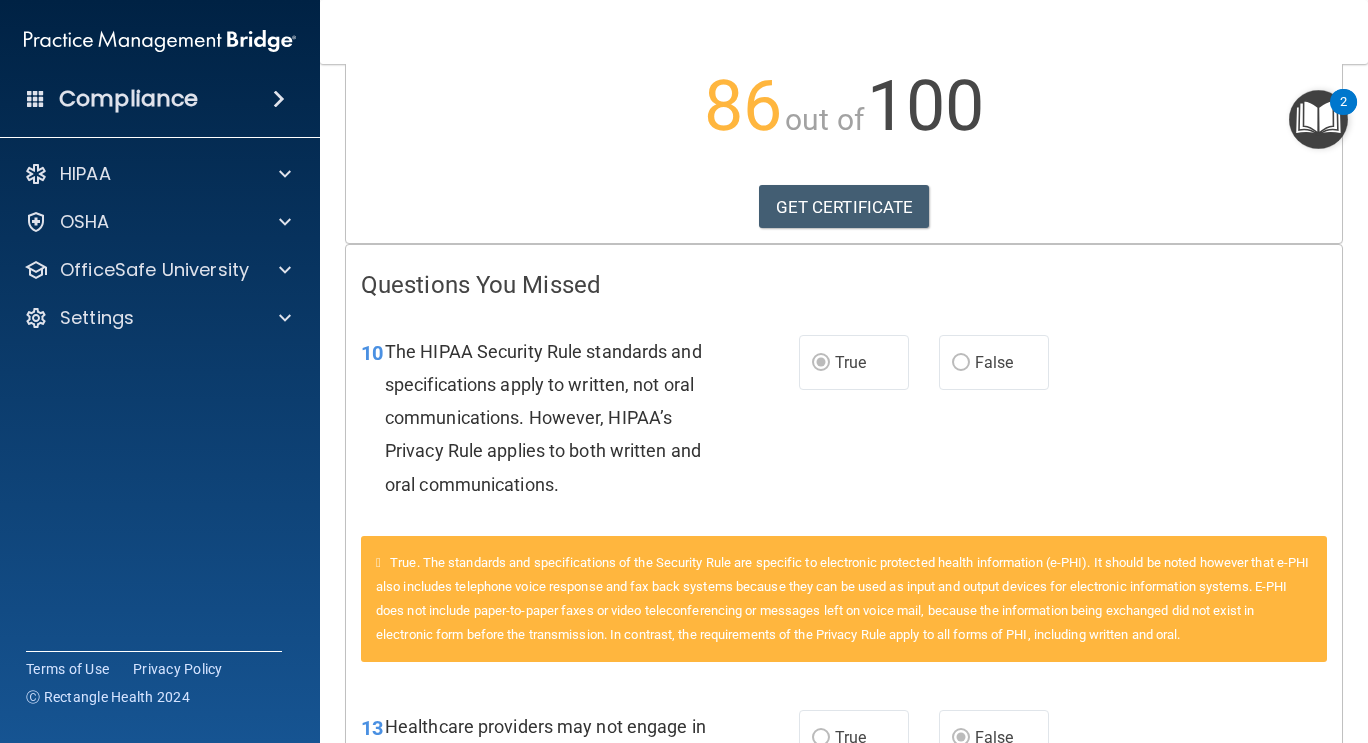 scroll, scrollTop: 0, scrollLeft: 0, axis: both 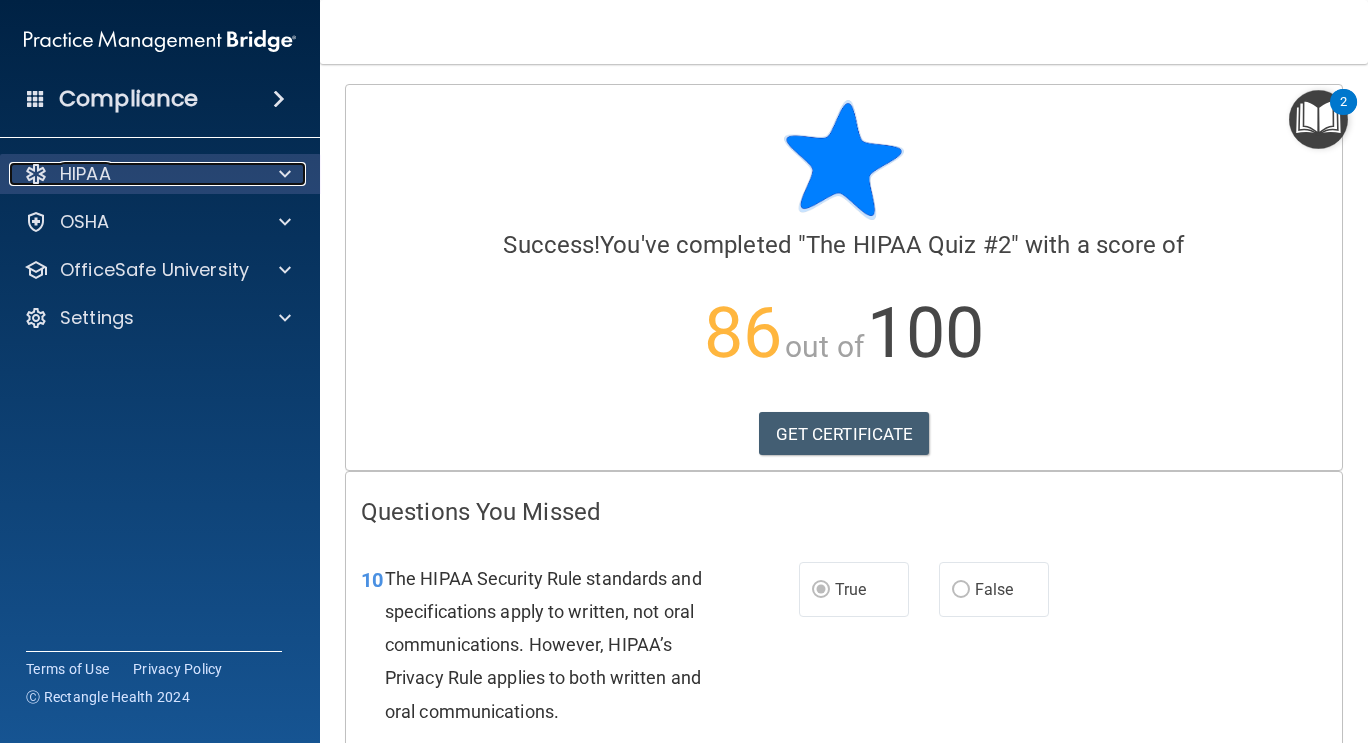 click on "HIPAA" at bounding box center (133, 174) 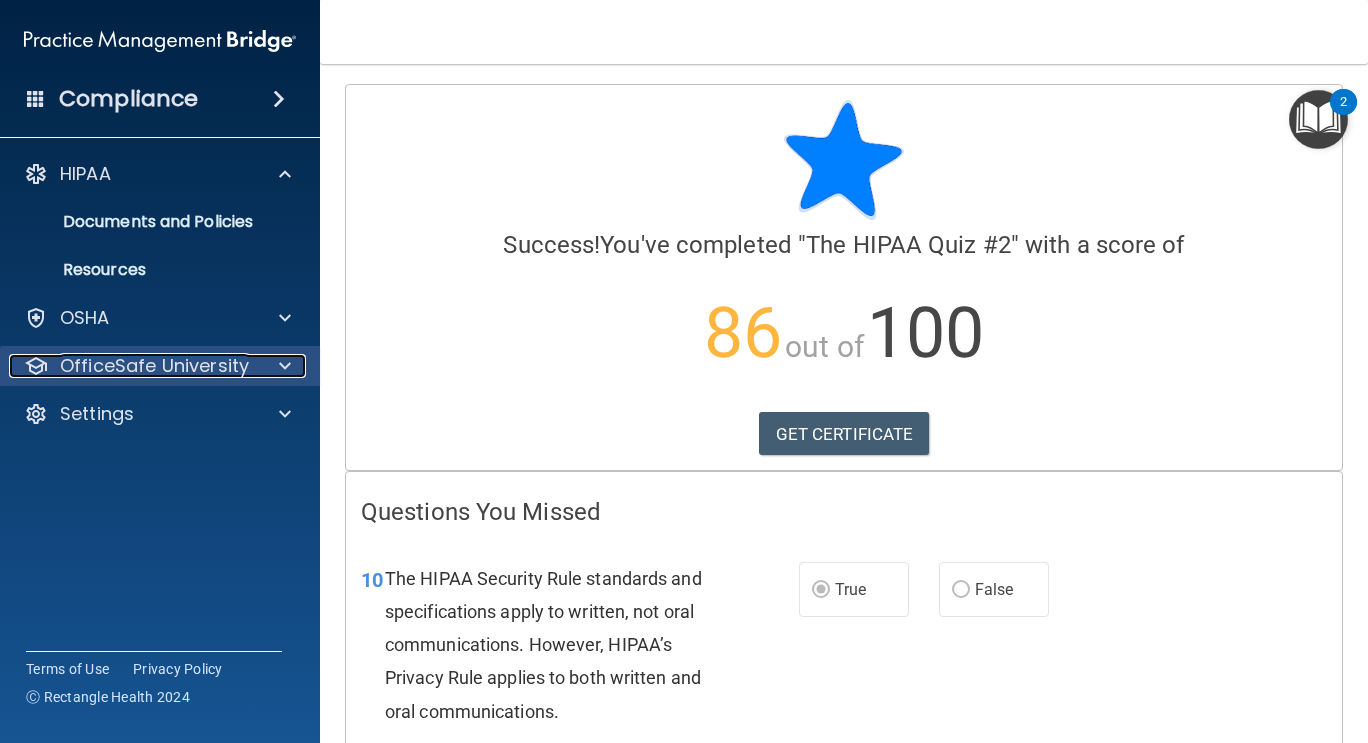 click on "OfficeSafe University" at bounding box center (154, 366) 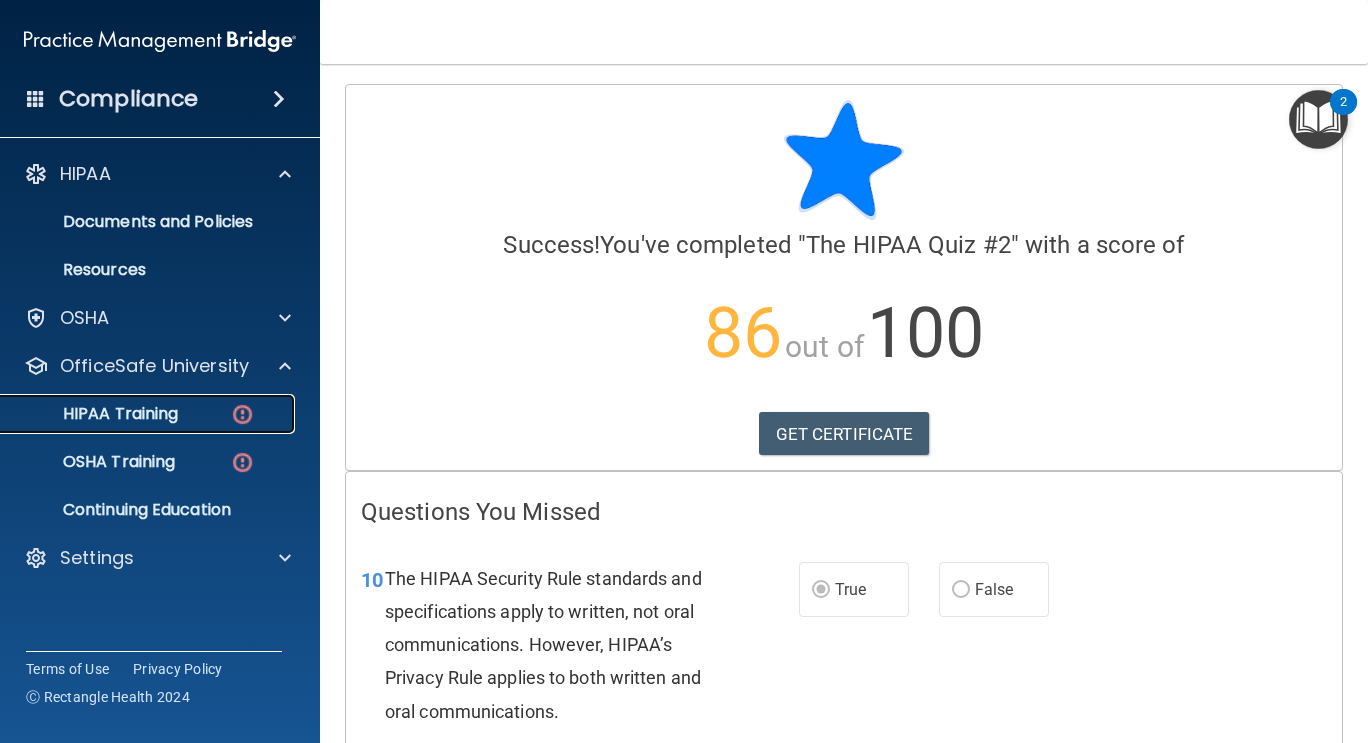 click on "HIPAA Training" at bounding box center (137, 414) 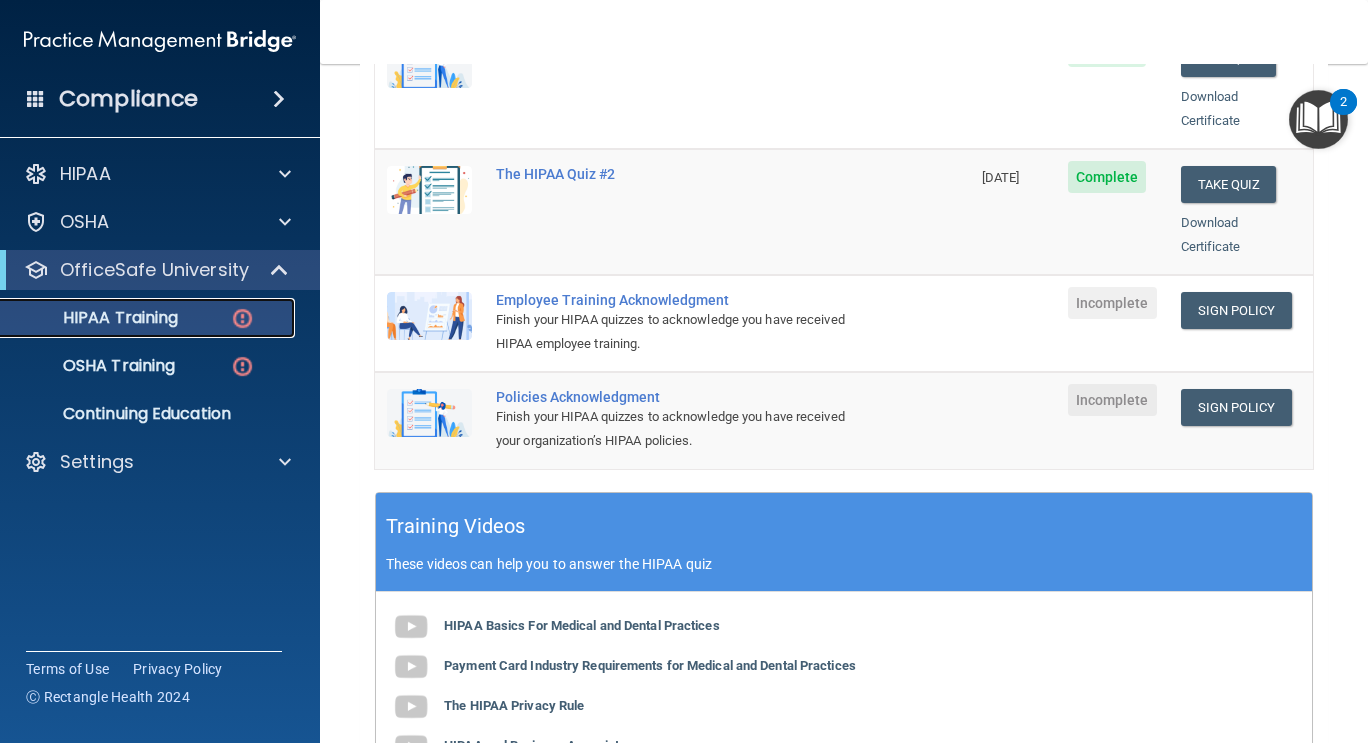 scroll, scrollTop: 481, scrollLeft: 0, axis: vertical 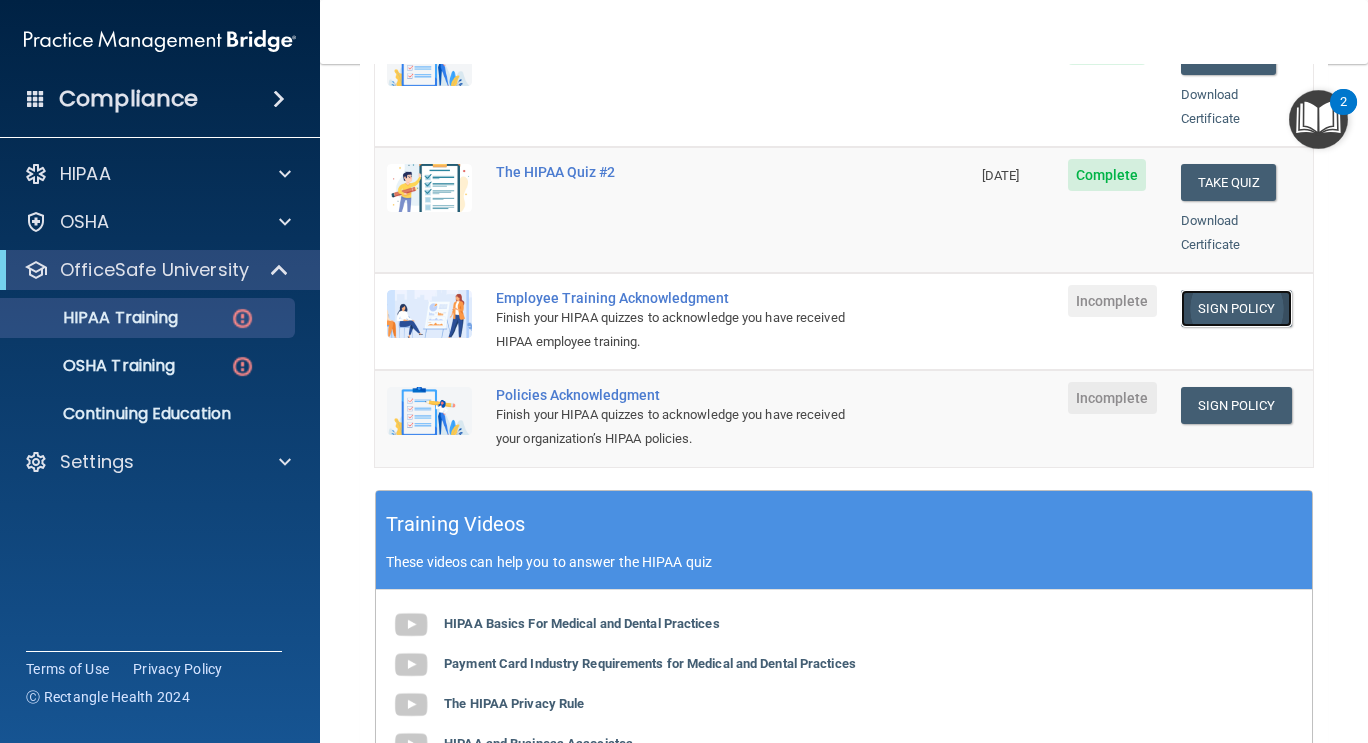 click on "Sign Policy" at bounding box center [1236, 308] 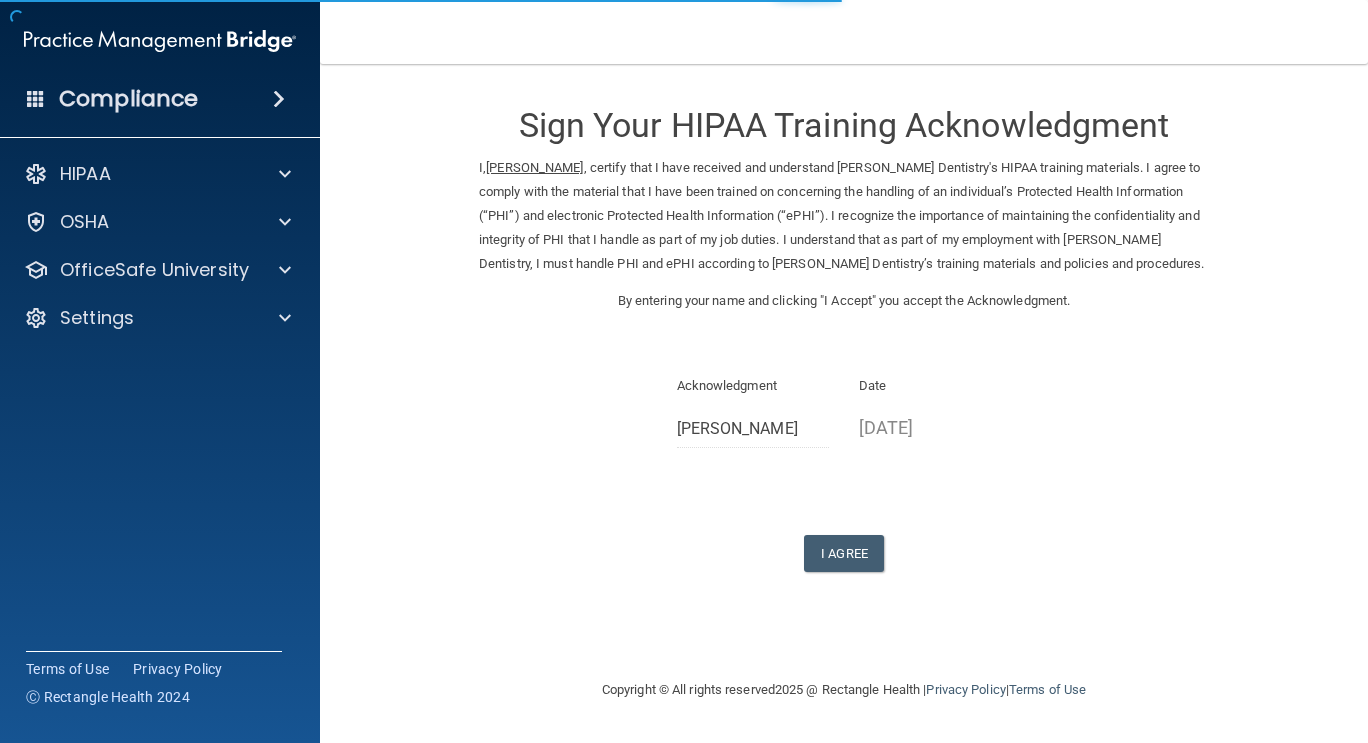 scroll, scrollTop: 0, scrollLeft: 0, axis: both 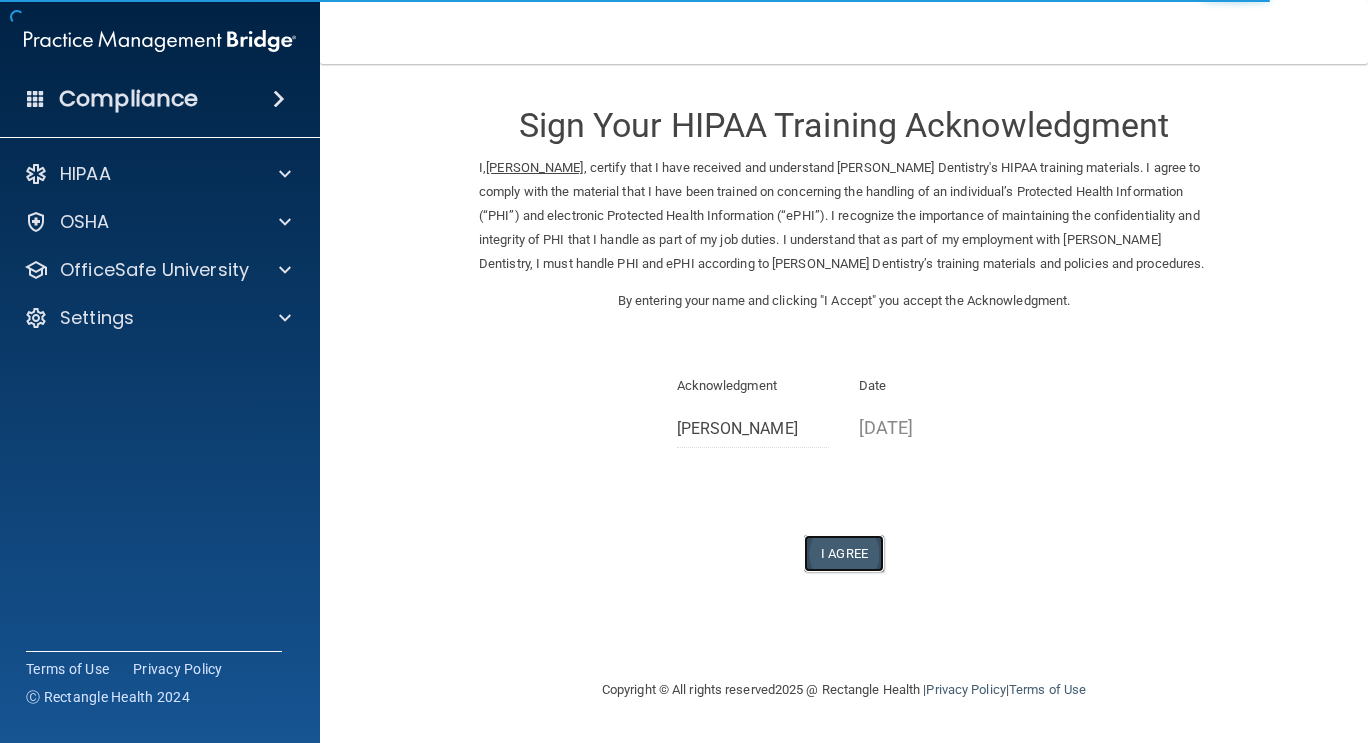 click on "I Agree" at bounding box center (844, 553) 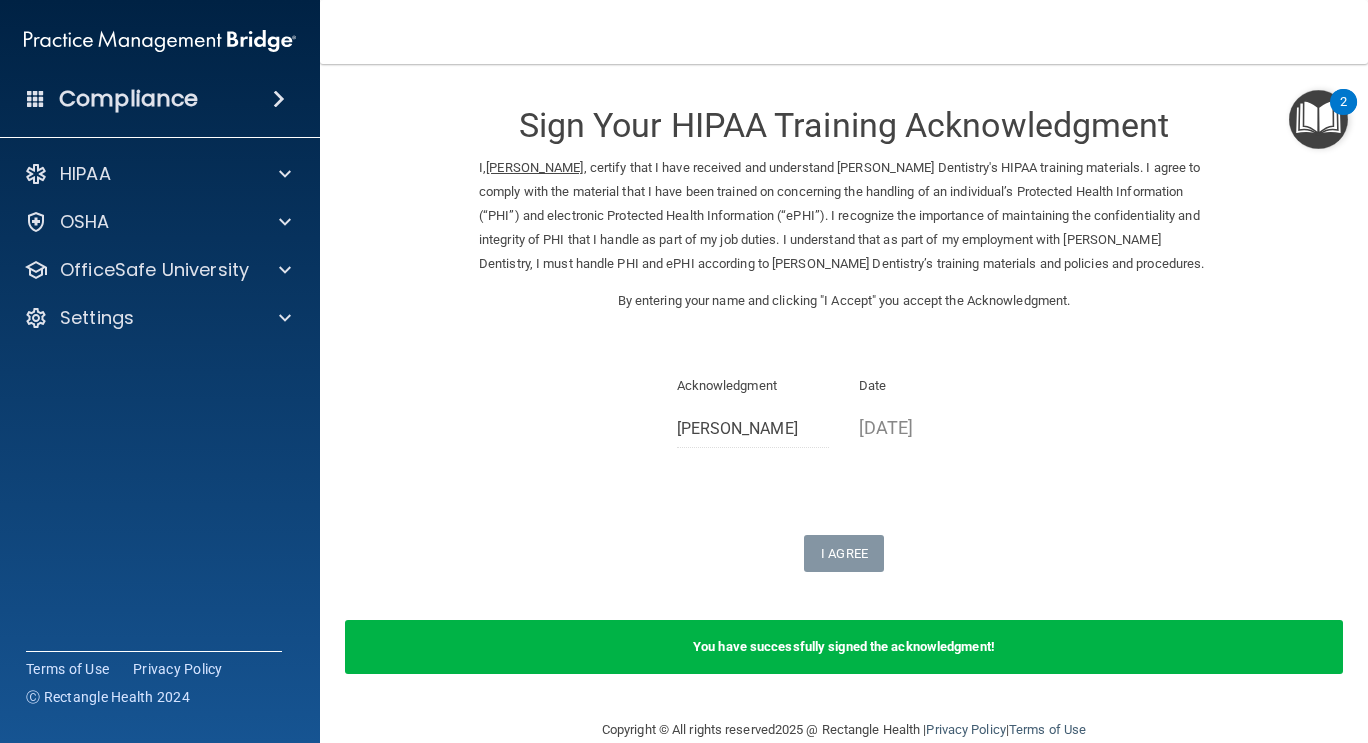 scroll, scrollTop: 35, scrollLeft: 0, axis: vertical 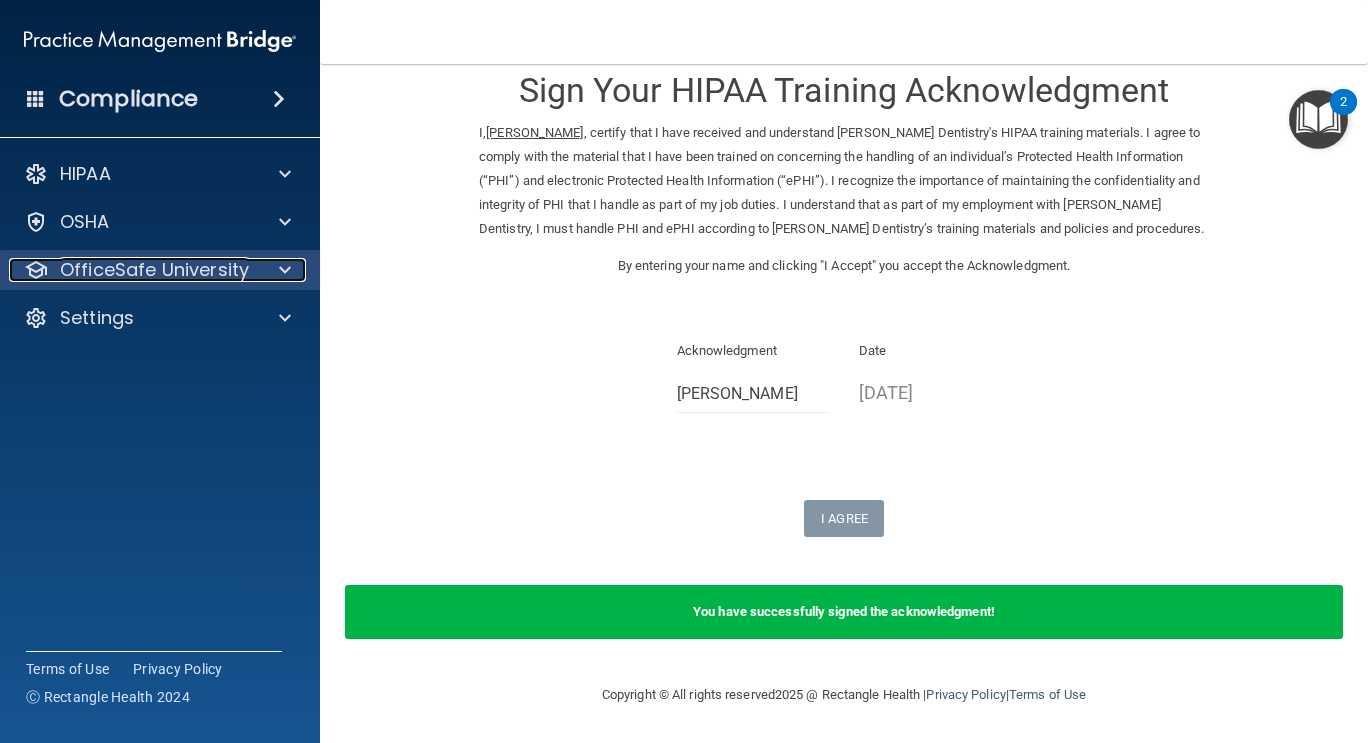 click at bounding box center (285, 270) 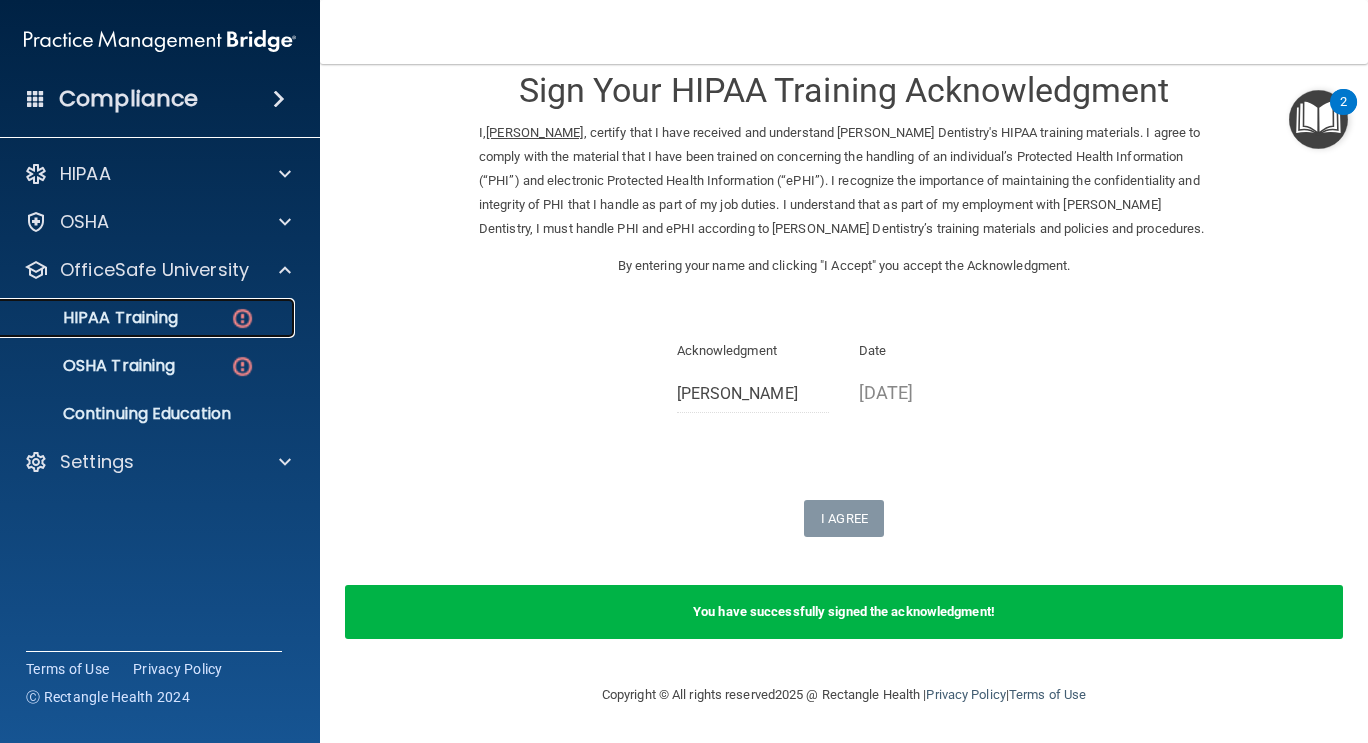 click on "HIPAA Training" at bounding box center (137, 318) 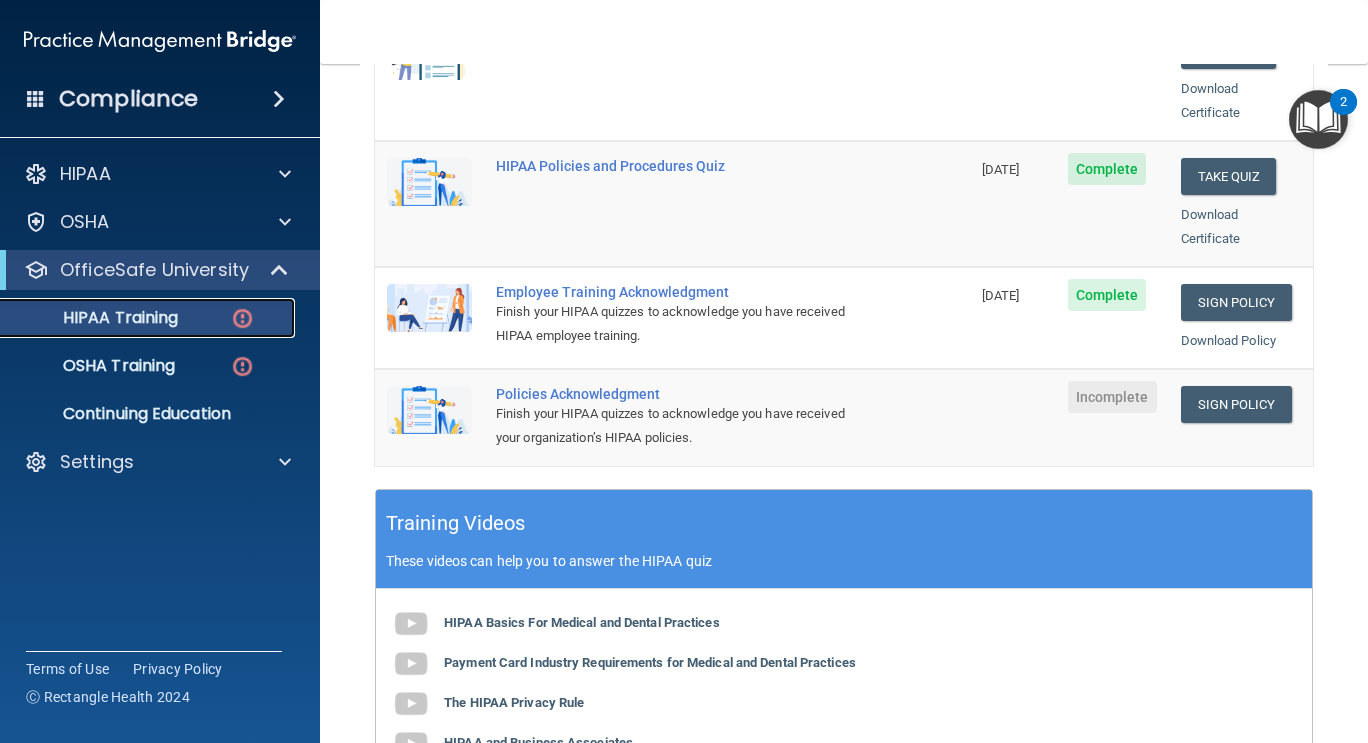 scroll, scrollTop: 480, scrollLeft: 0, axis: vertical 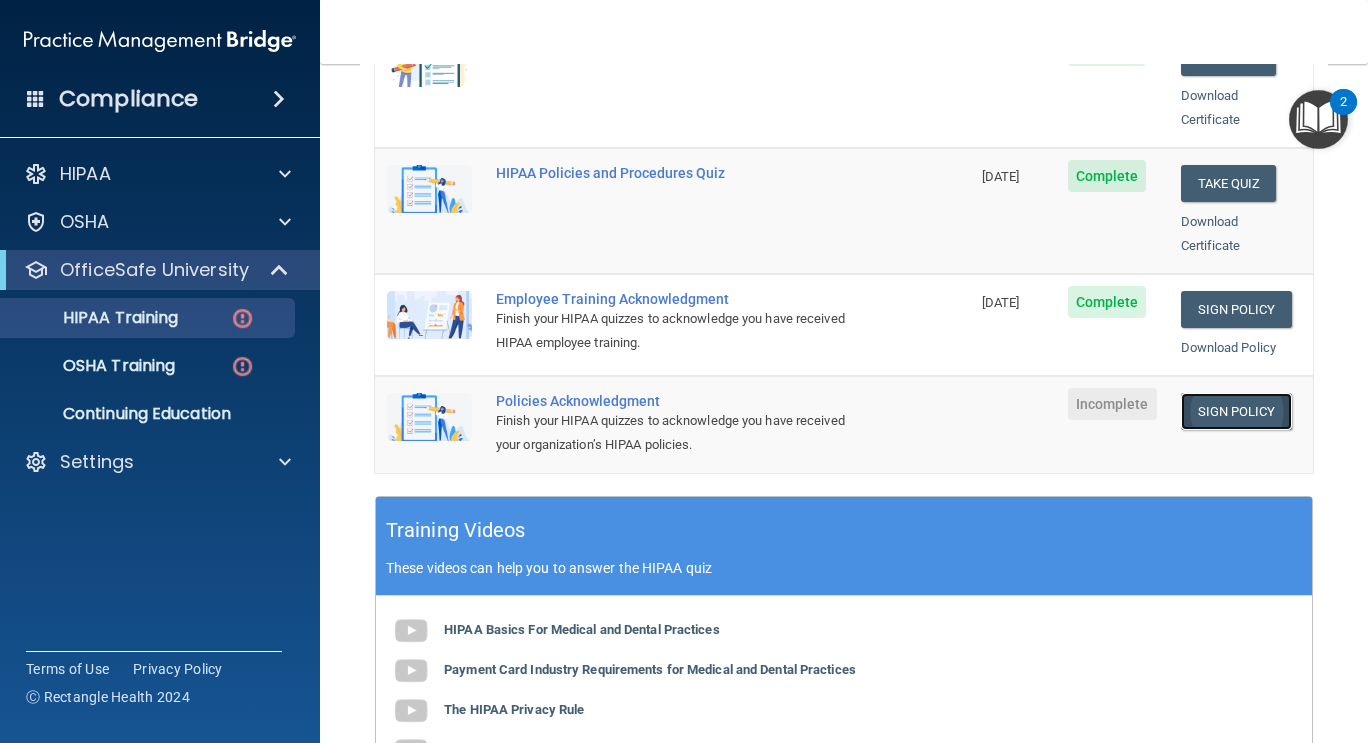 click on "Sign Policy" at bounding box center (1236, 411) 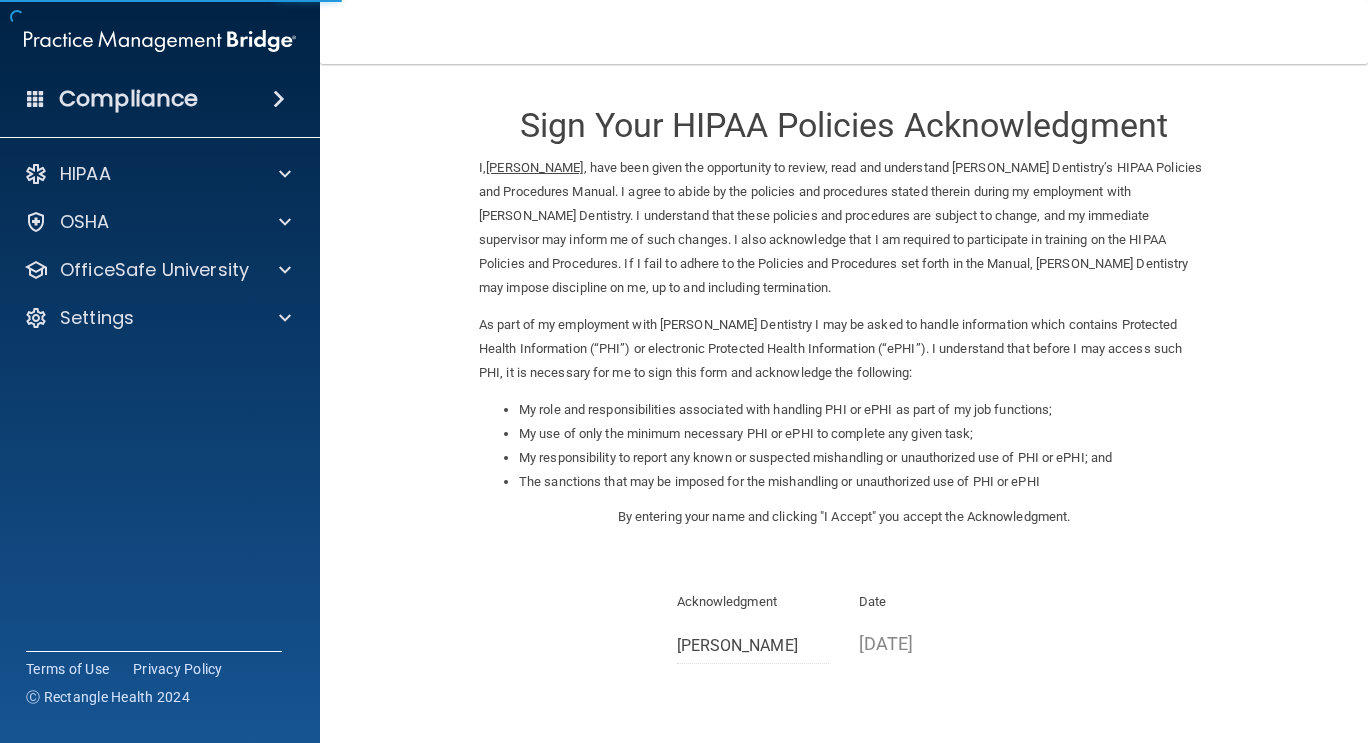 scroll, scrollTop: 0, scrollLeft: 0, axis: both 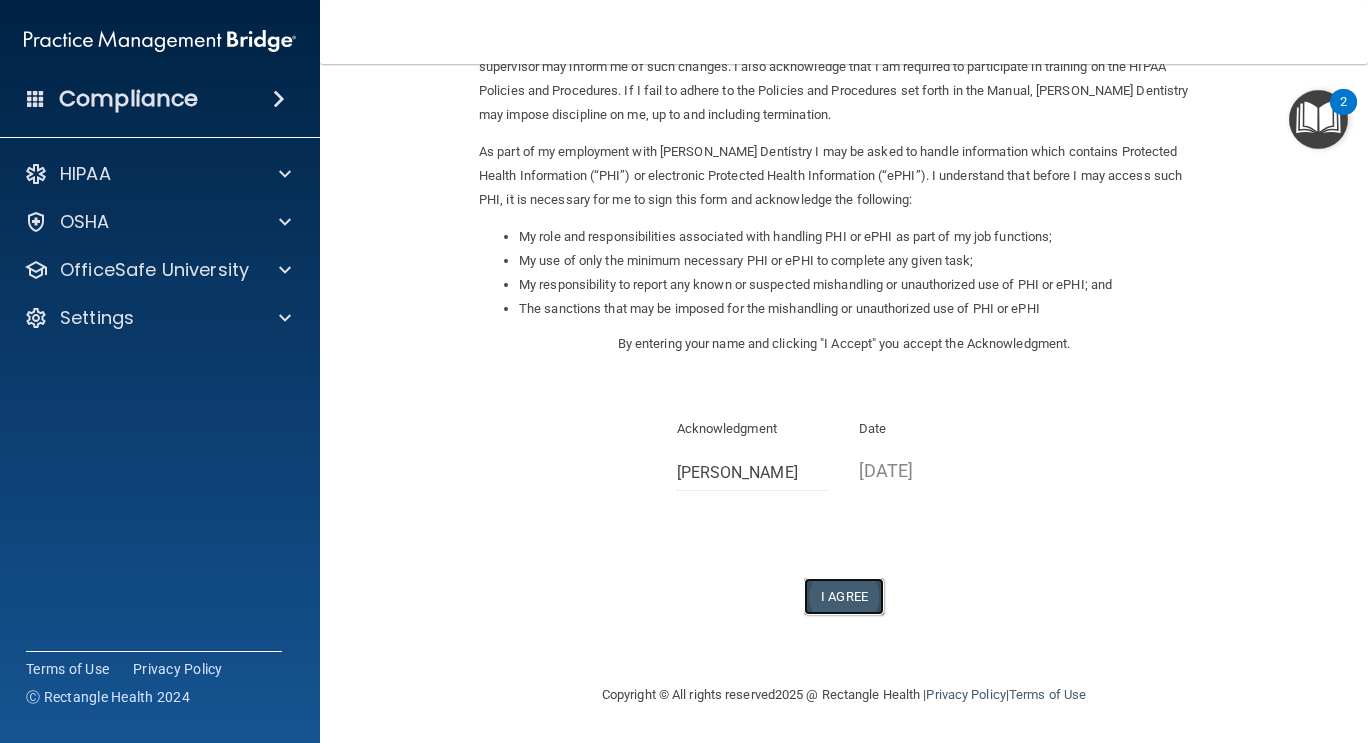 click on "I Agree" at bounding box center [844, 596] 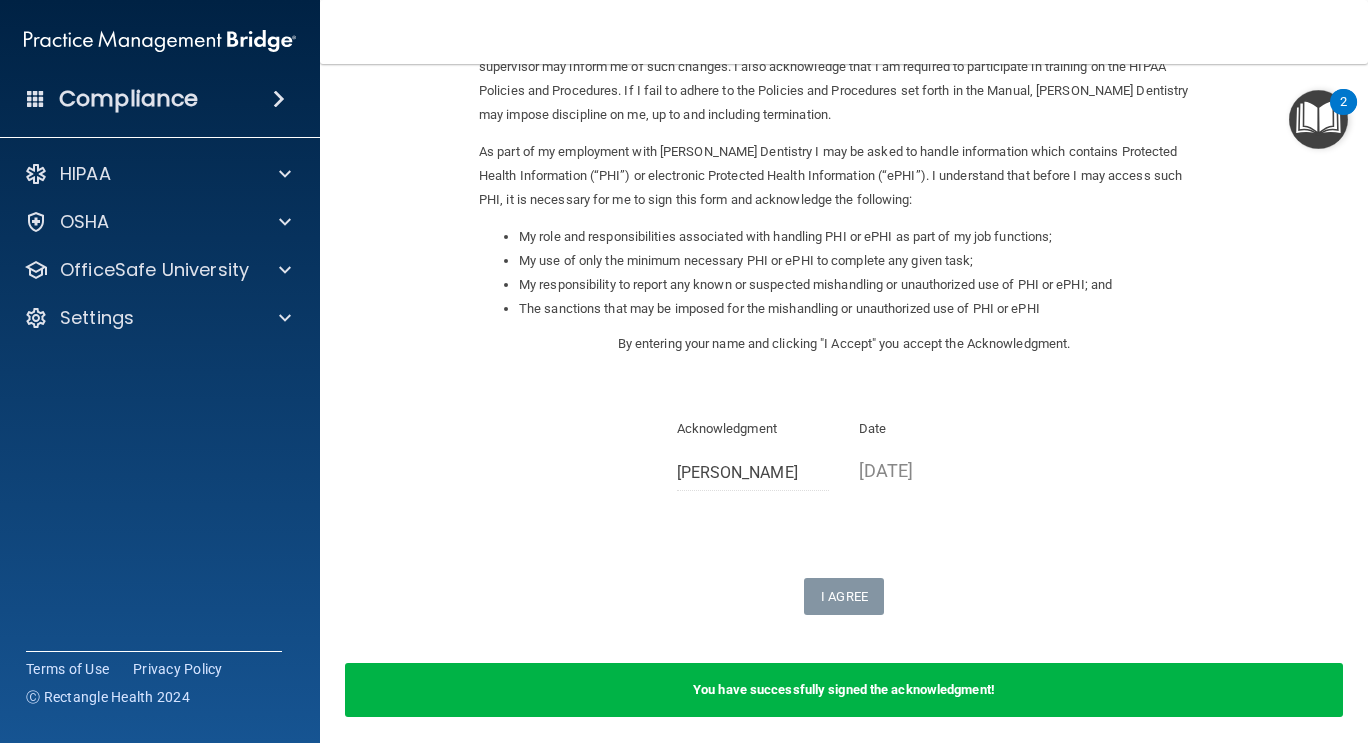 scroll, scrollTop: 251, scrollLeft: 0, axis: vertical 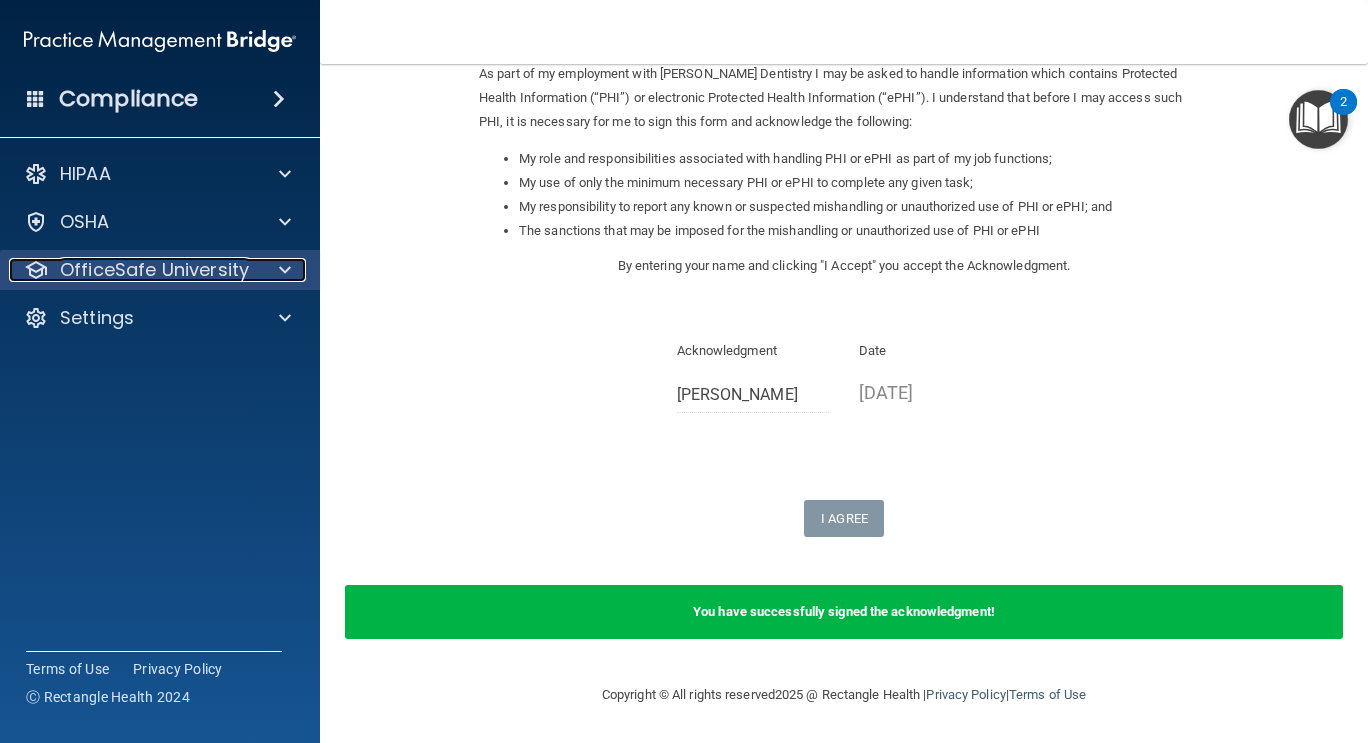 click at bounding box center (282, 270) 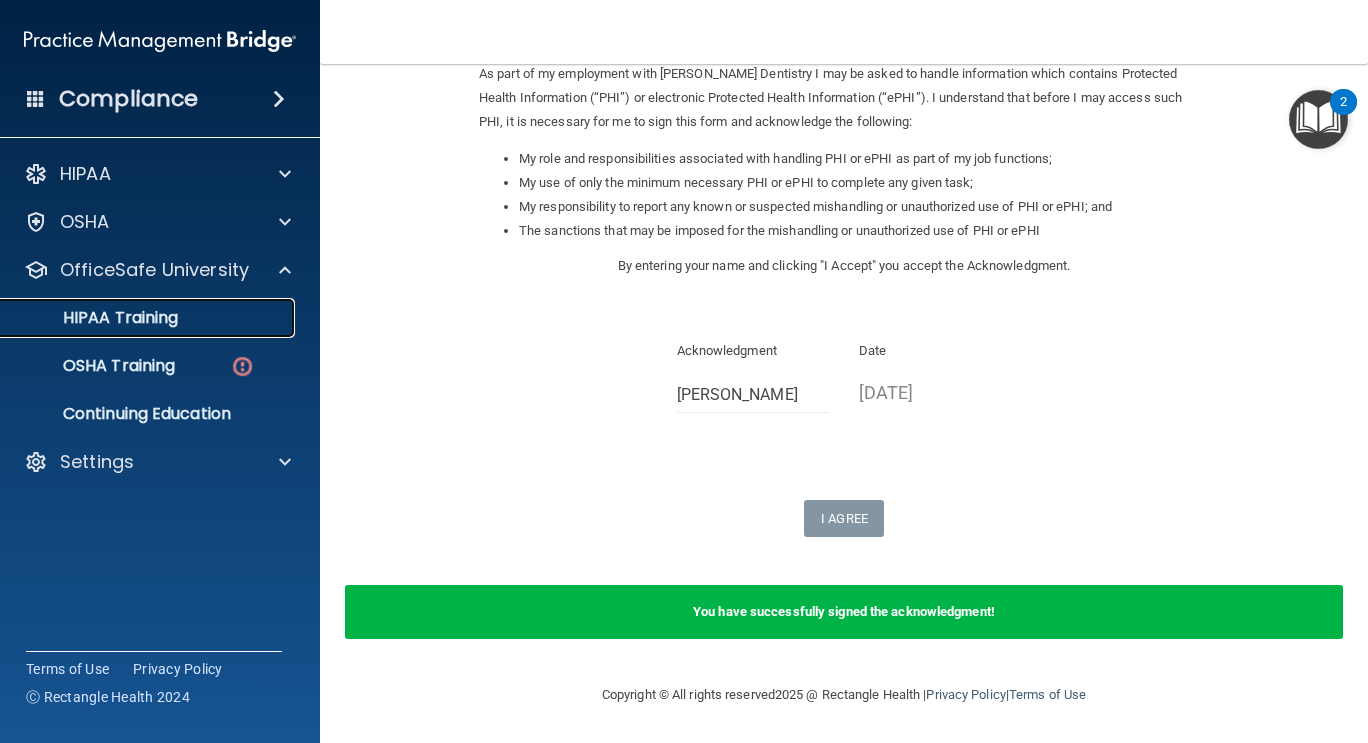 click on "HIPAA Training" at bounding box center (137, 318) 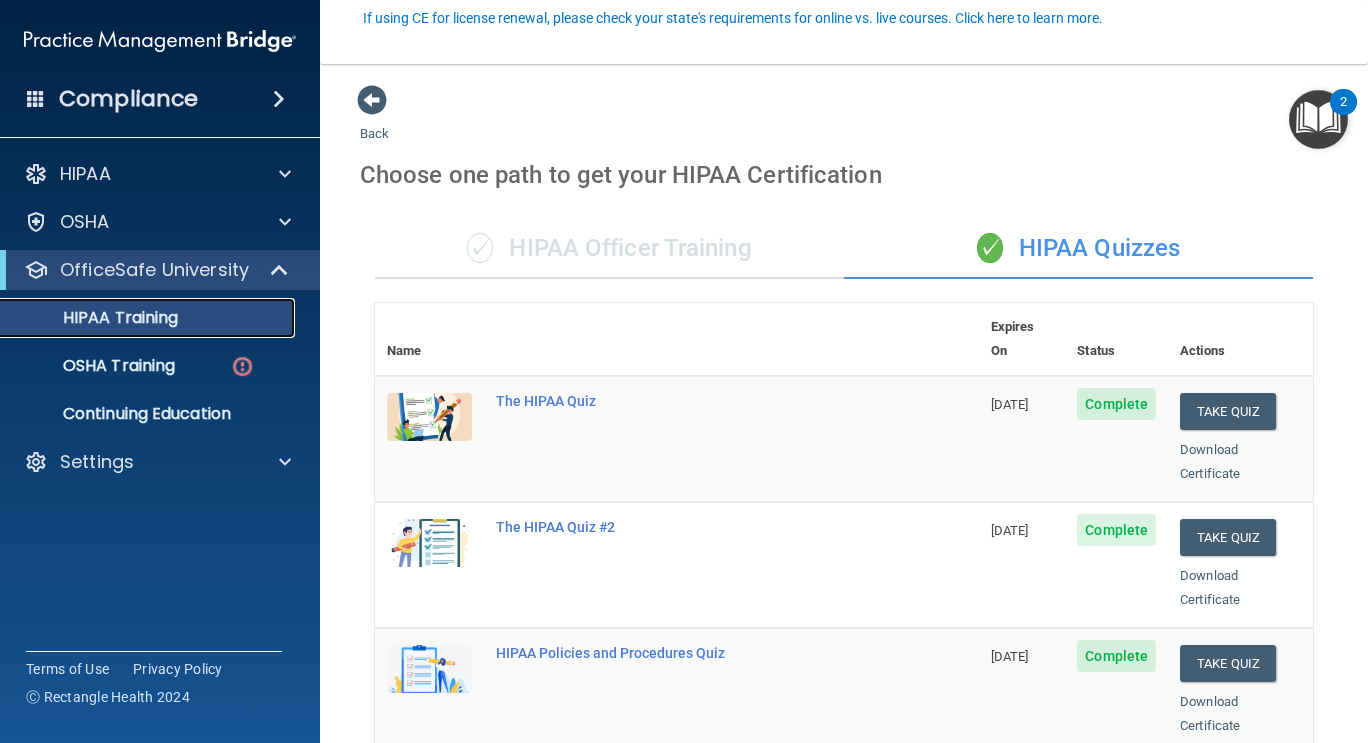 scroll, scrollTop: 292, scrollLeft: 0, axis: vertical 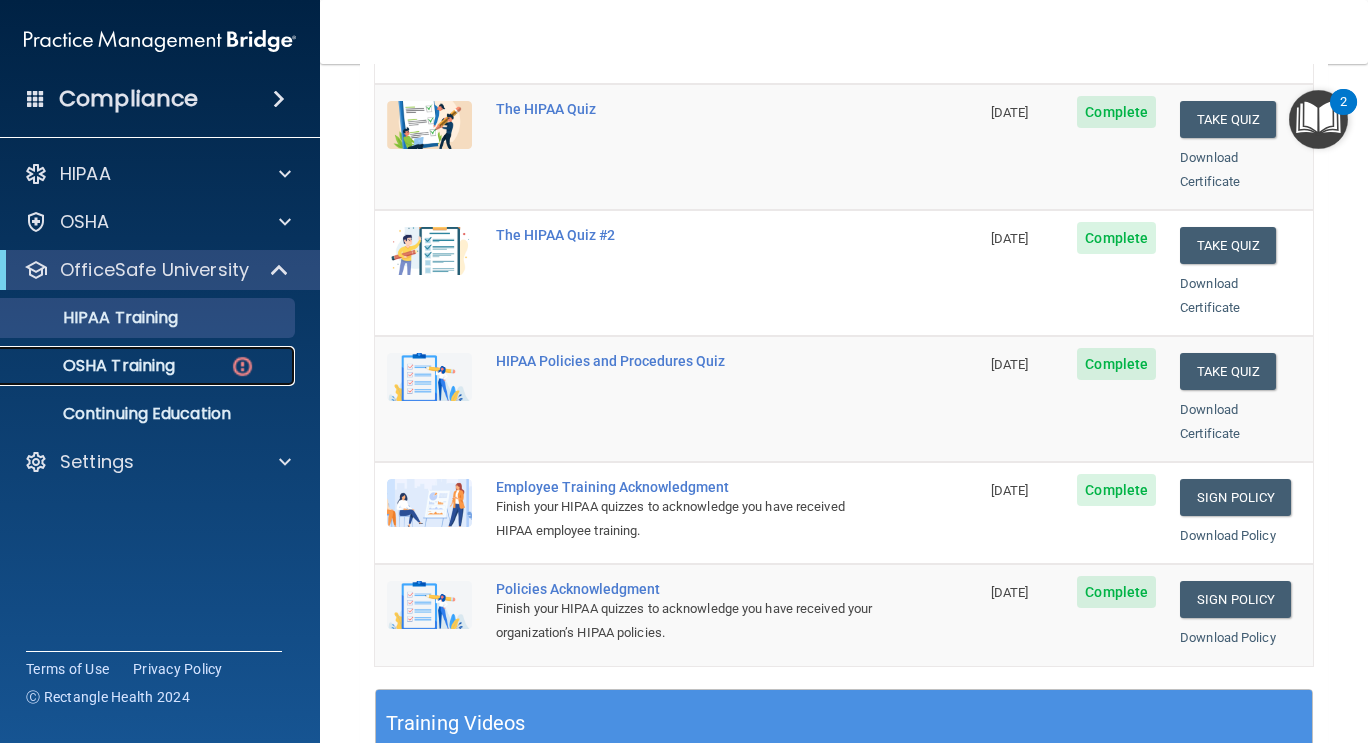 click on "OSHA Training" at bounding box center (137, 366) 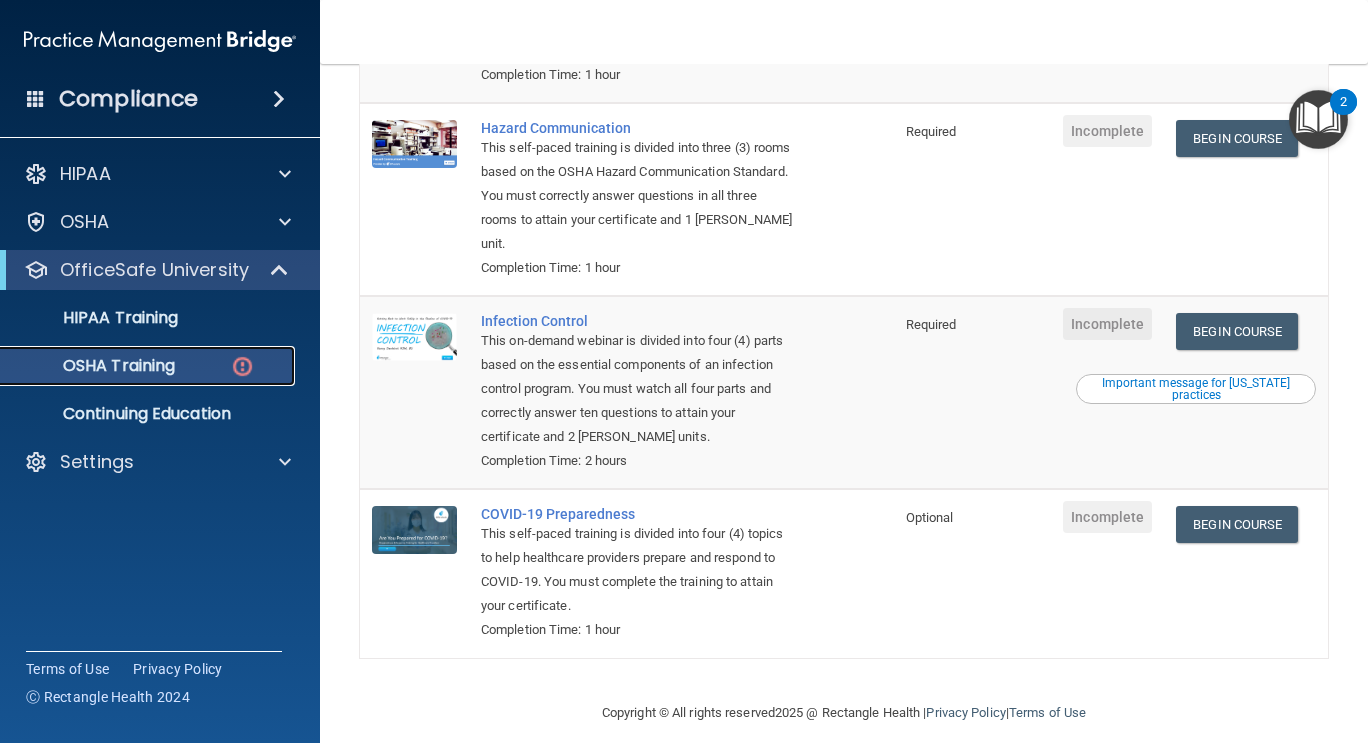 scroll, scrollTop: 396, scrollLeft: 0, axis: vertical 